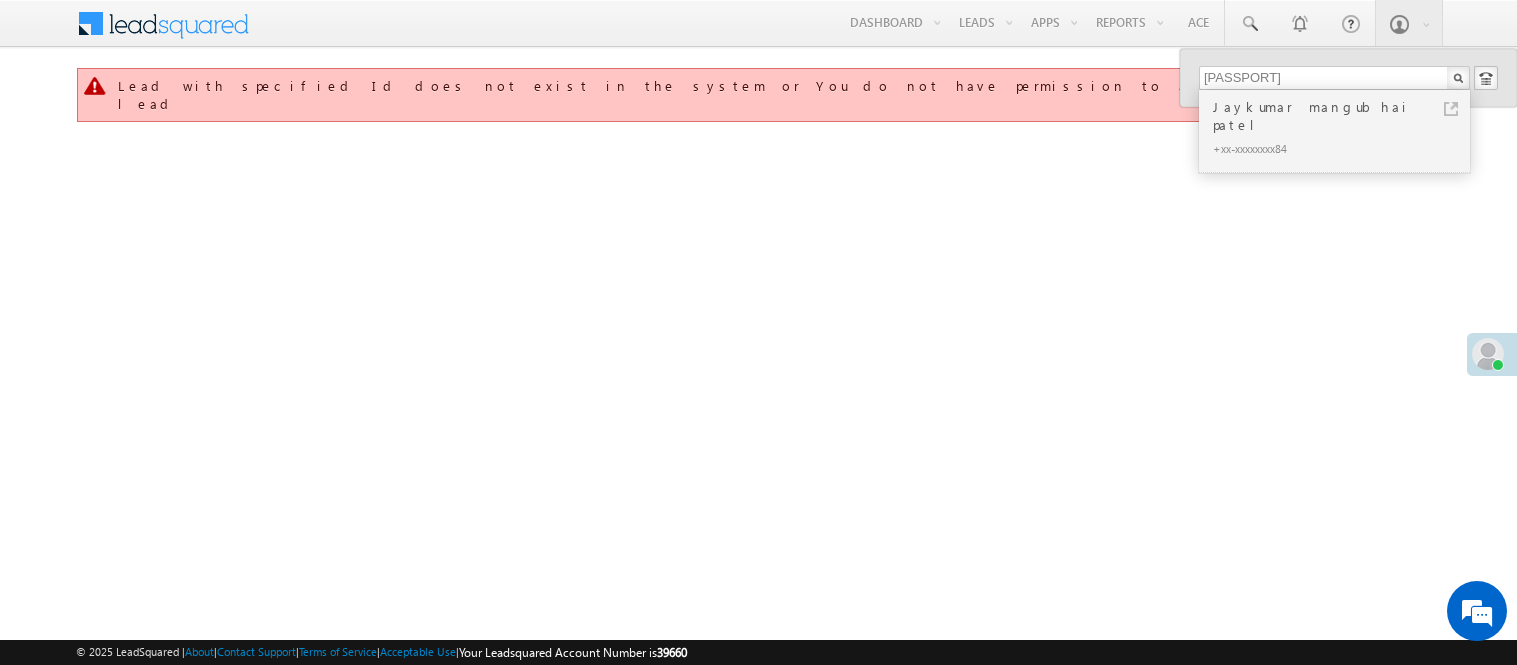 scroll, scrollTop: 0, scrollLeft: 0, axis: both 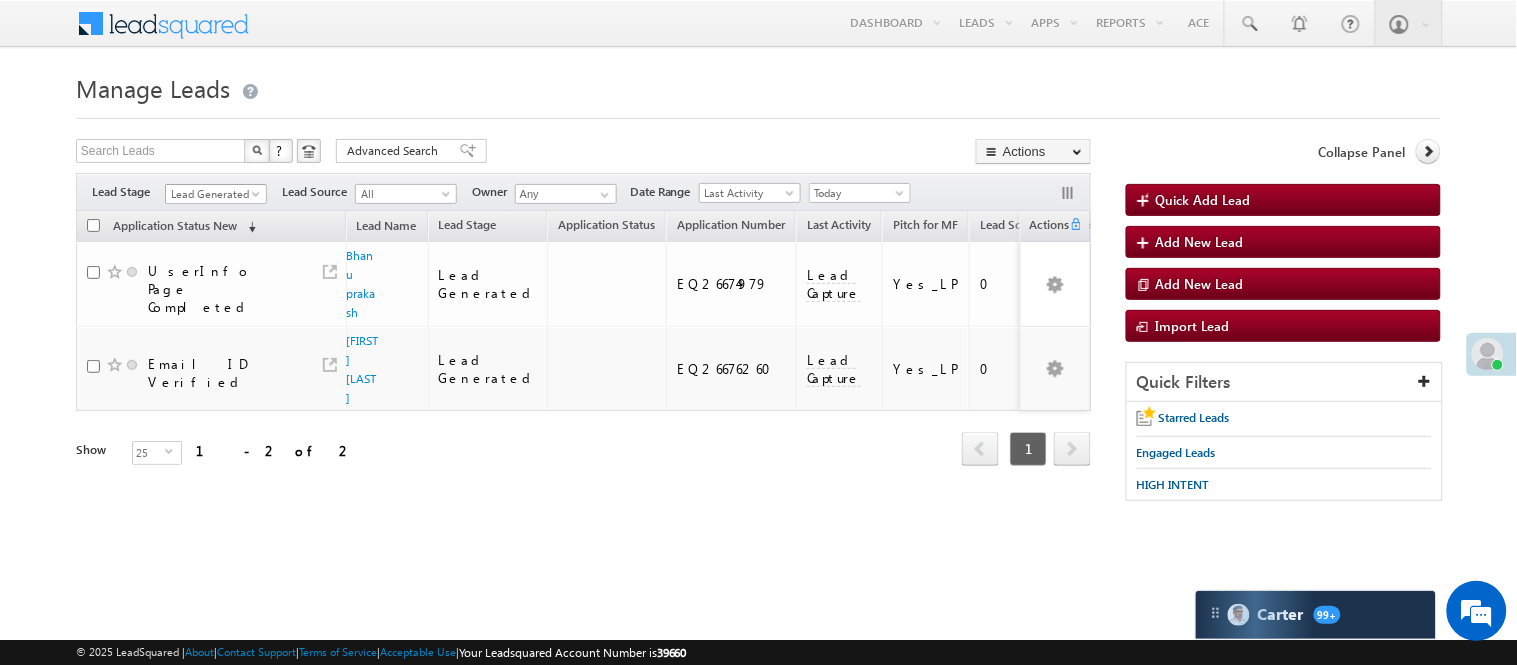 click on "Lead Generated" at bounding box center [213, 194] 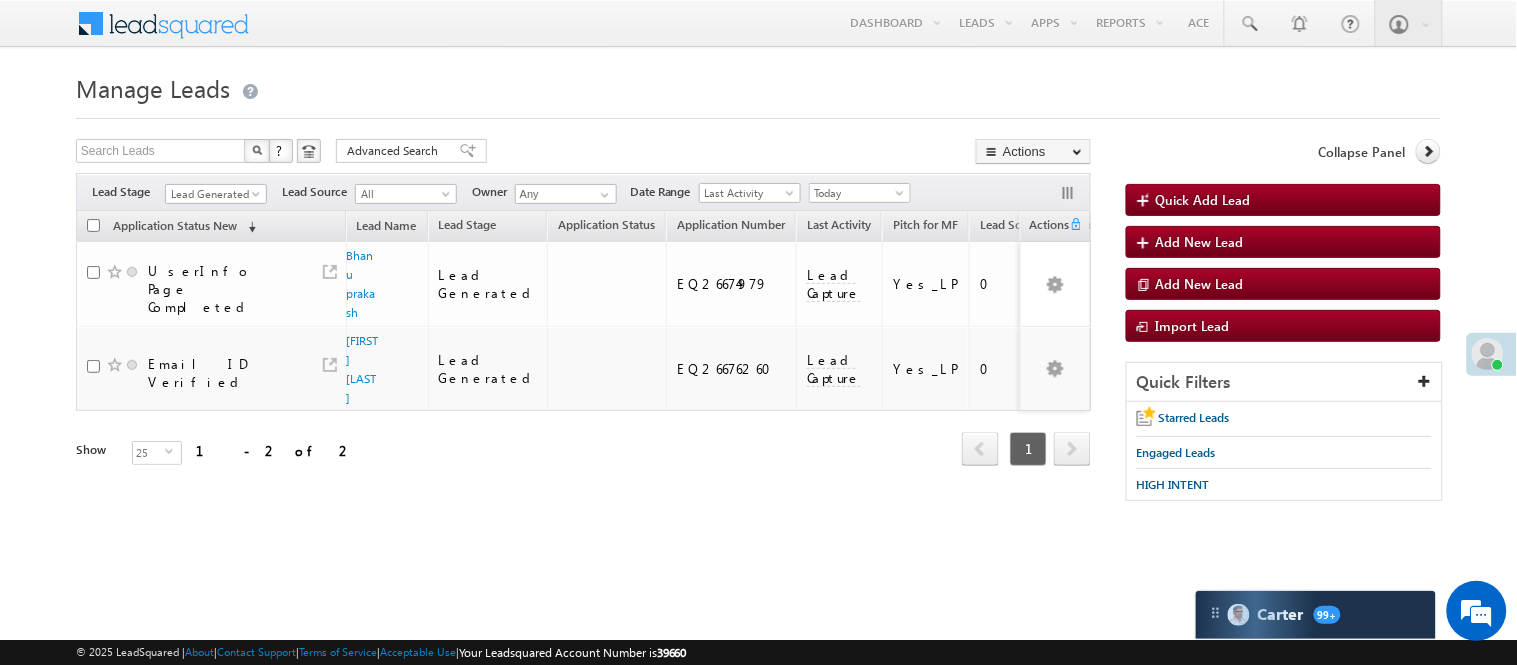 click on "Lead Generated" at bounding box center [213, 194] 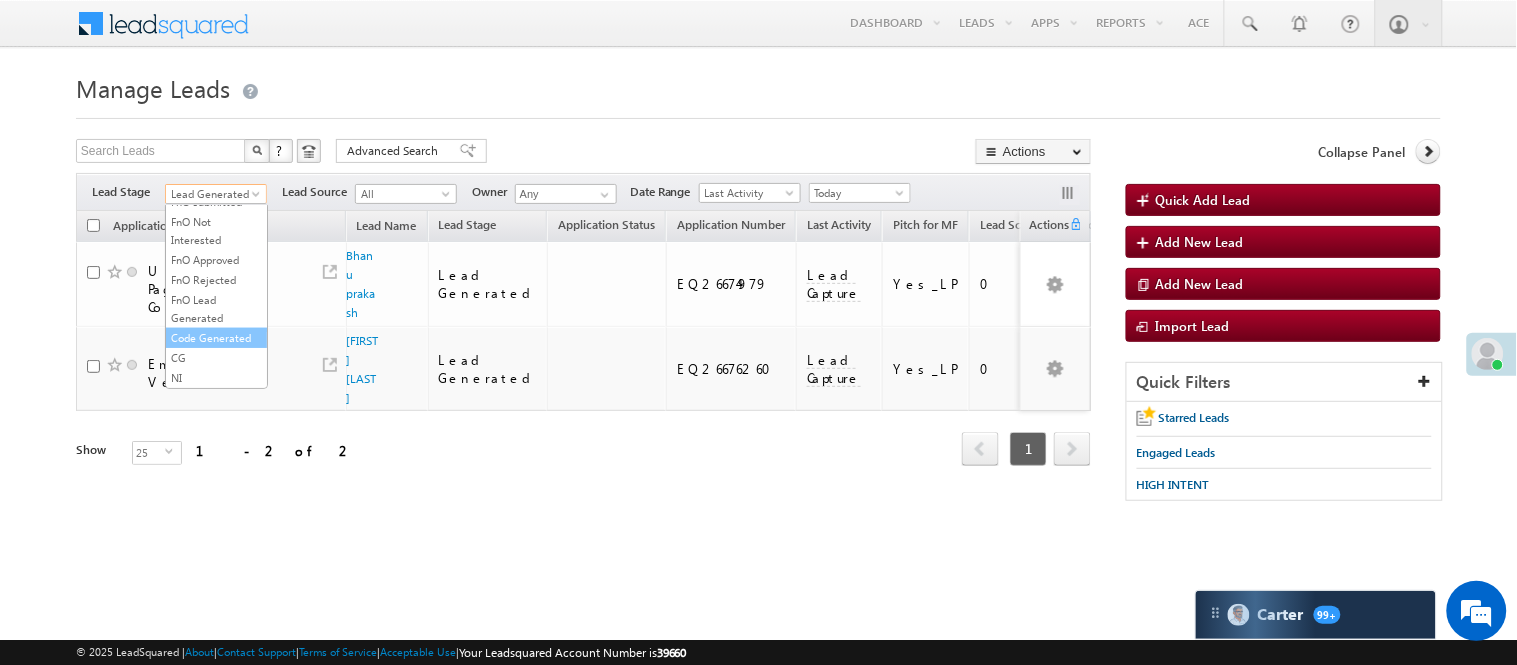 scroll, scrollTop: 496, scrollLeft: 0, axis: vertical 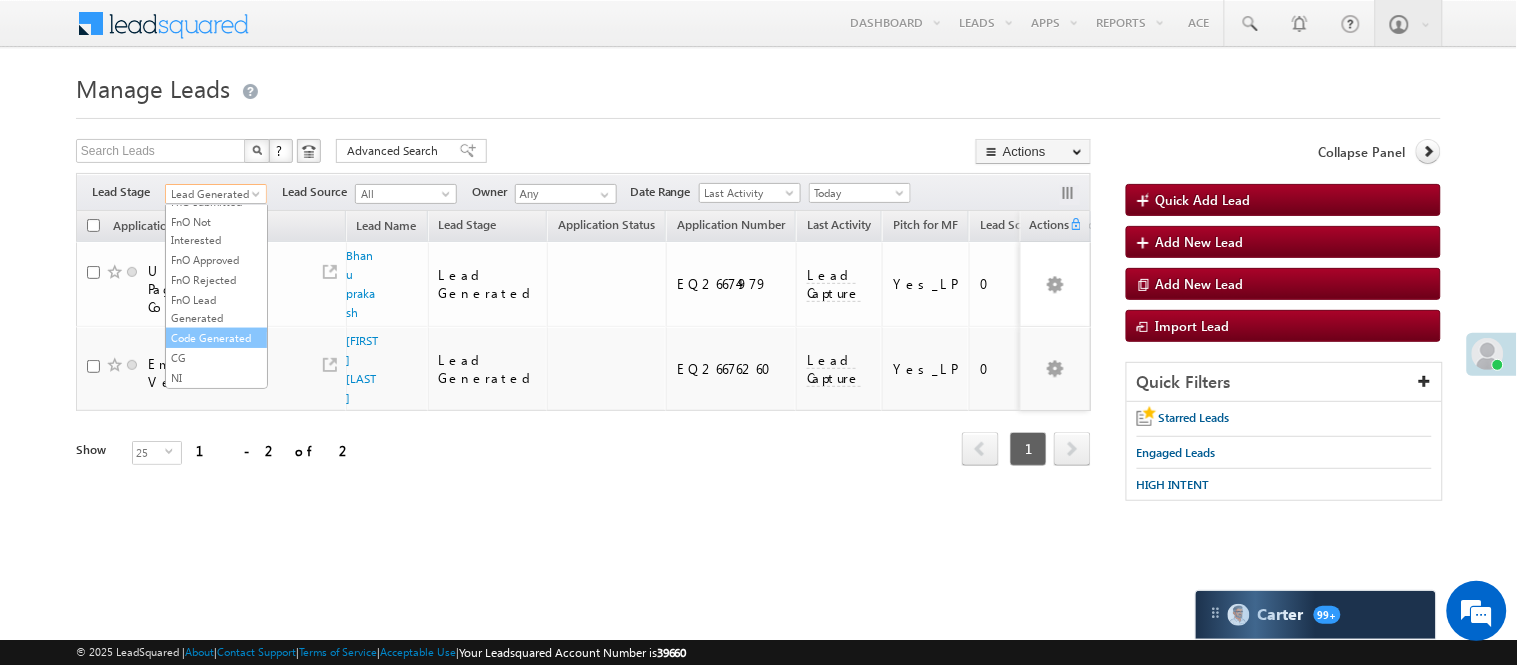 click on "Code Generated" at bounding box center (216, 338) 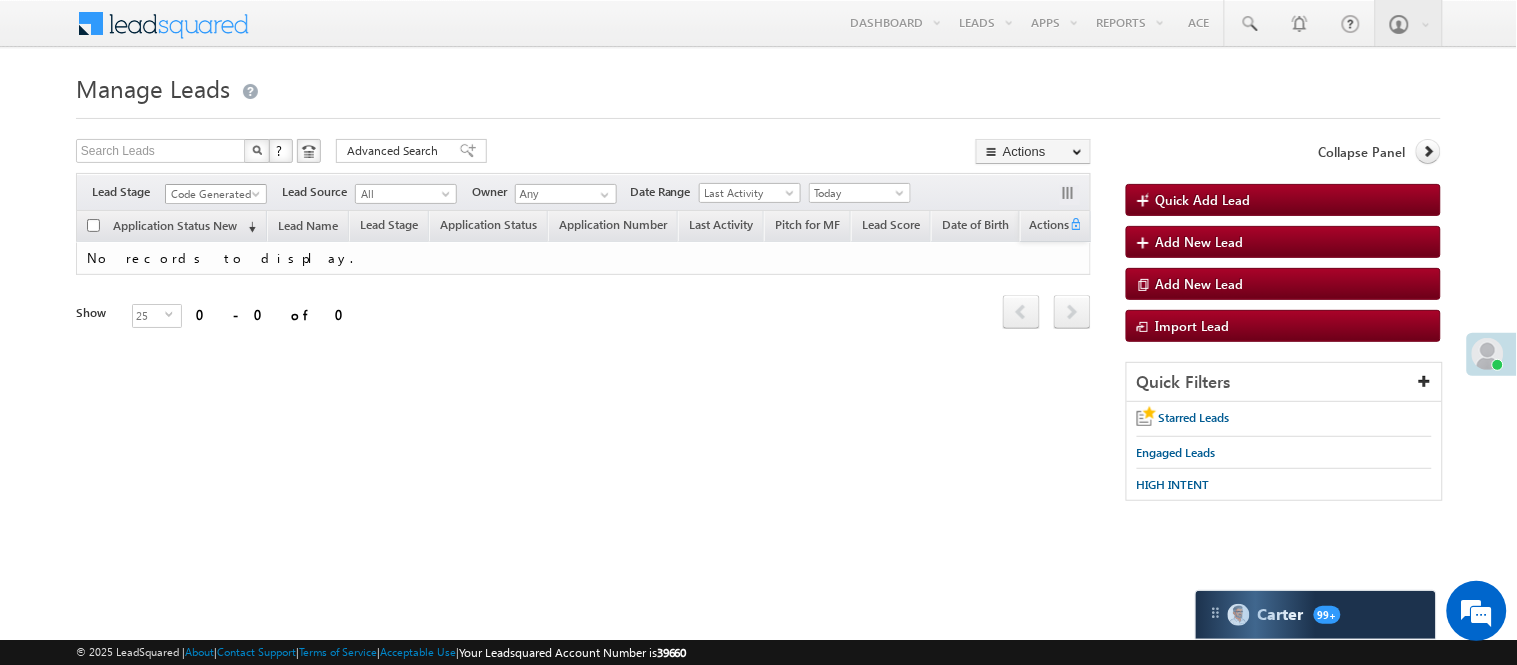 scroll, scrollTop: 0, scrollLeft: 0, axis: both 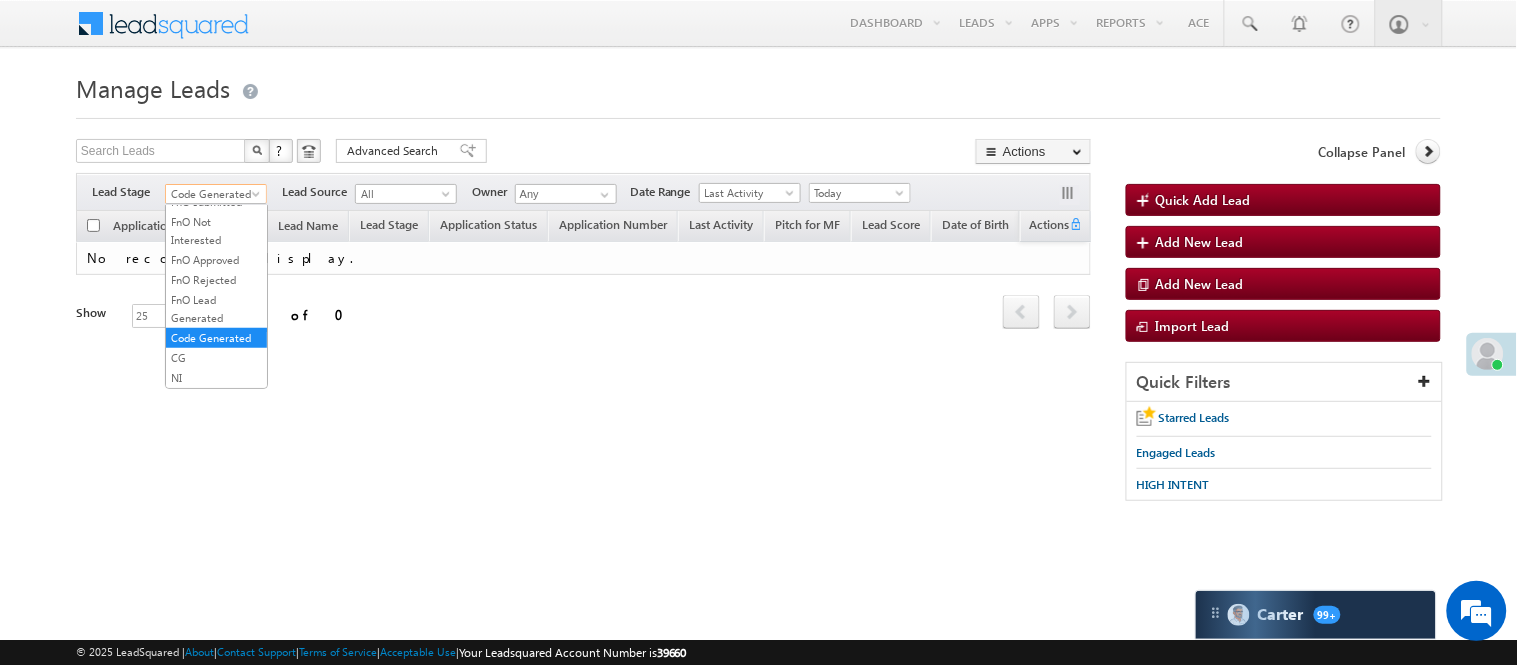 click on "Code Generated" at bounding box center (213, 194) 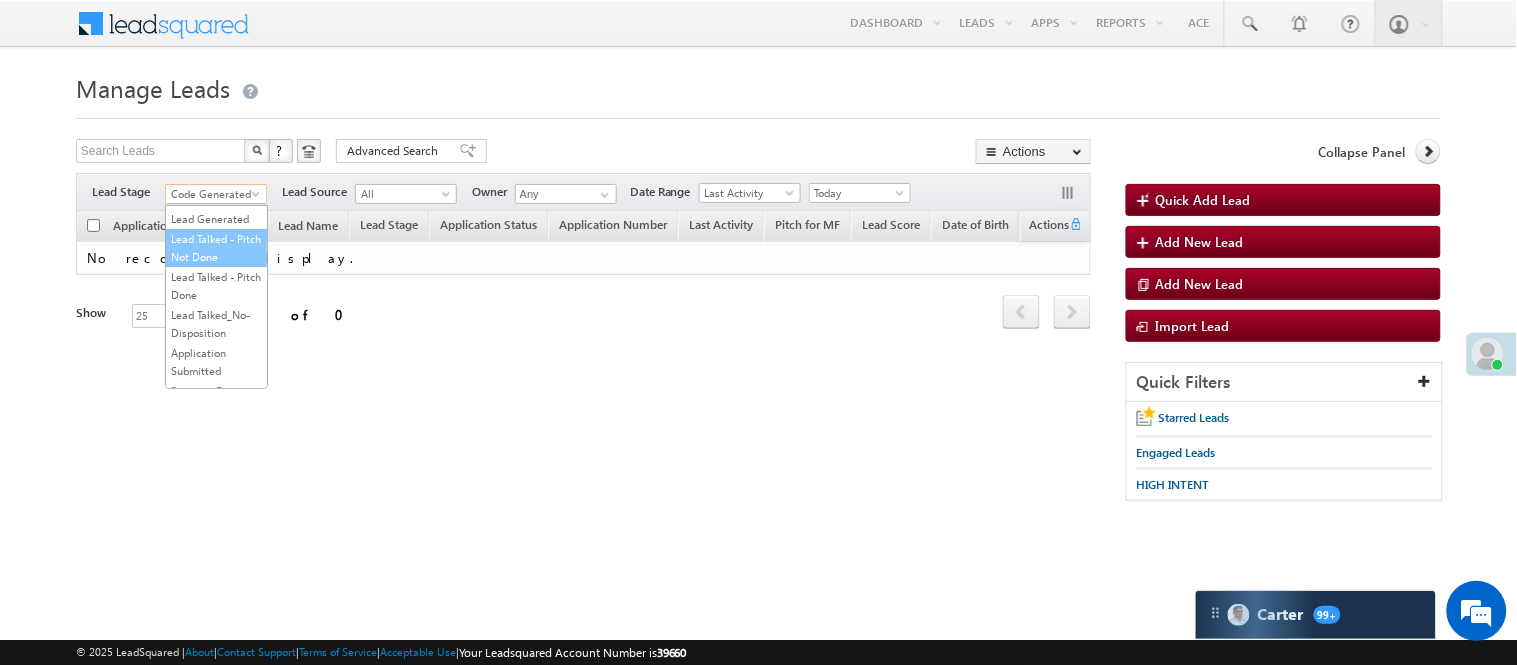 scroll, scrollTop: 0, scrollLeft: 0, axis: both 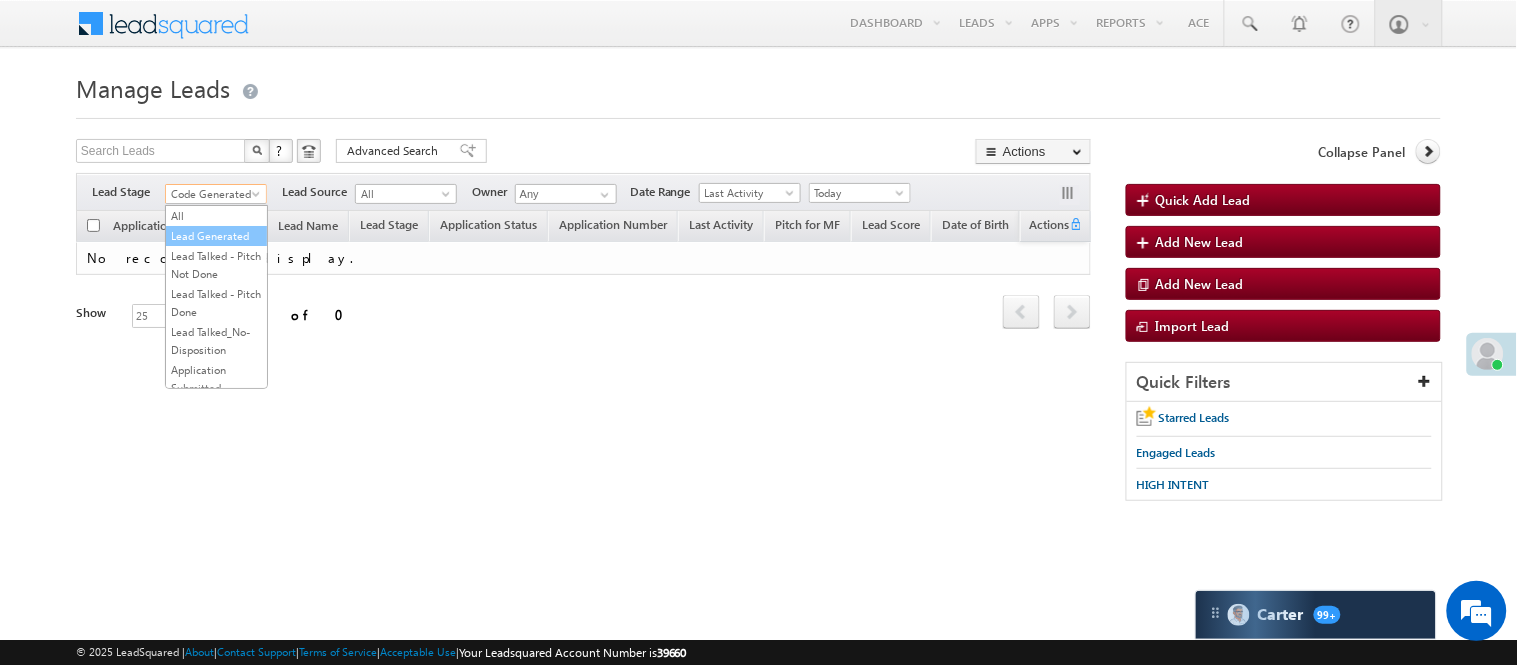 click on "Lead Generated" at bounding box center (216, 236) 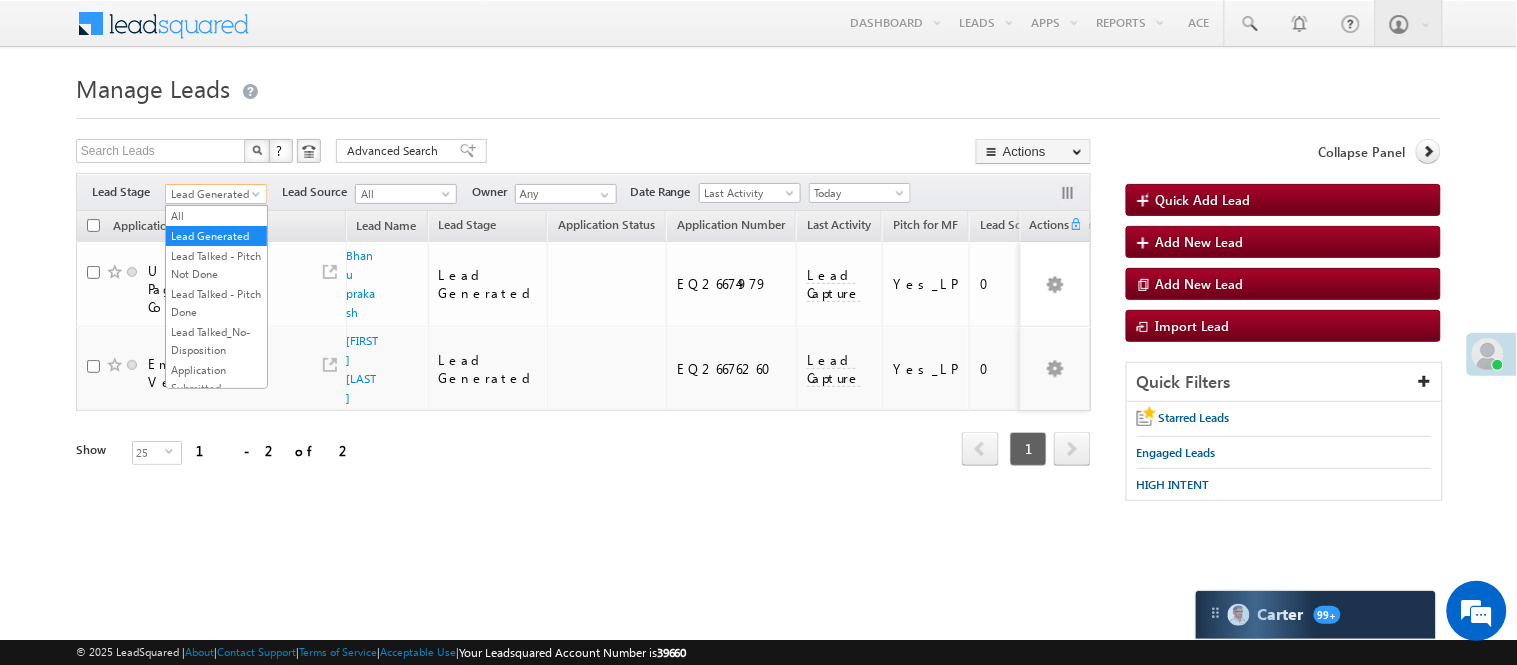 click on "Lead Generated" at bounding box center [213, 194] 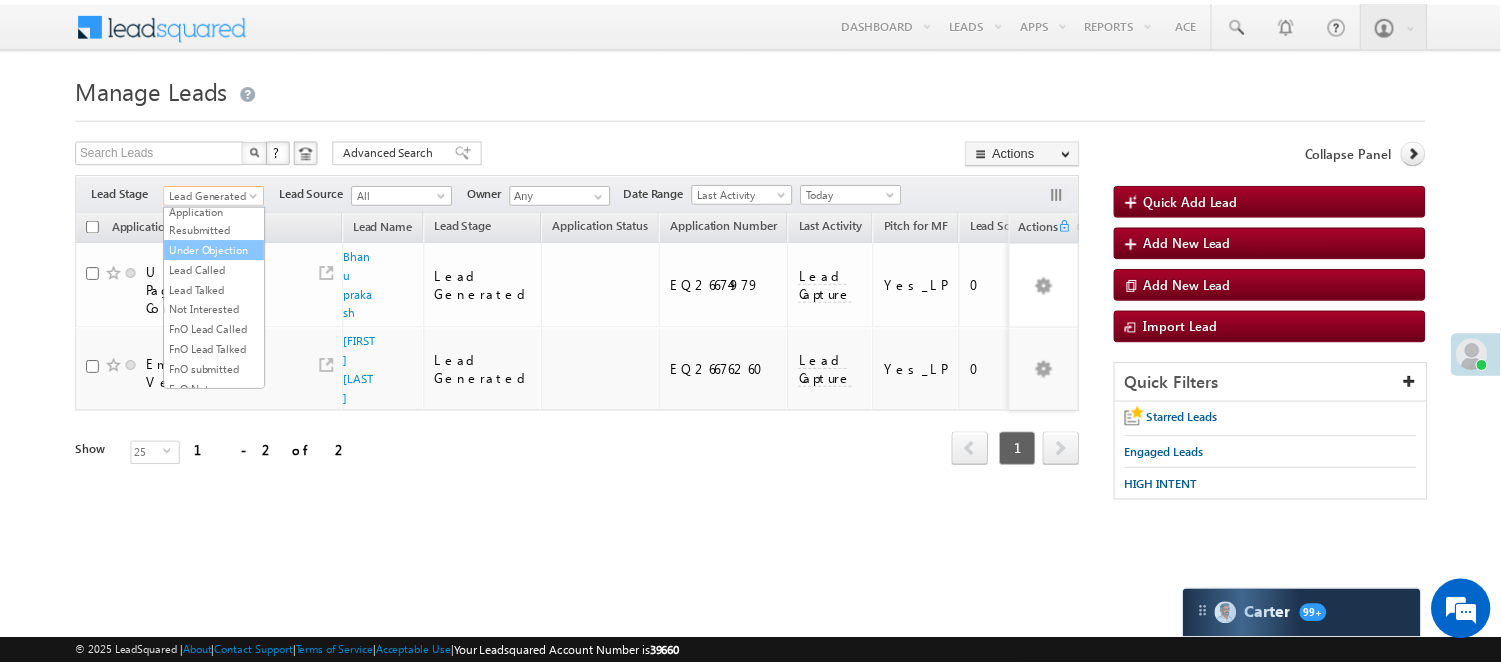 scroll, scrollTop: 222, scrollLeft: 0, axis: vertical 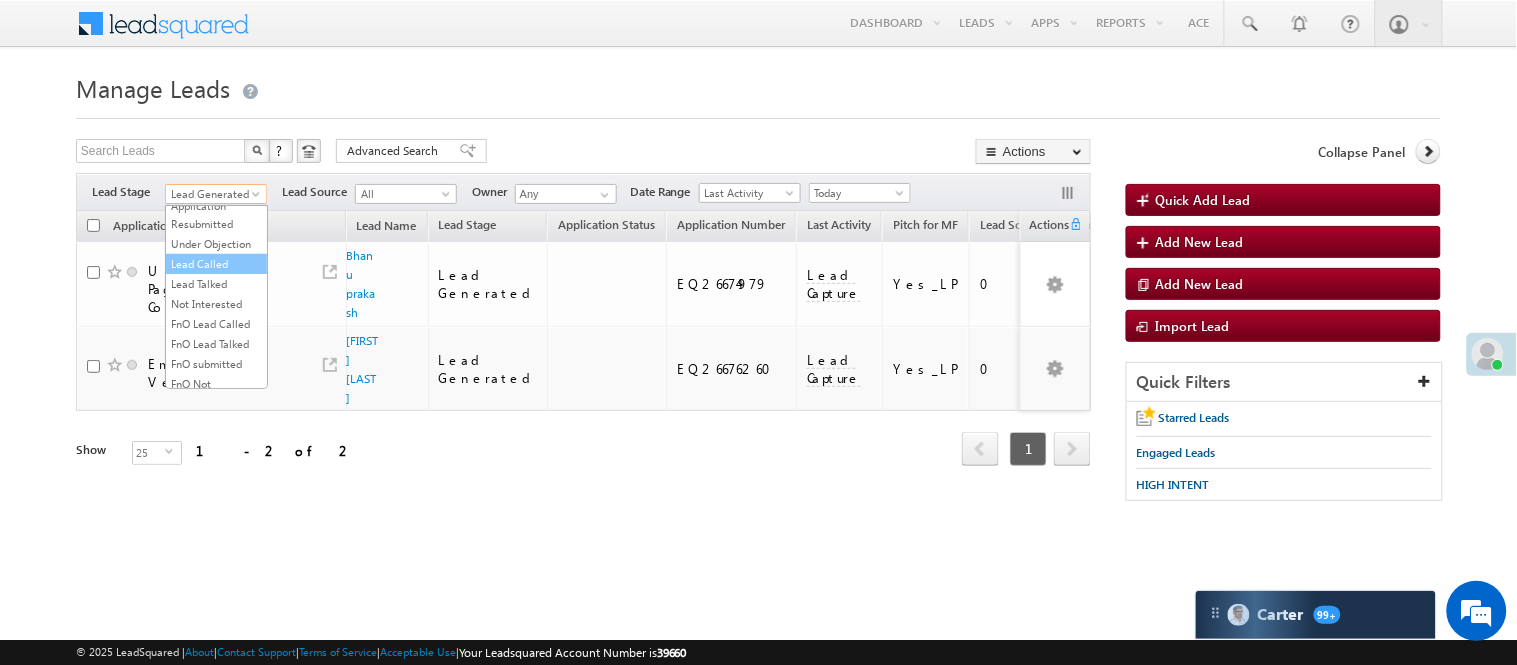 click on "Lead Called" at bounding box center [216, 264] 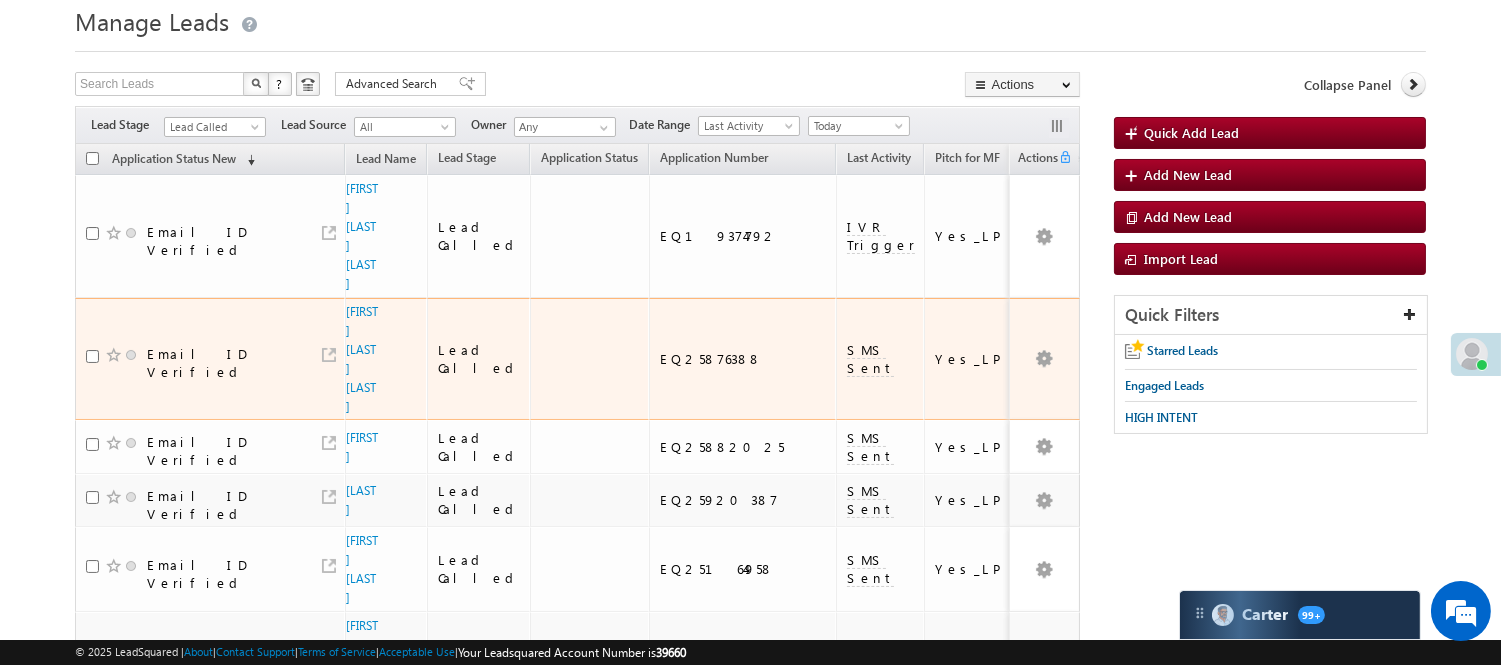 scroll, scrollTop: 0, scrollLeft: 0, axis: both 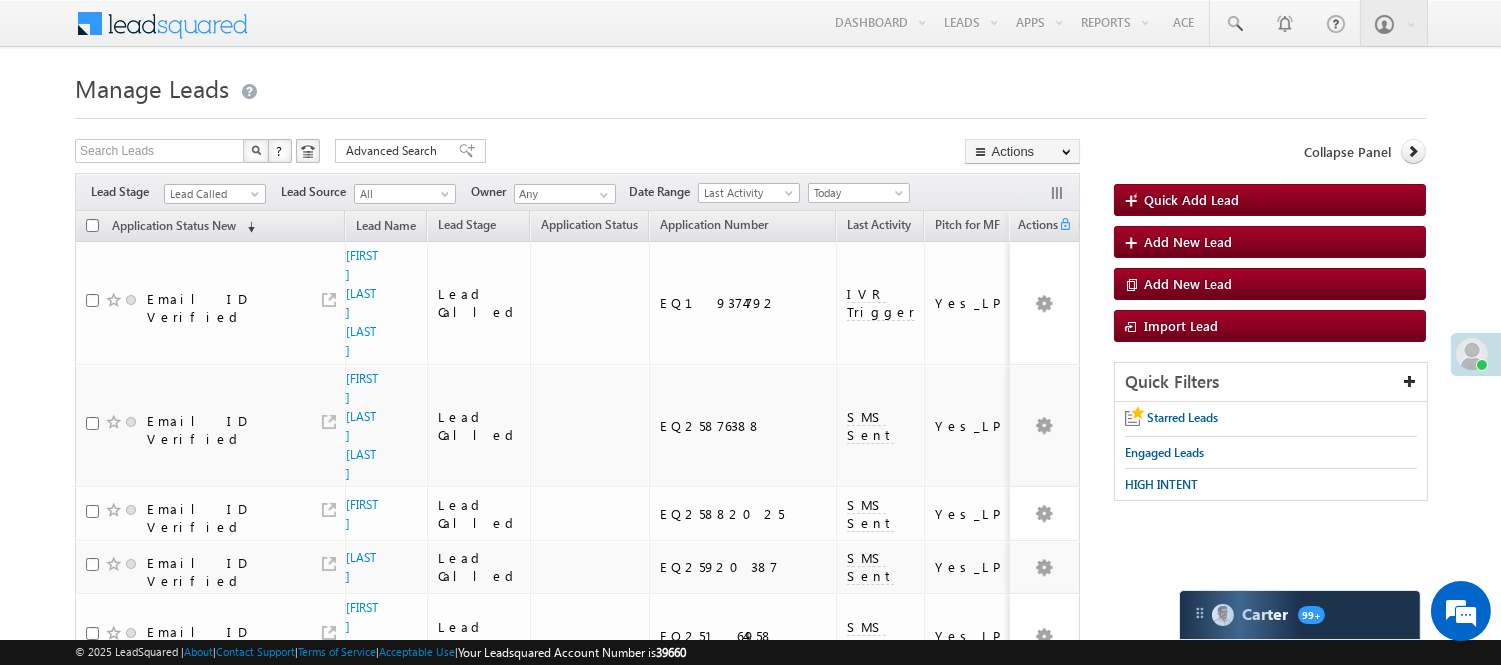 click on "Filters
Lead Stage
All Lead Generated Lead Talked - Pitch Not Done Lead Talked - Pitch Done Lead Talked_No-Disposition Application Submitted Payment Done Application Resubmitted Under Objection Lead Called Lead Talked Not Interested FnO Lead Called FnO Lead Talked FnO submitted FnO Not Interested FnO Approved FnO Rejected FnO Lead Generated Code Generated CG NI Lead Called
Lead Source
All All
Owner Any Any Go" at bounding box center [577, 192] 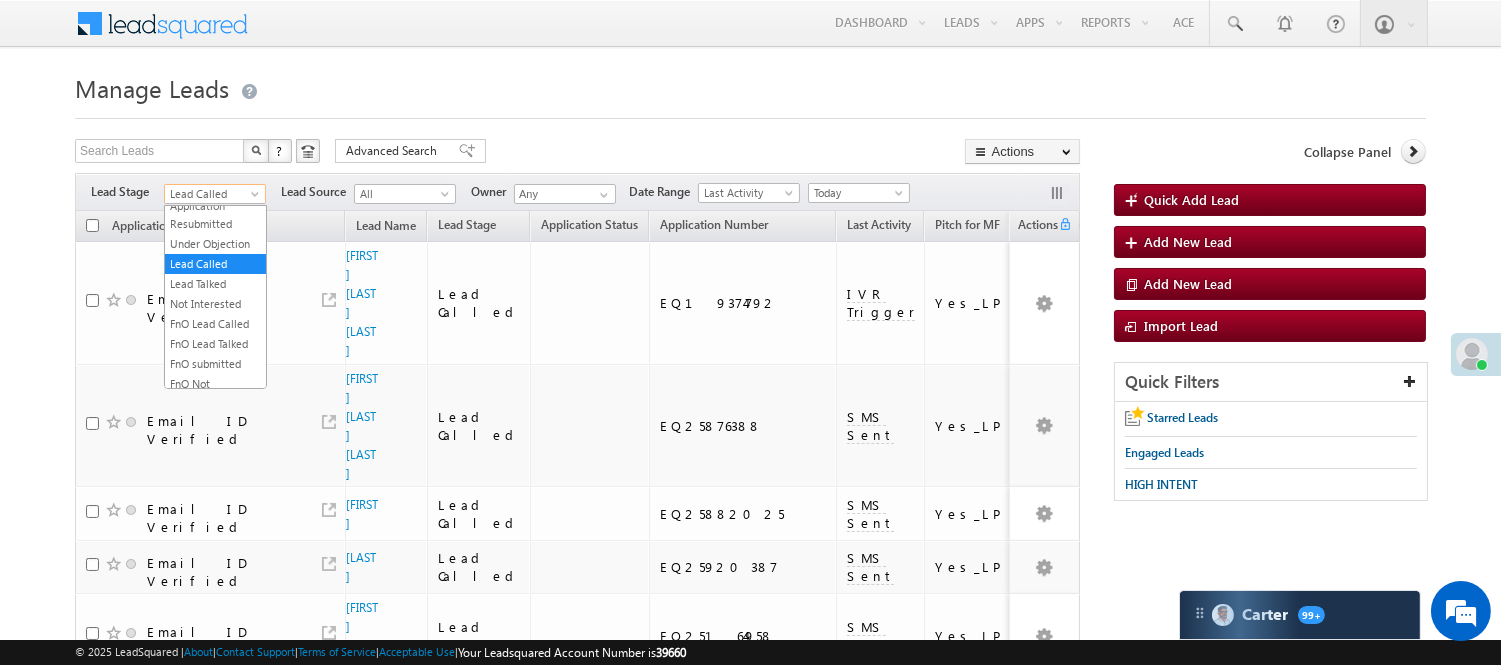 click on "Lead Called" at bounding box center [212, 194] 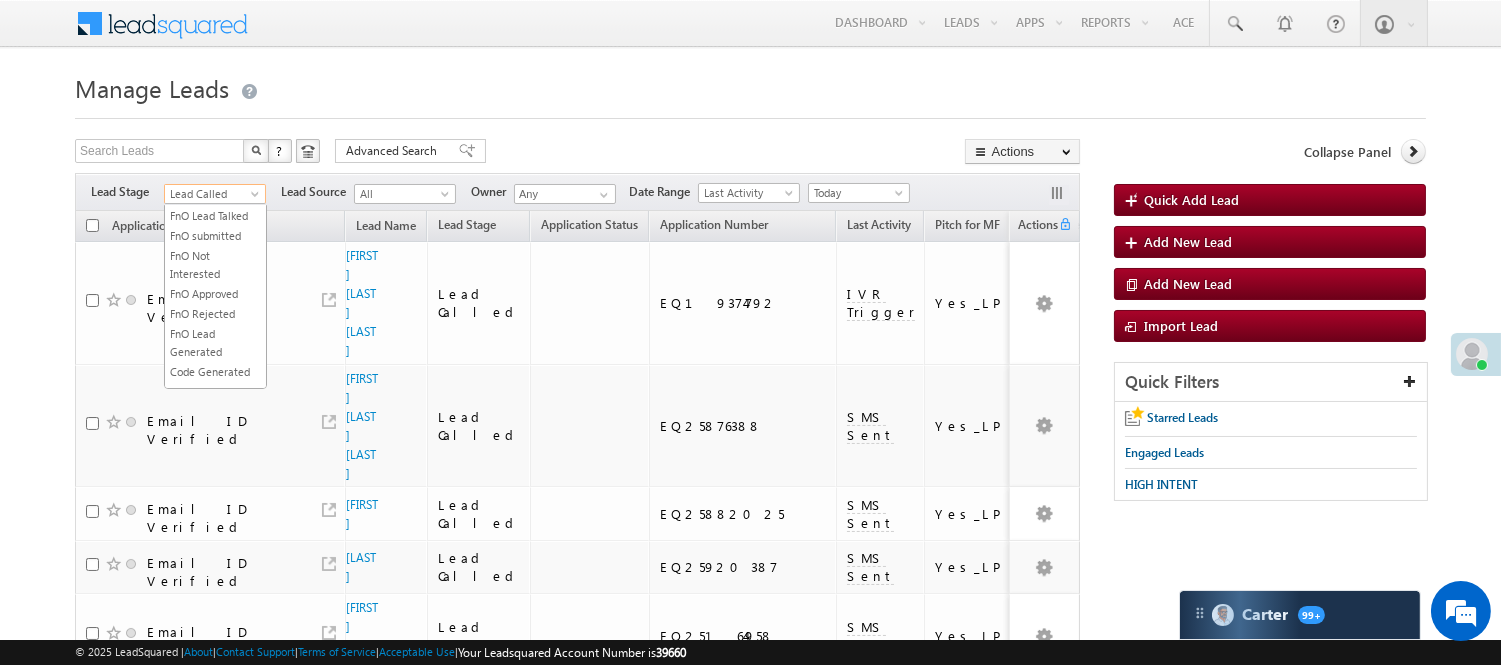 scroll, scrollTop: 444, scrollLeft: 0, axis: vertical 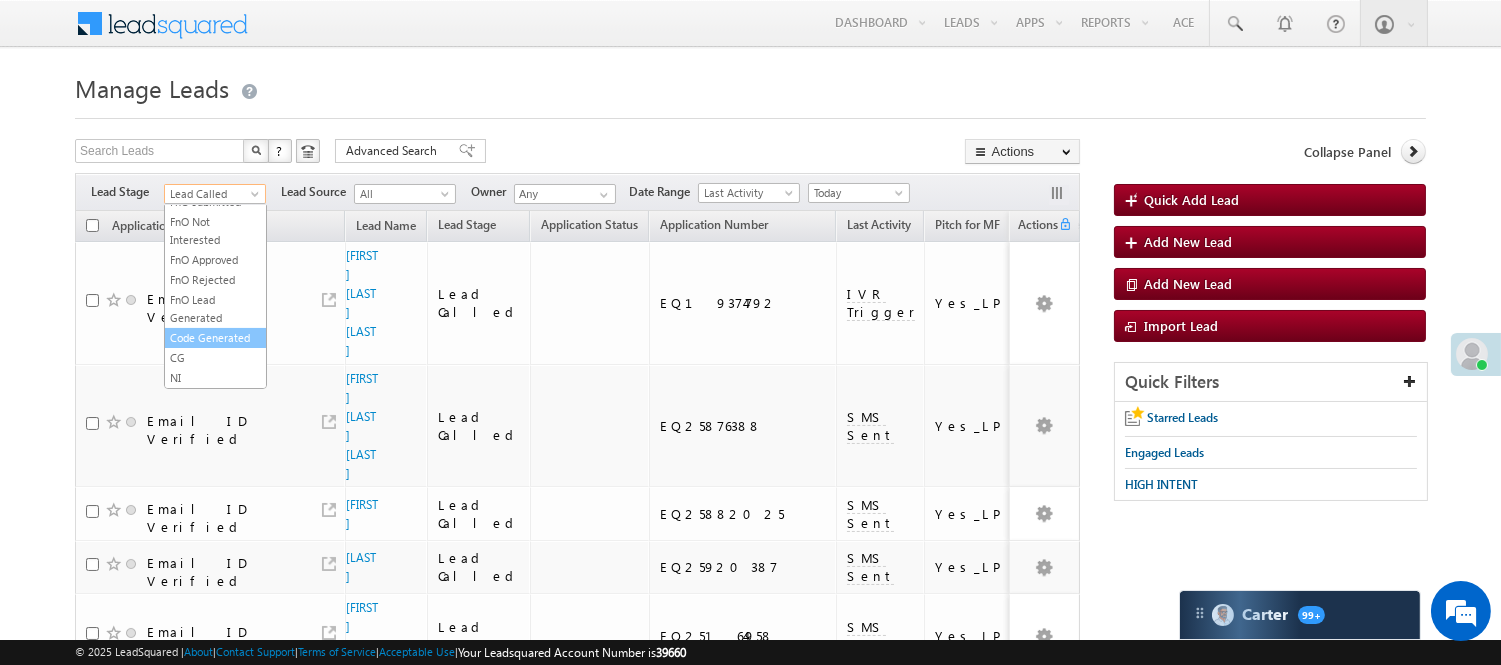 click on "Code Generated" at bounding box center (215, 338) 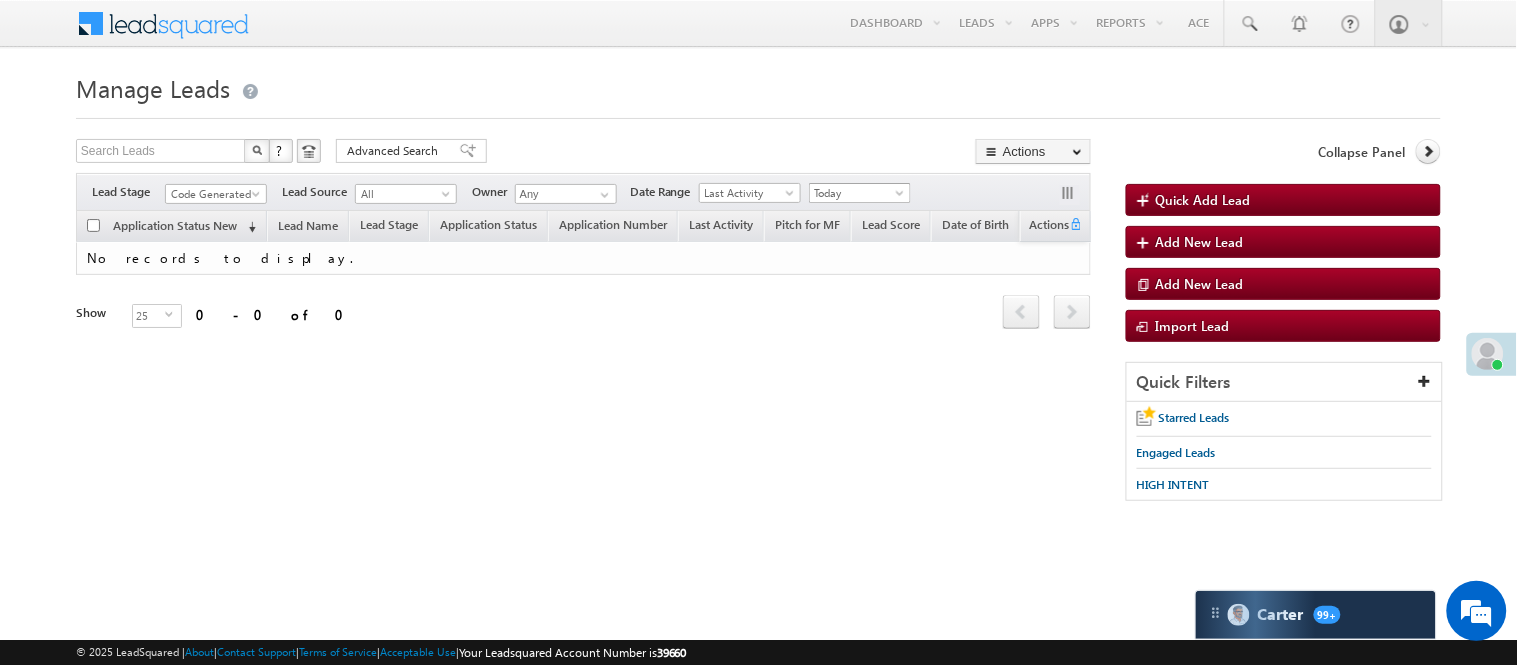 click on "Today" at bounding box center (857, 193) 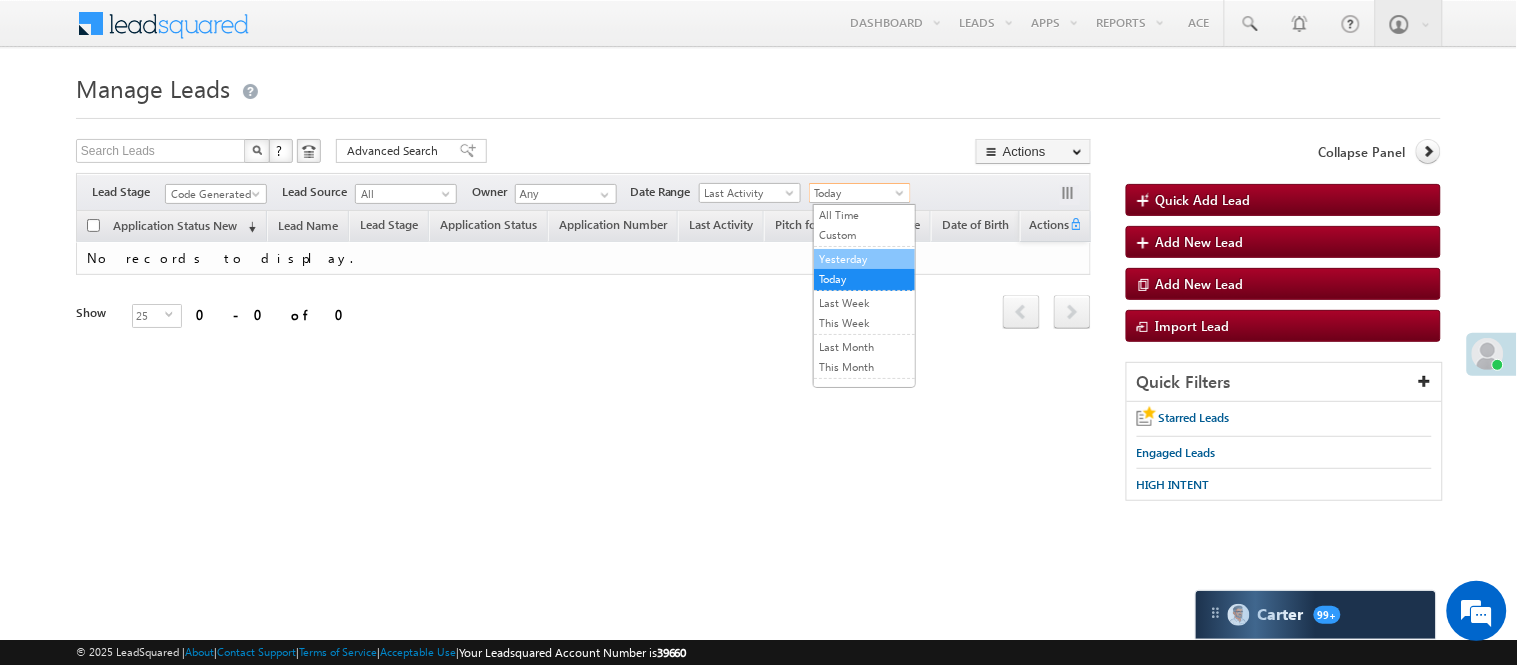 click on "Yesterday" at bounding box center [864, 259] 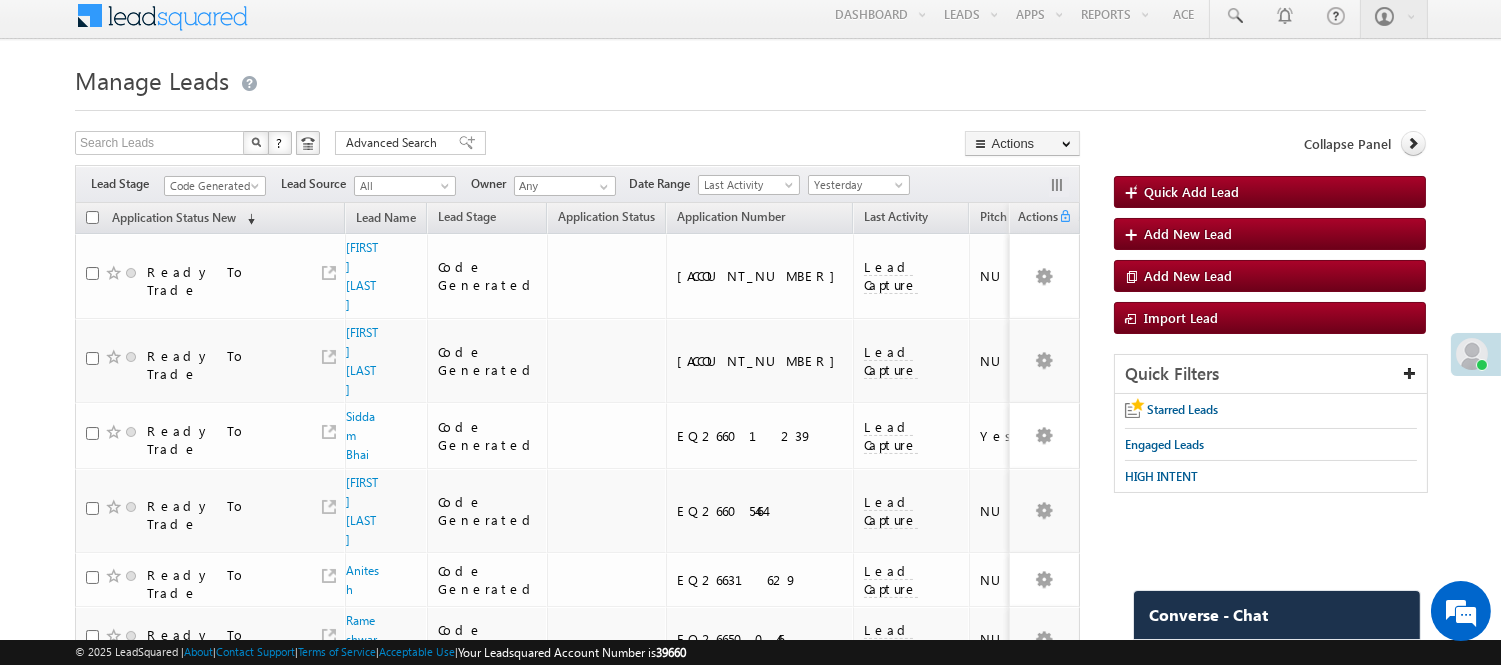 scroll, scrollTop: 0, scrollLeft: 0, axis: both 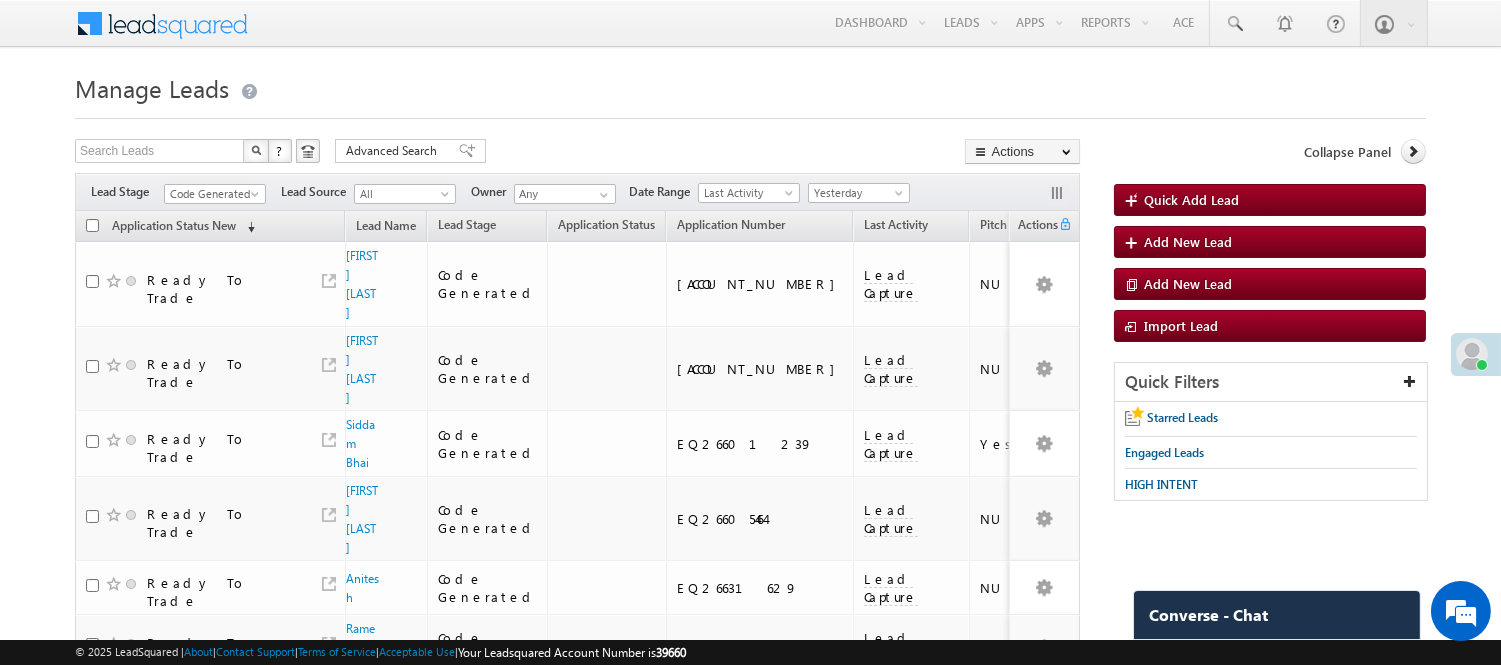 click on "Code Generated" at bounding box center [212, 194] 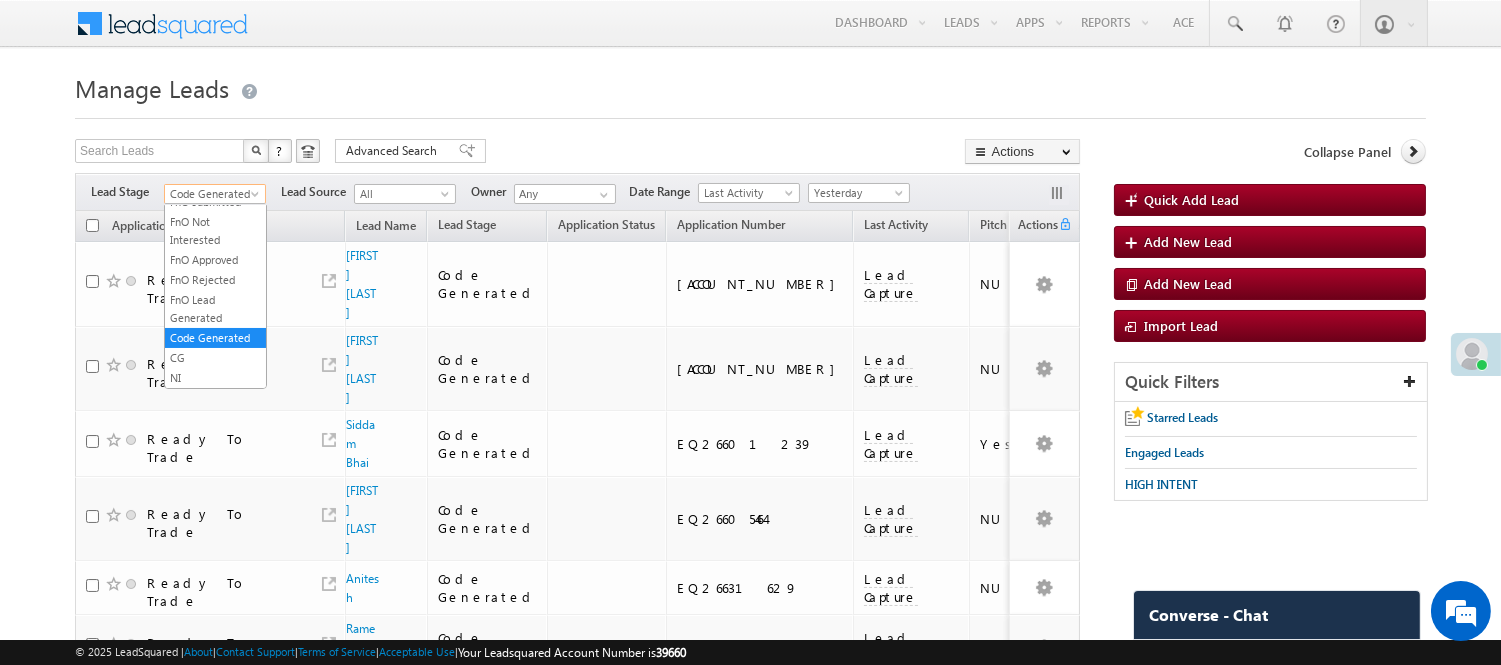 scroll, scrollTop: 455, scrollLeft: 0, axis: vertical 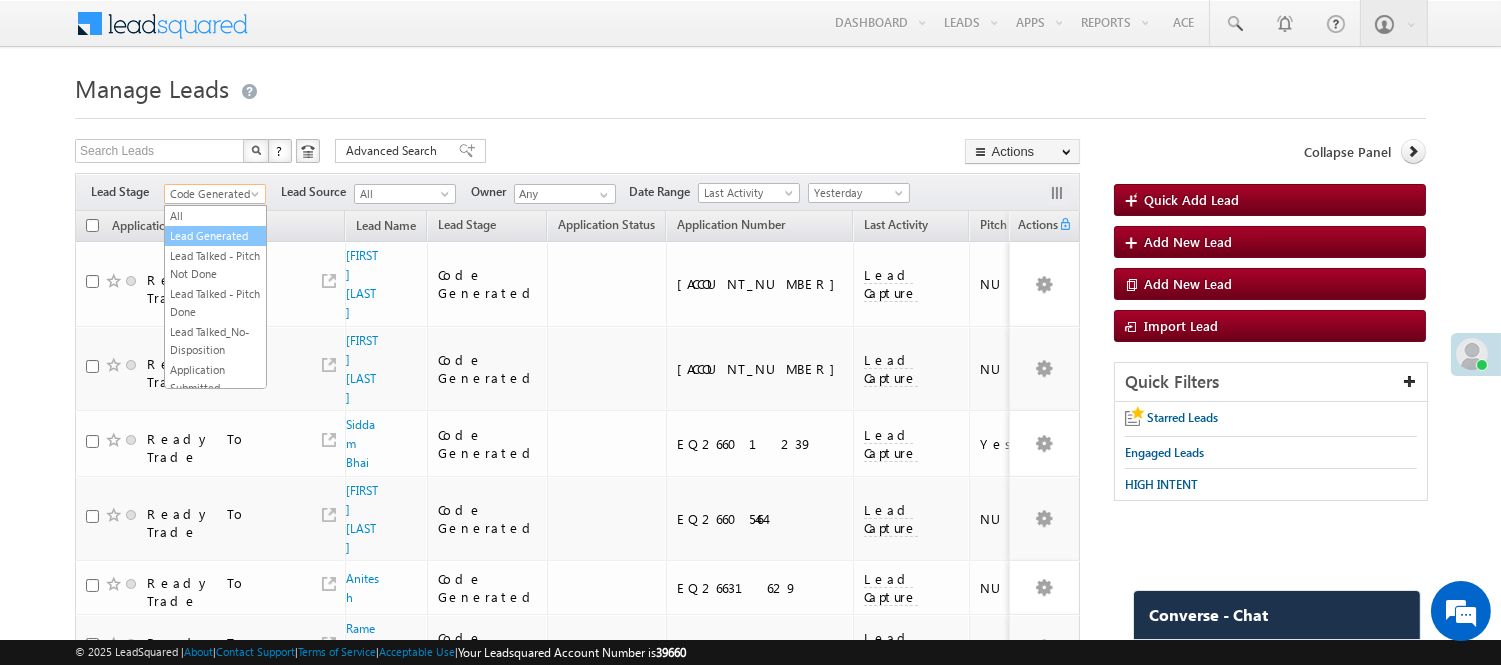 click on "Lead Generated" at bounding box center [215, 236] 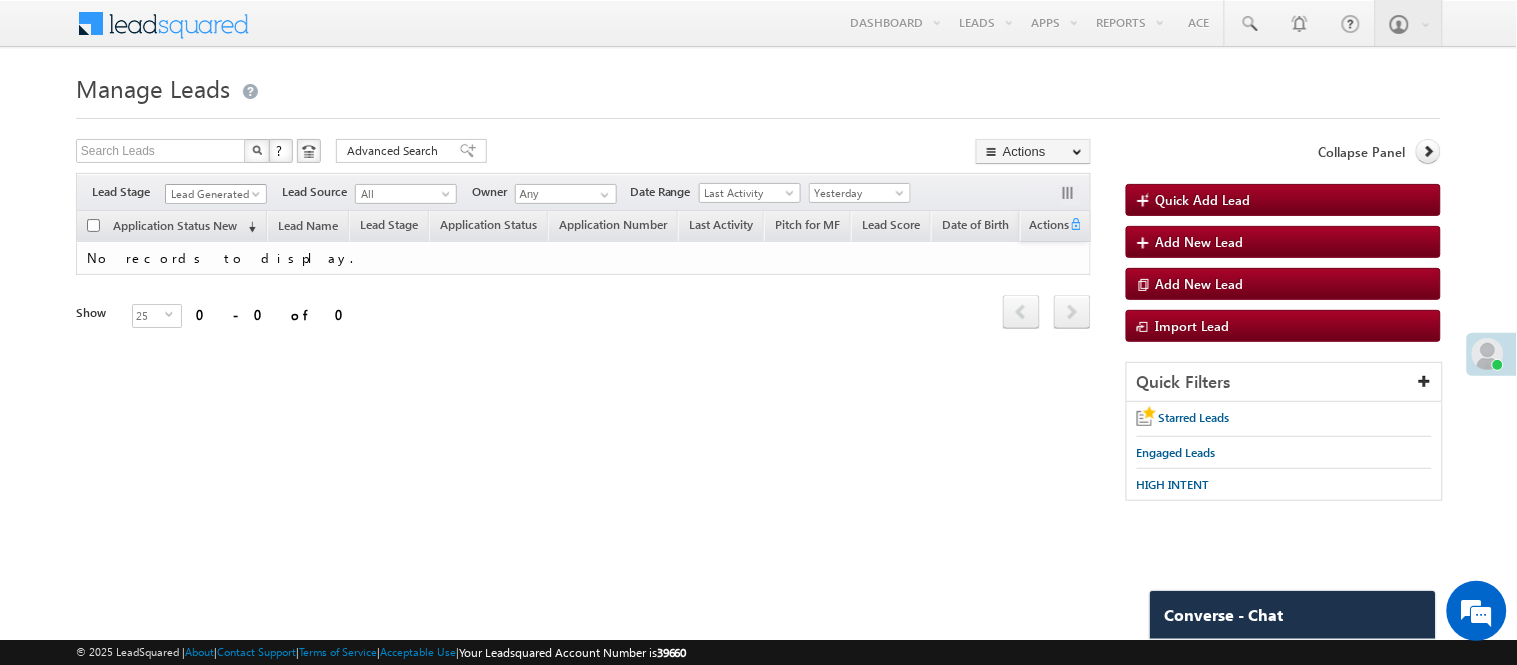 click on "Lead Generated" at bounding box center (213, 194) 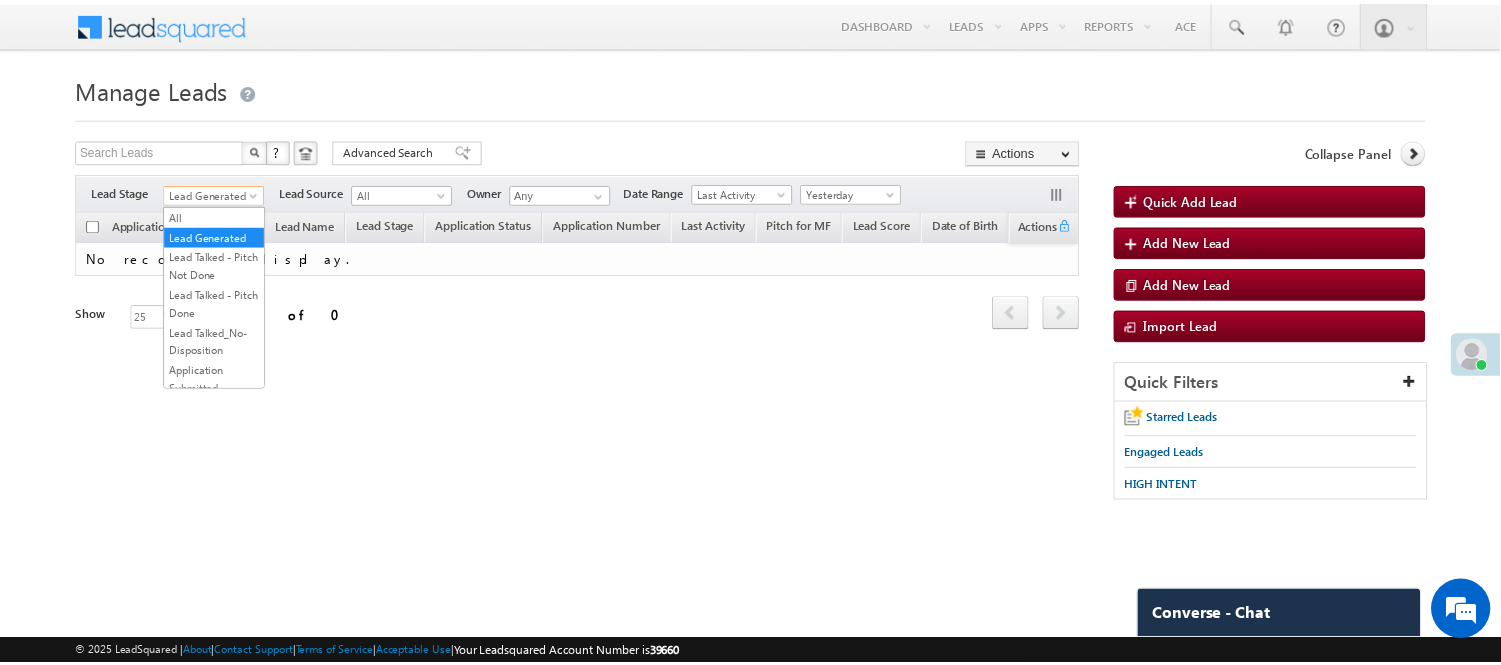 scroll, scrollTop: 496, scrollLeft: 0, axis: vertical 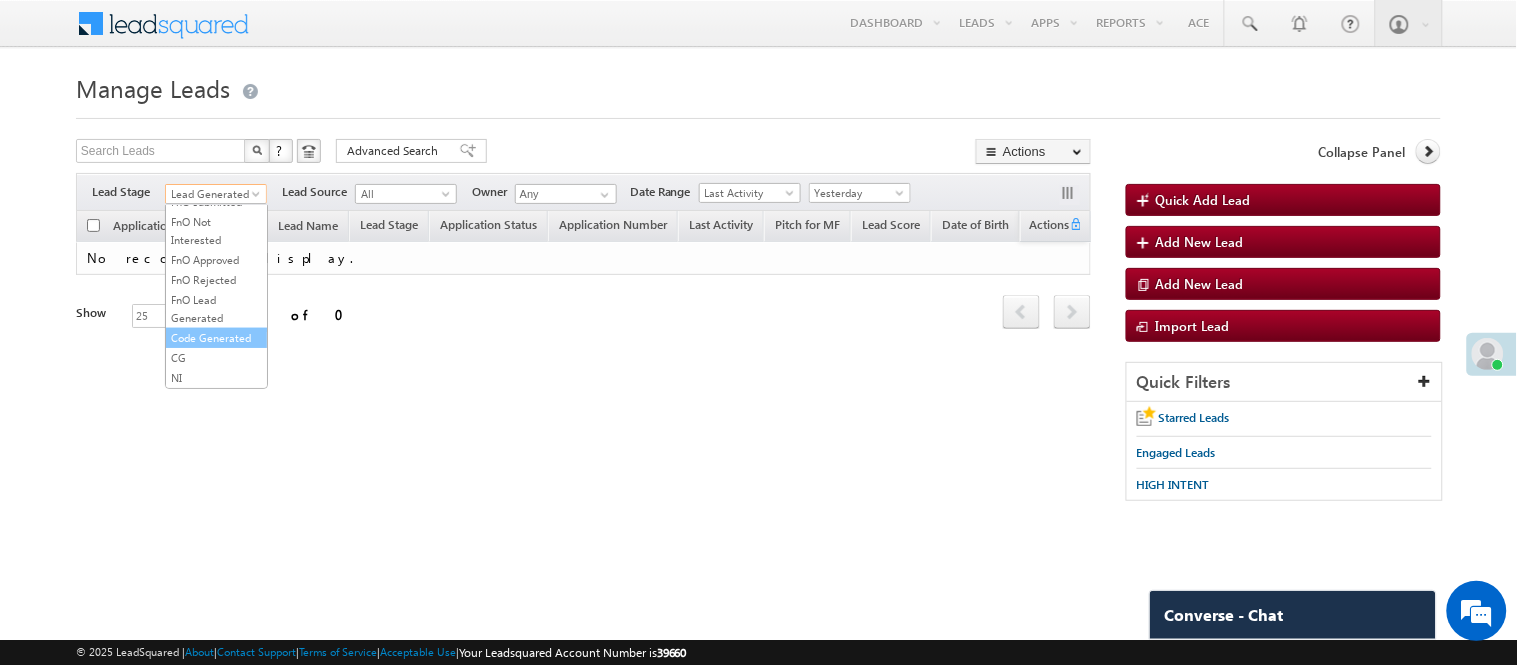 click on "Code Generated" at bounding box center [216, 338] 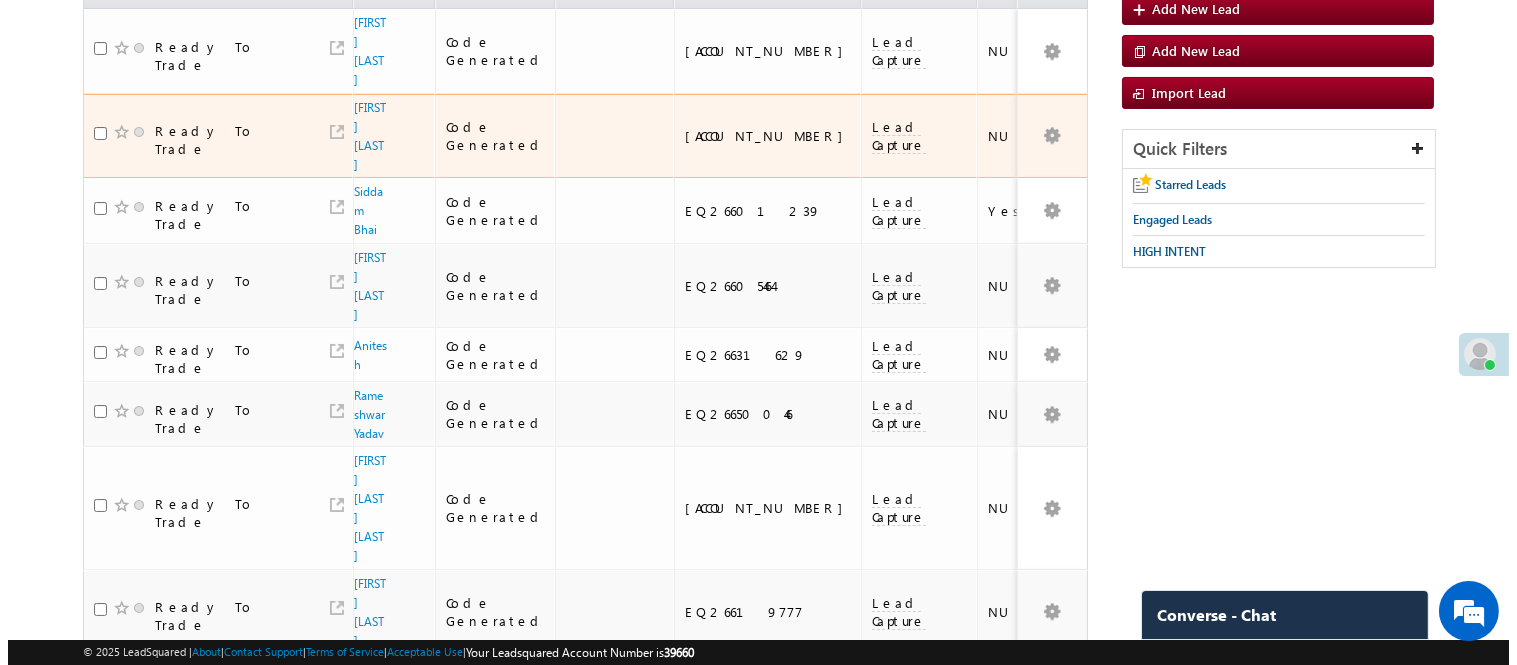 scroll, scrollTop: 0, scrollLeft: 0, axis: both 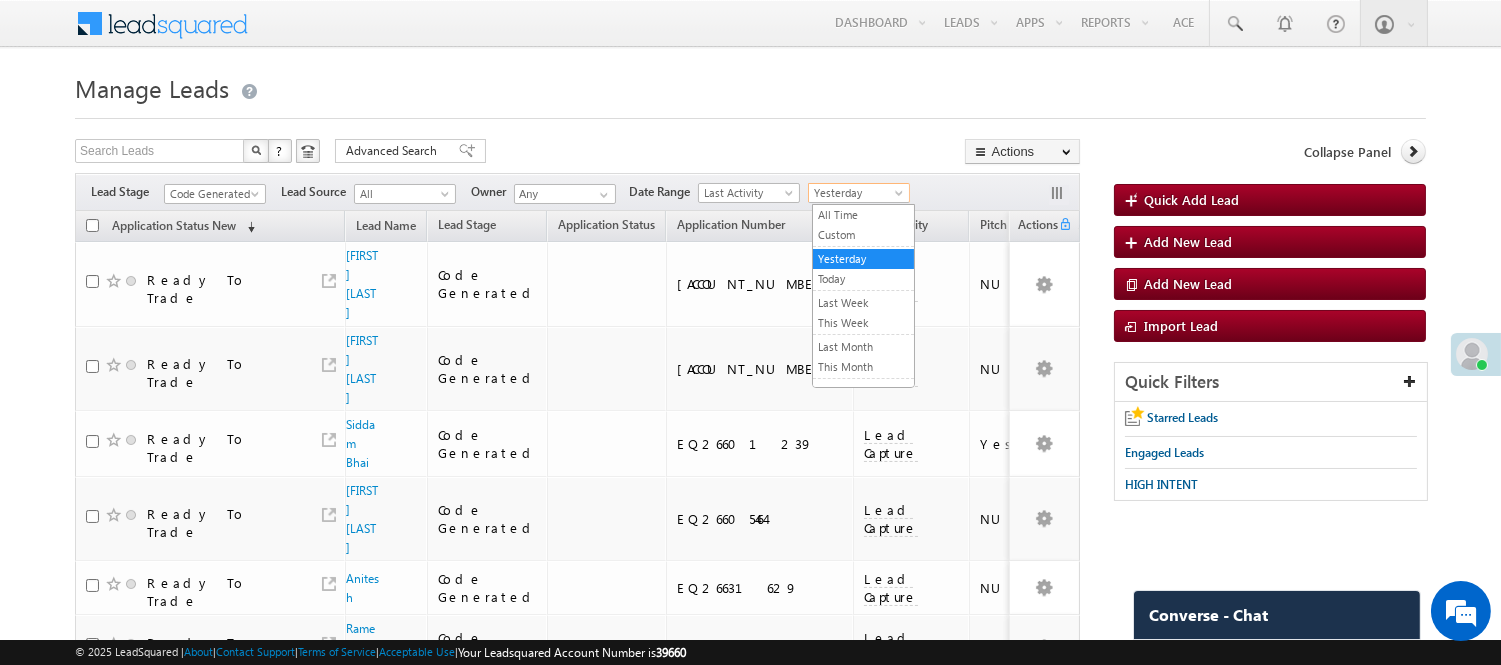 click on "Yesterday" at bounding box center (856, 193) 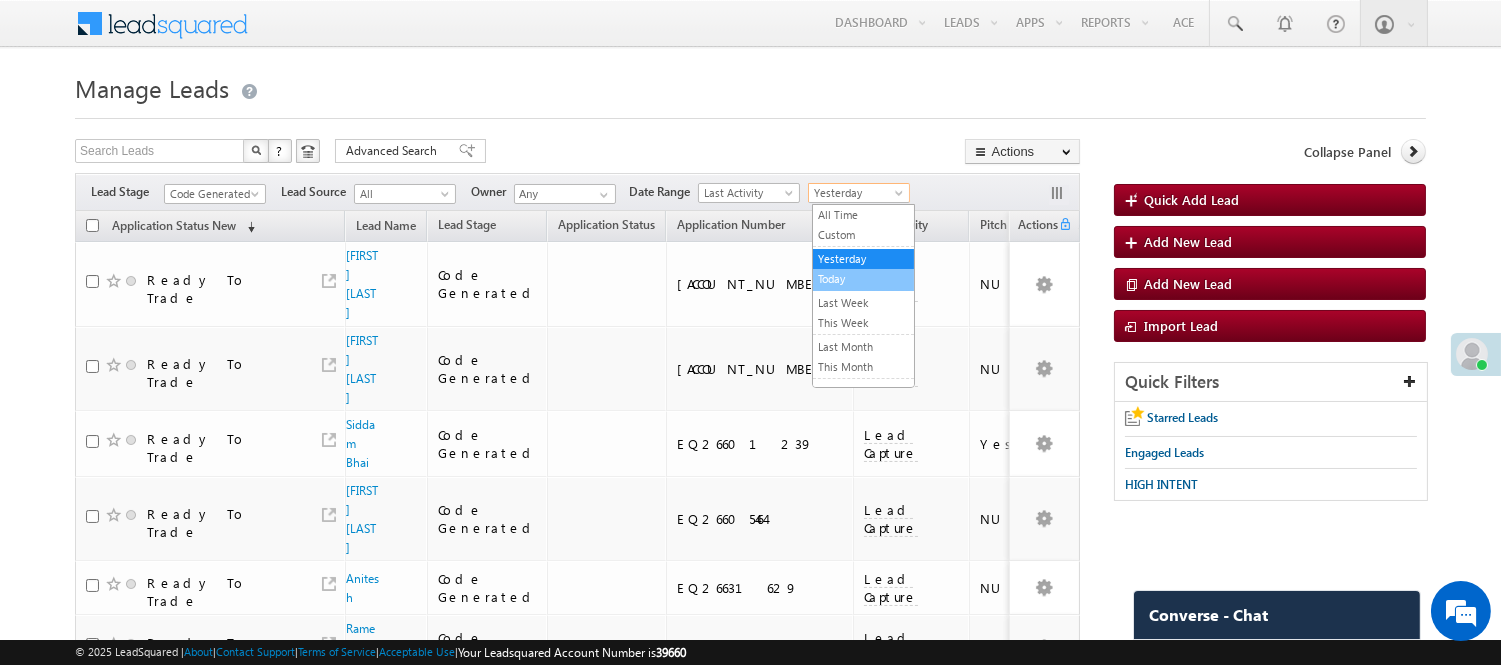 click on "Today" at bounding box center [863, 279] 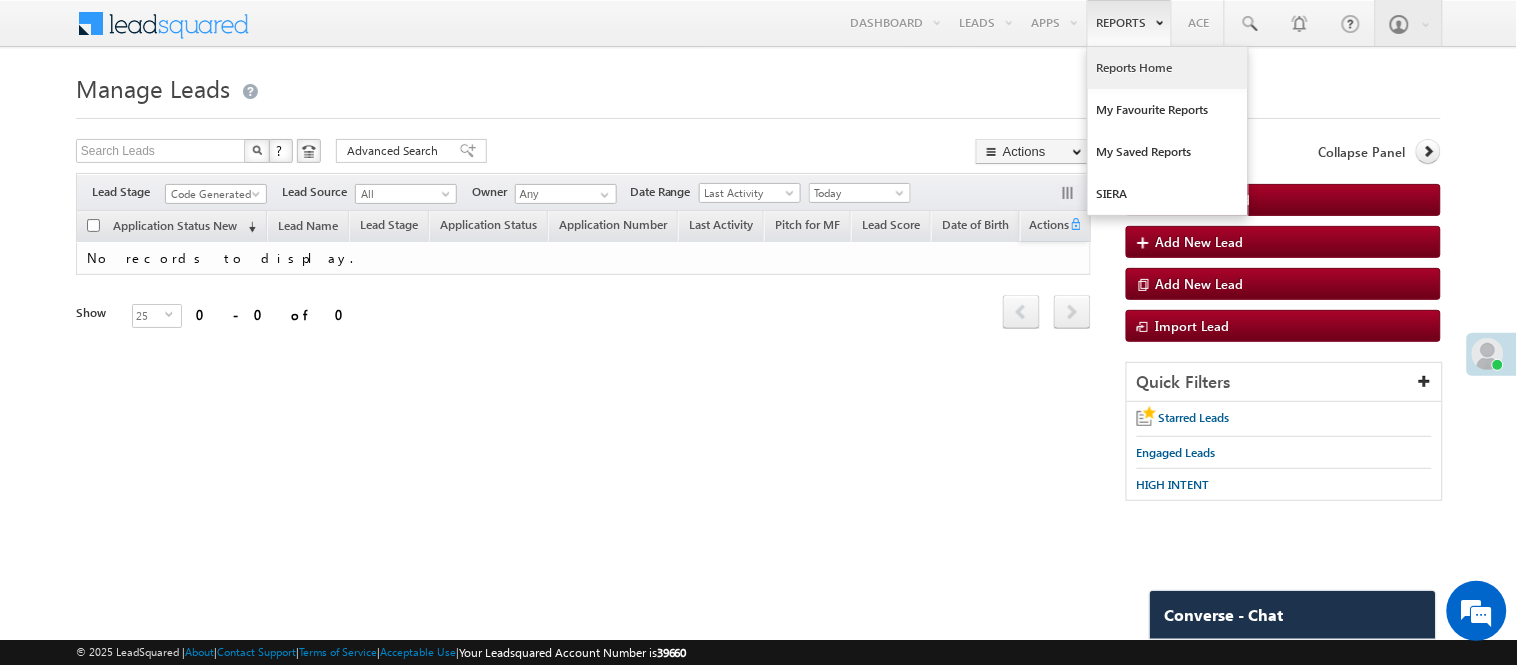 click on "Reports Home" at bounding box center [1168, 68] 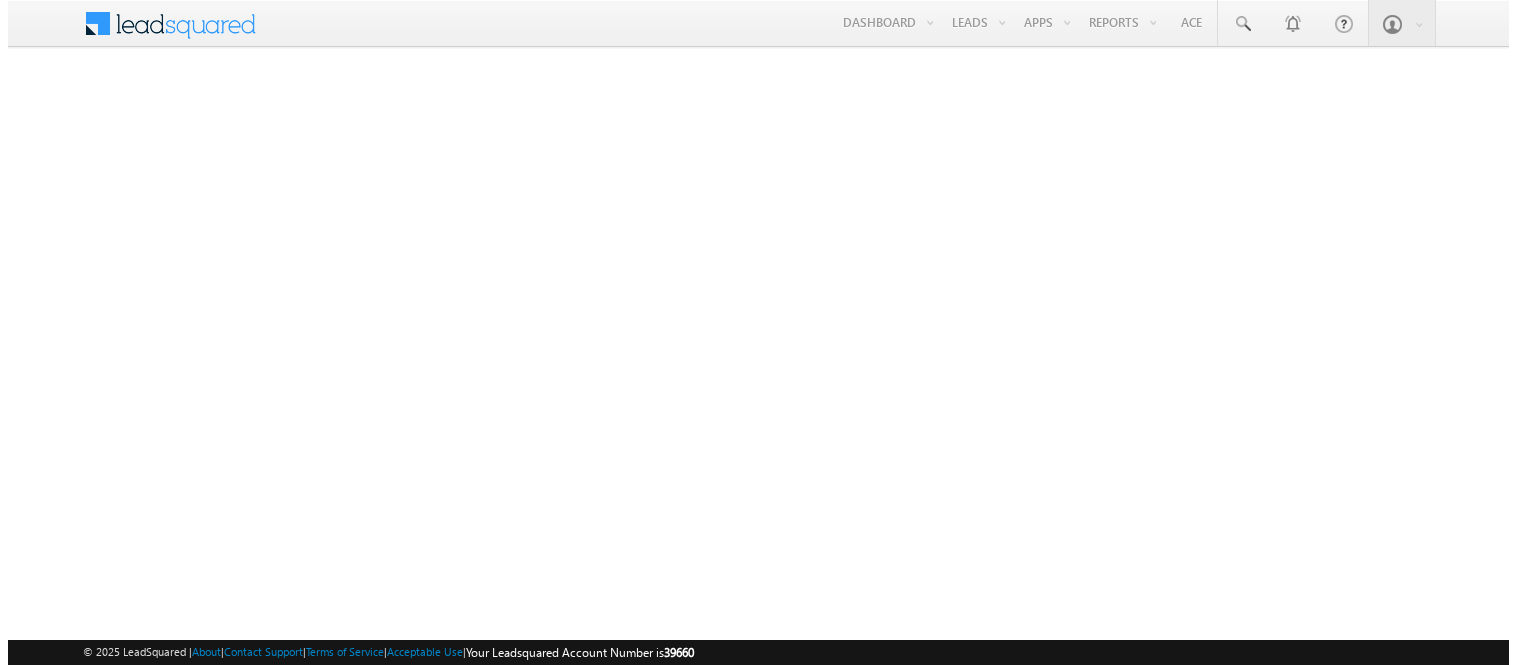 scroll, scrollTop: 0, scrollLeft: 0, axis: both 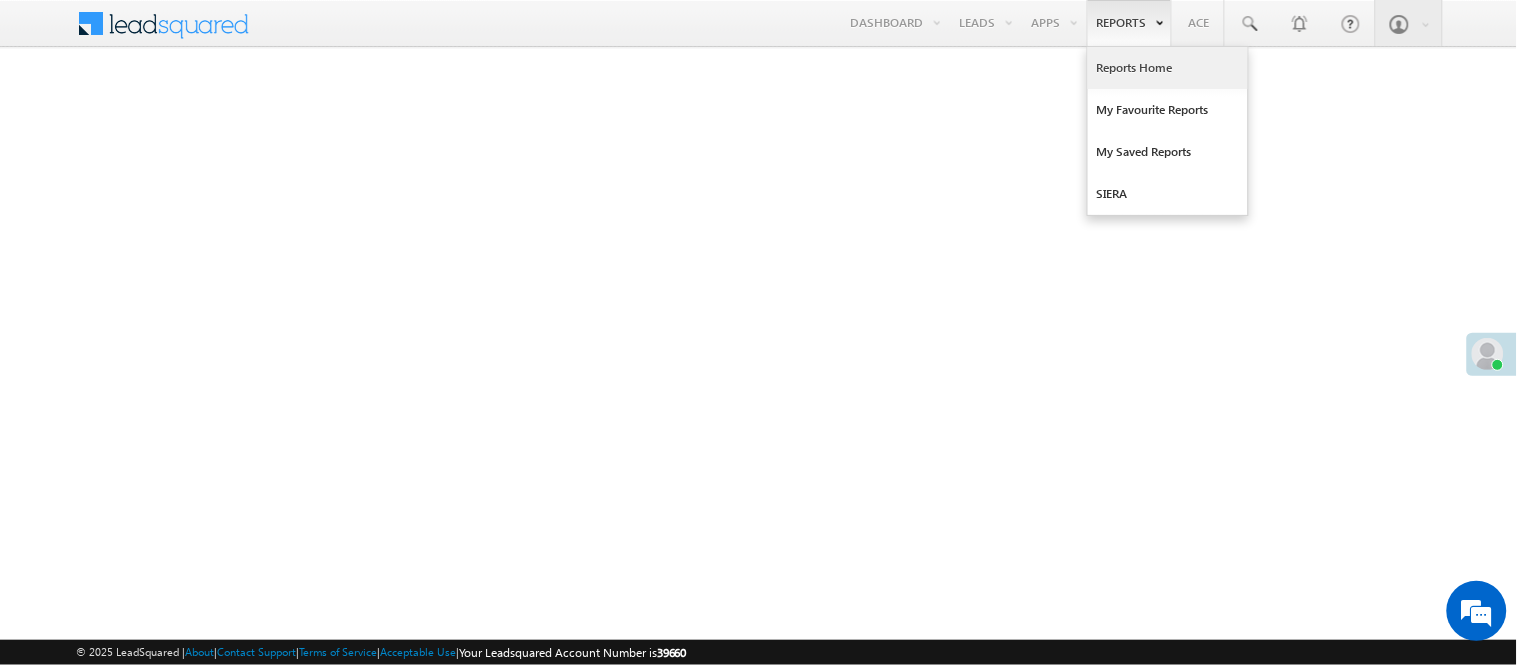 click on "Reports Home" at bounding box center [1168, 68] 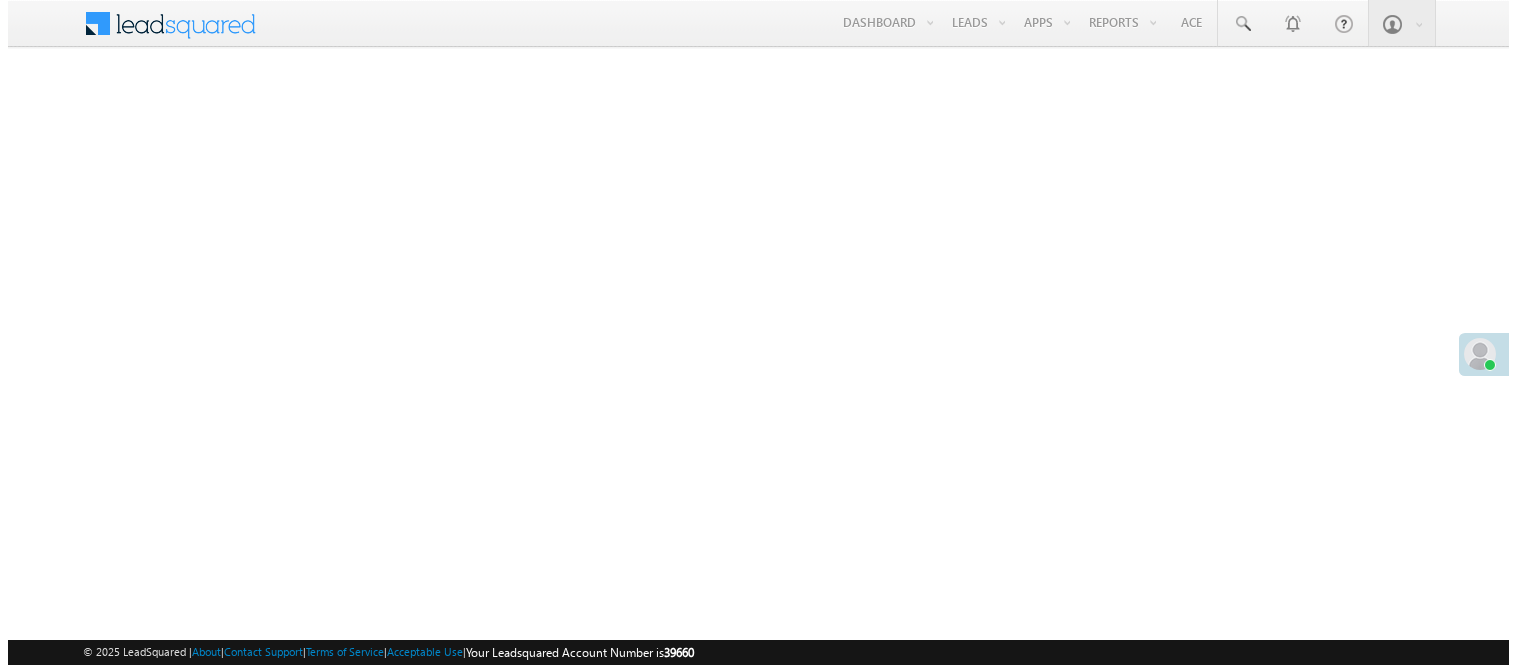 scroll, scrollTop: 0, scrollLeft: 0, axis: both 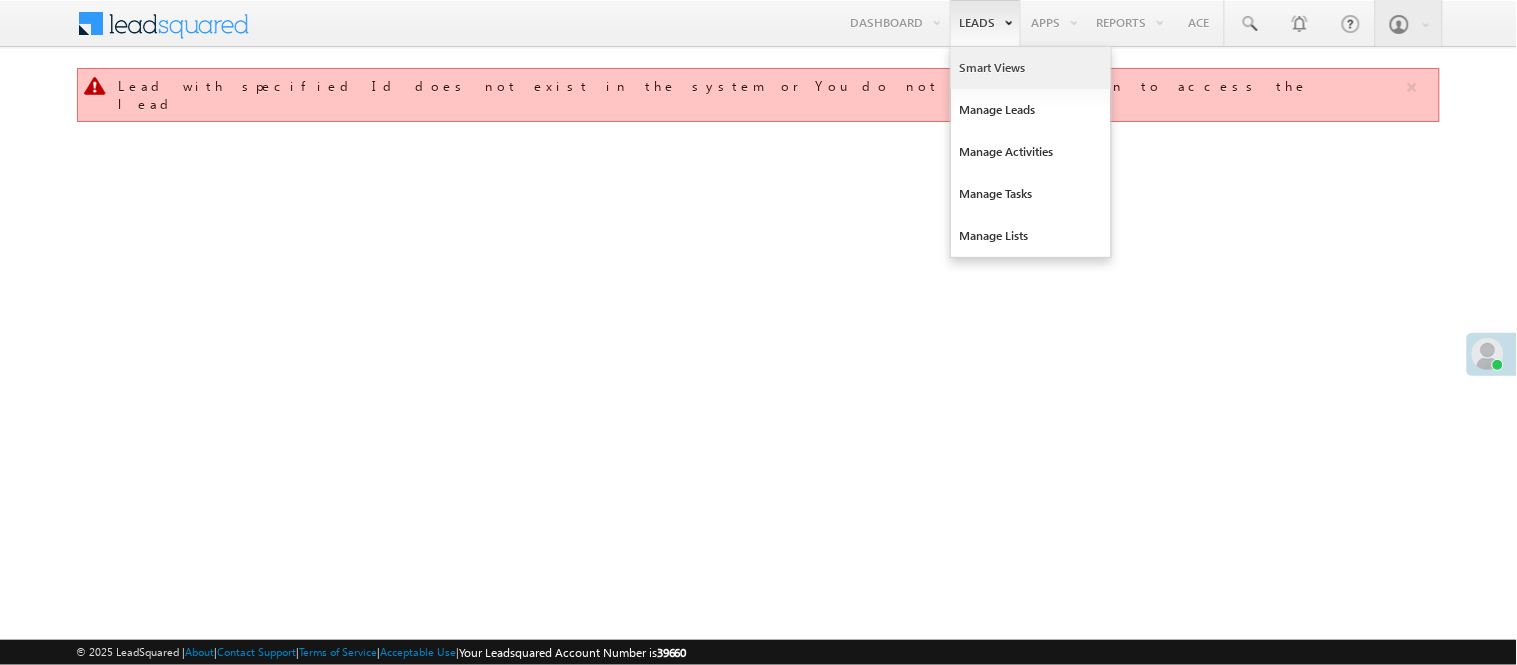 click on "Smart Views" at bounding box center [1031, 68] 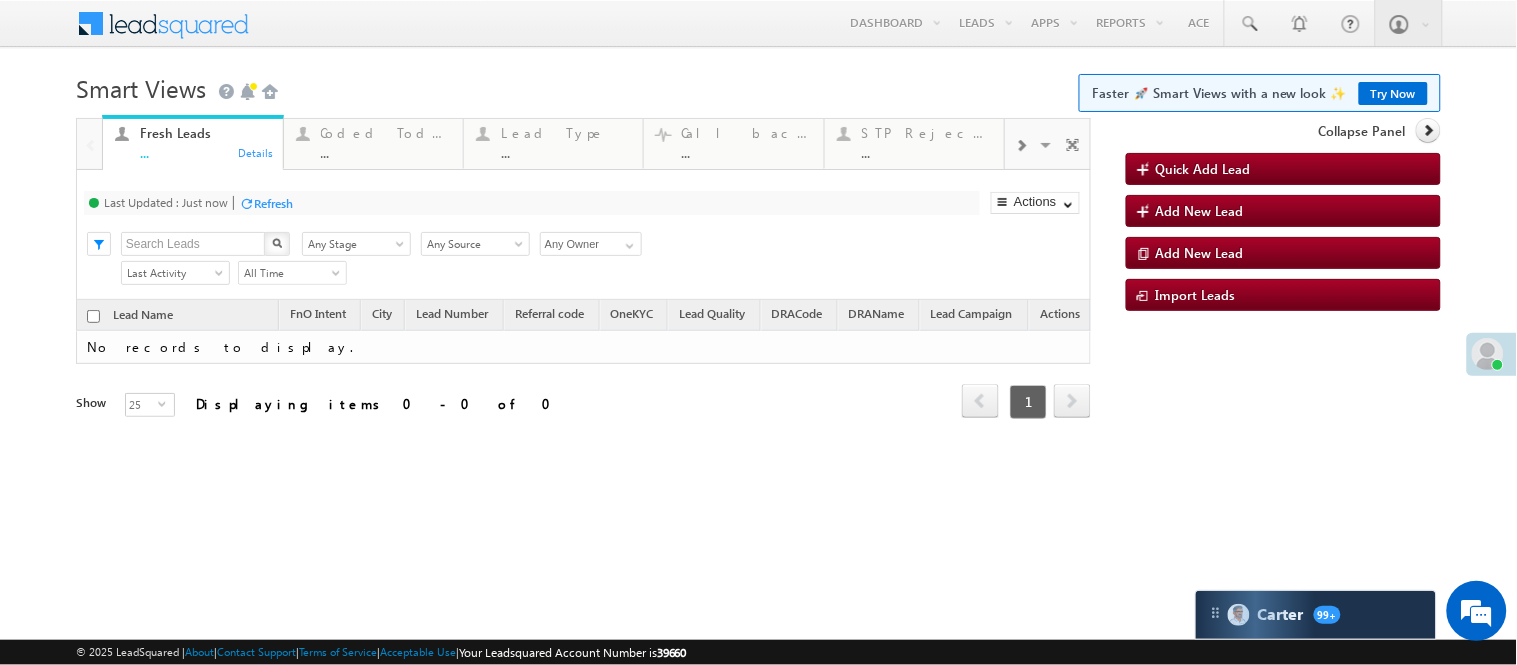 scroll, scrollTop: 0, scrollLeft: 0, axis: both 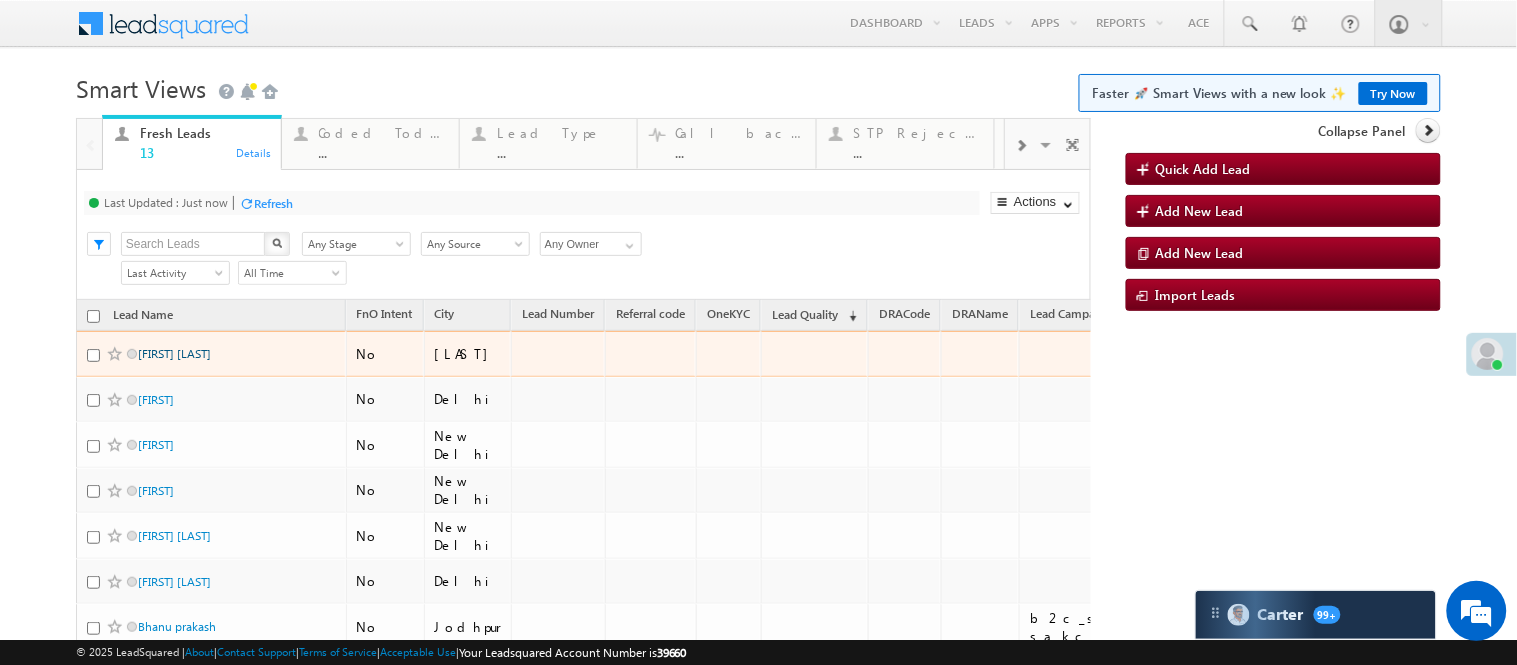 click on "[FIRST] [LAST]" at bounding box center (174, 353) 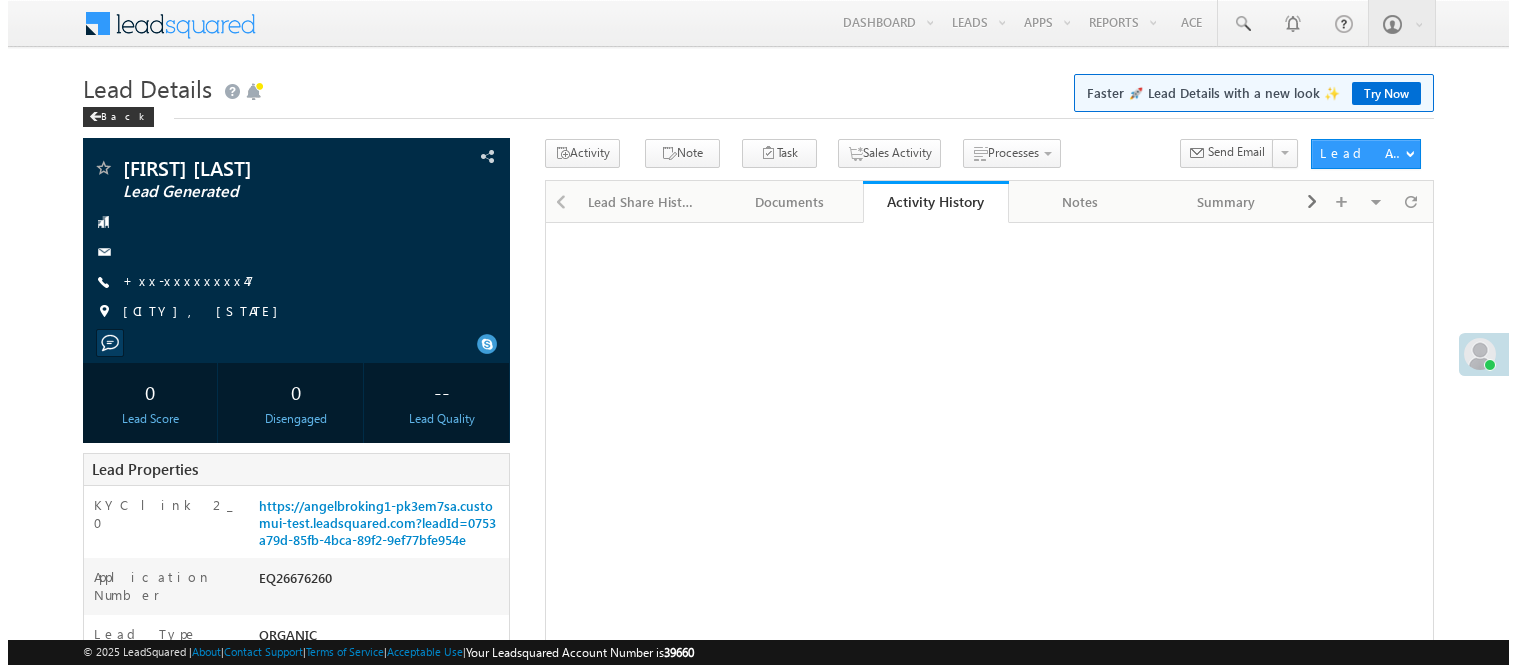 scroll, scrollTop: 0, scrollLeft: 0, axis: both 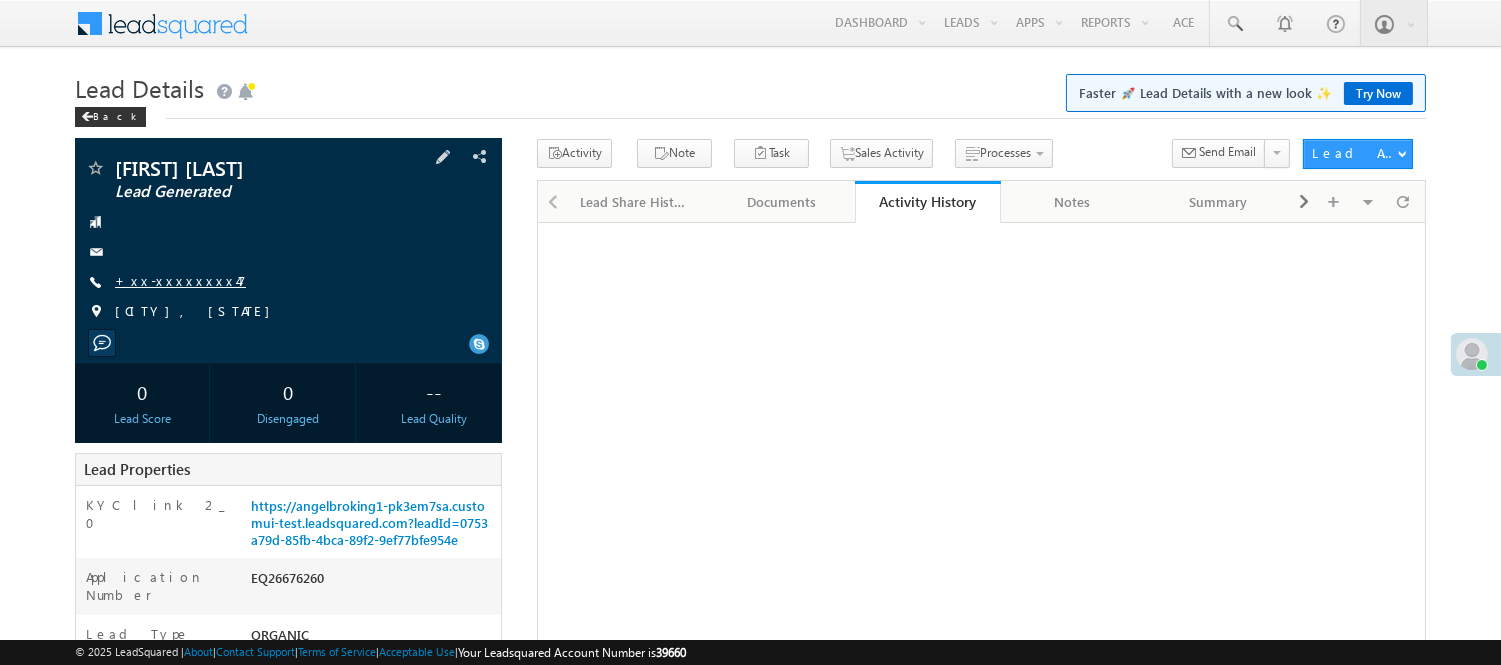 click on "+xx-xxxxxxxx47" at bounding box center [180, 280] 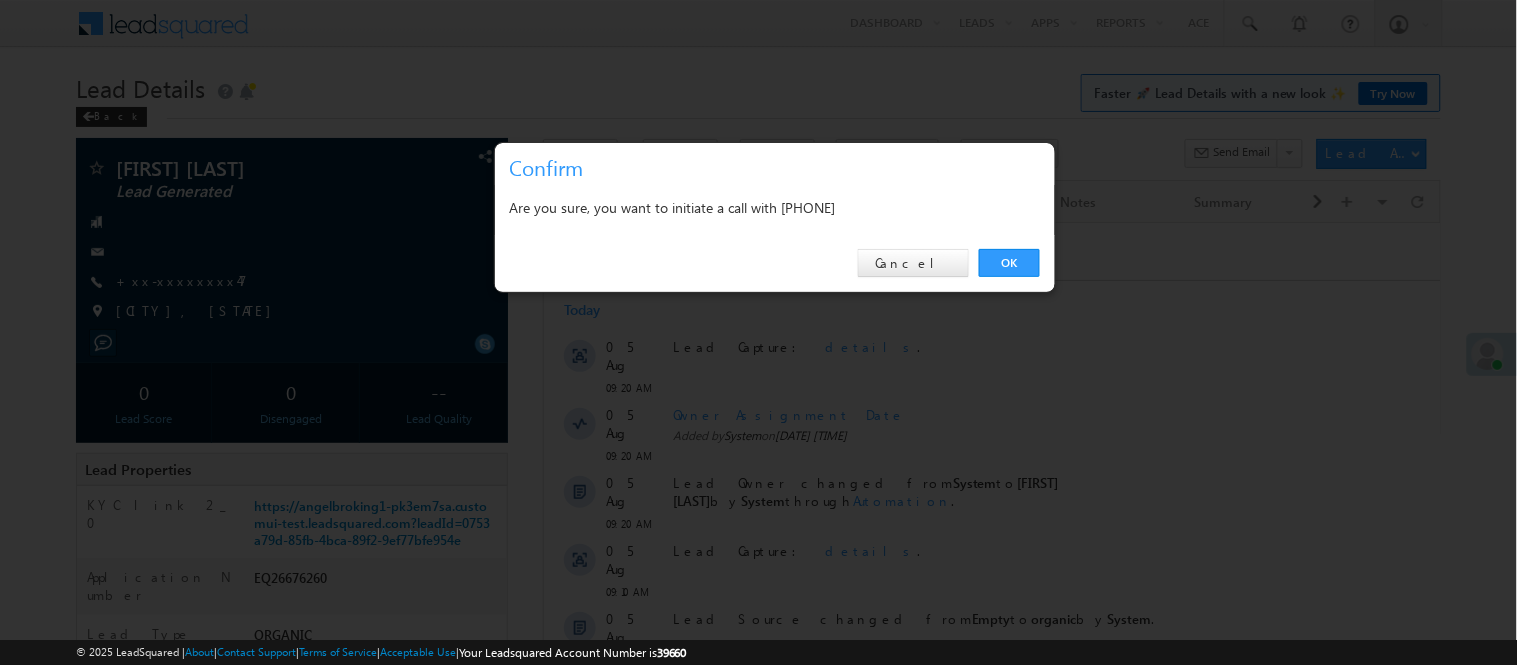 scroll, scrollTop: 0, scrollLeft: 0, axis: both 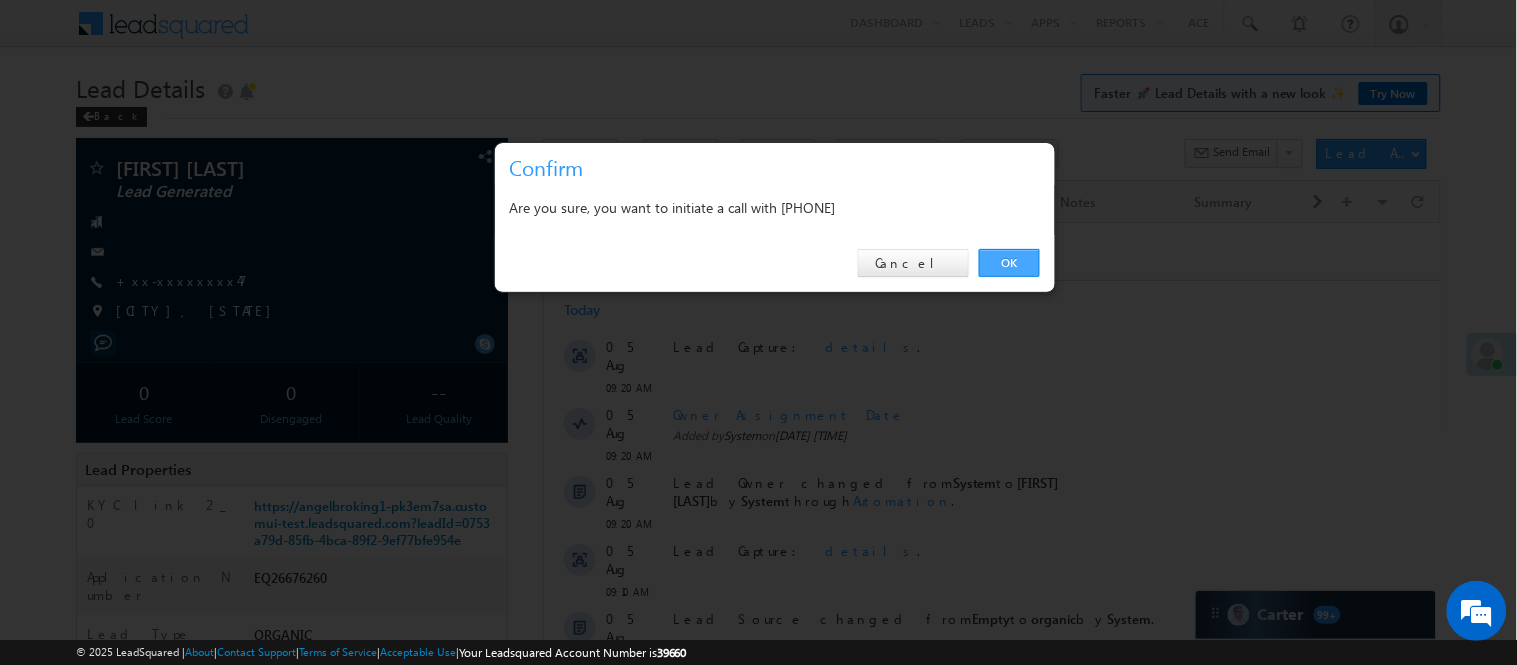 click on "OK" at bounding box center (1009, 263) 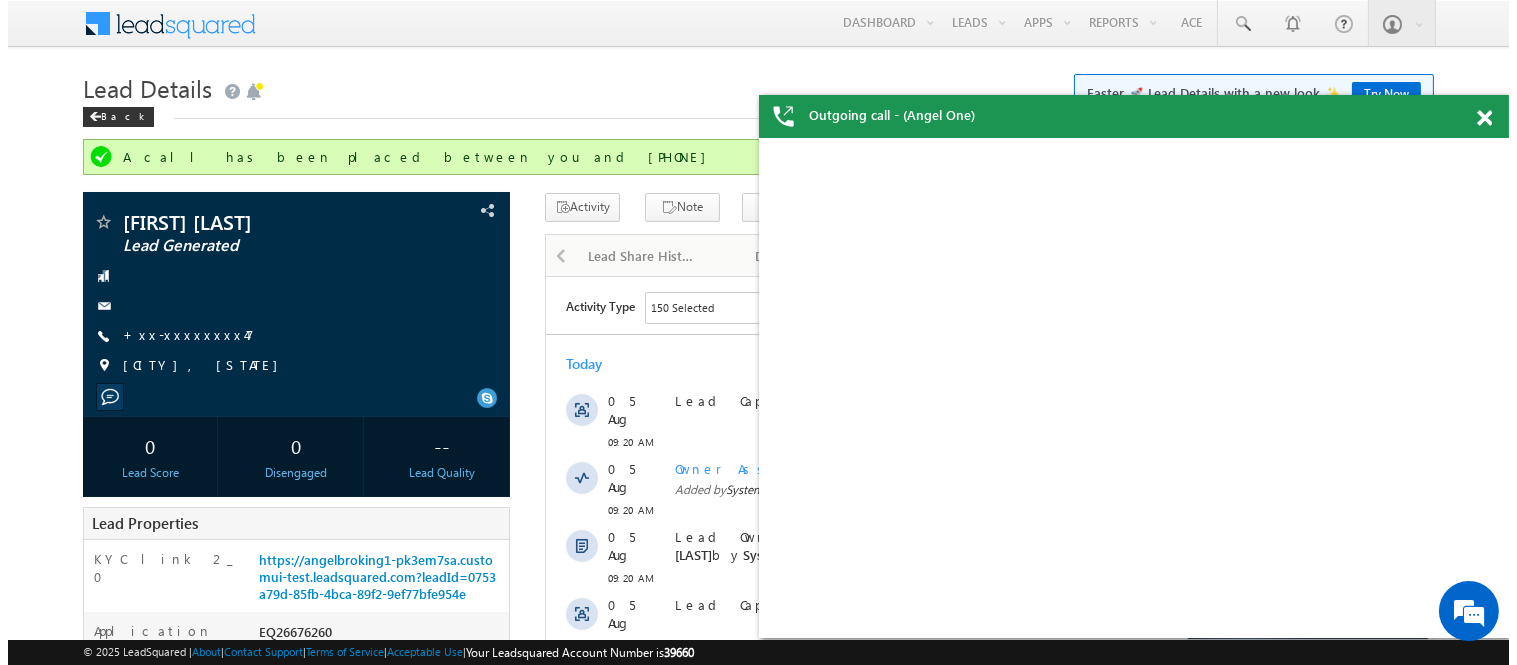scroll, scrollTop: 0, scrollLeft: 0, axis: both 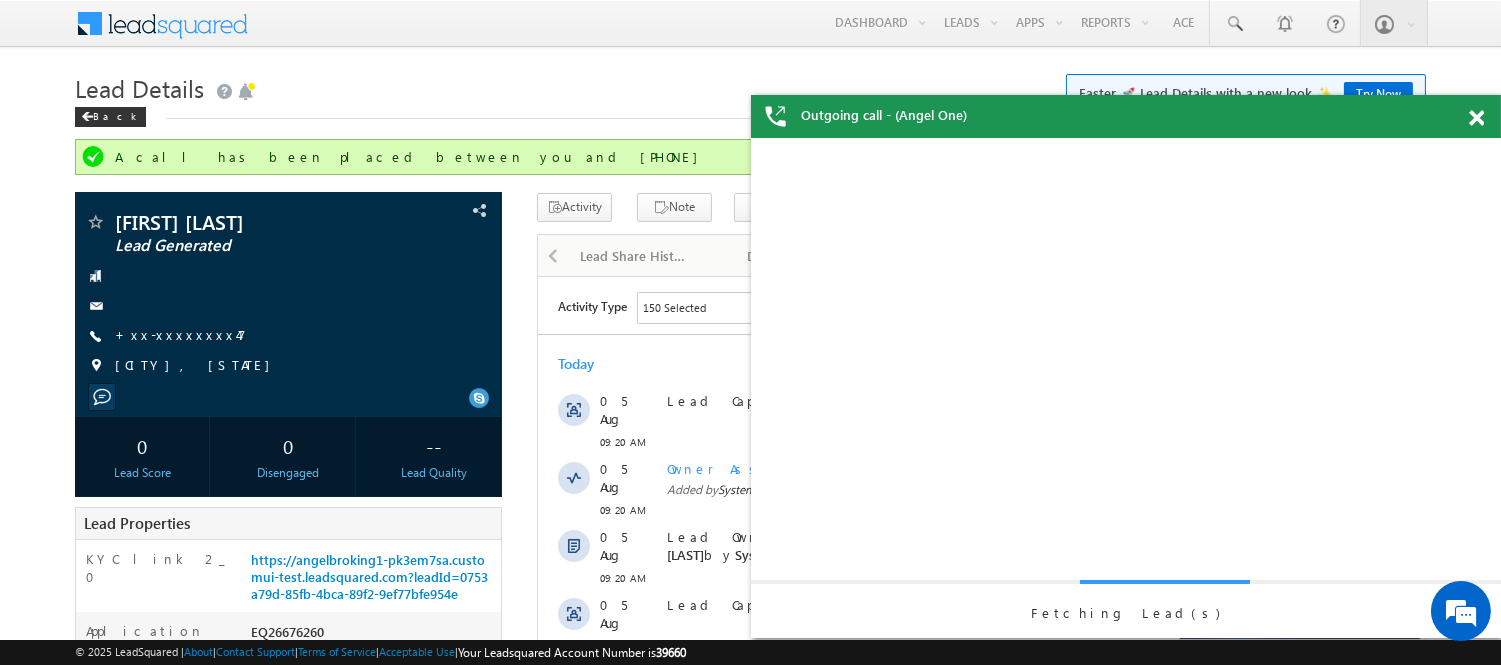 click at bounding box center (1476, 118) 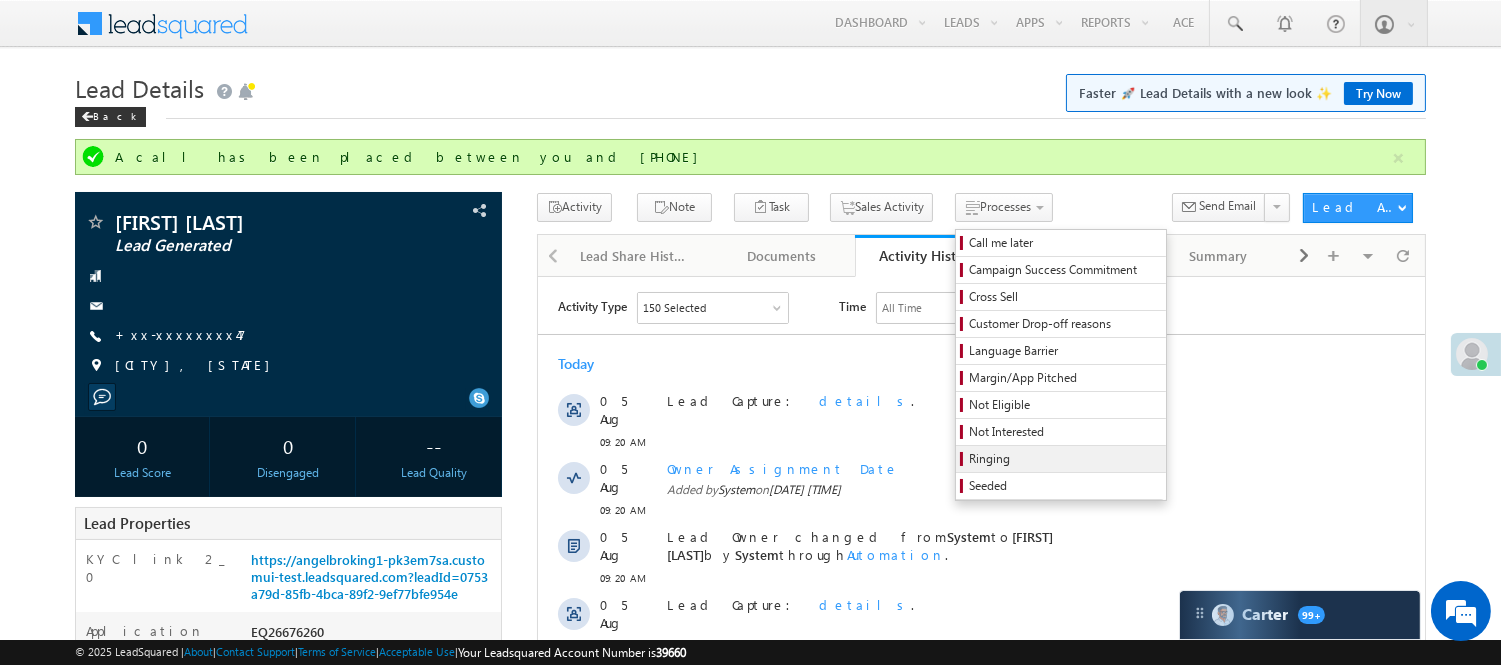 click on "Ringing" at bounding box center (1064, 459) 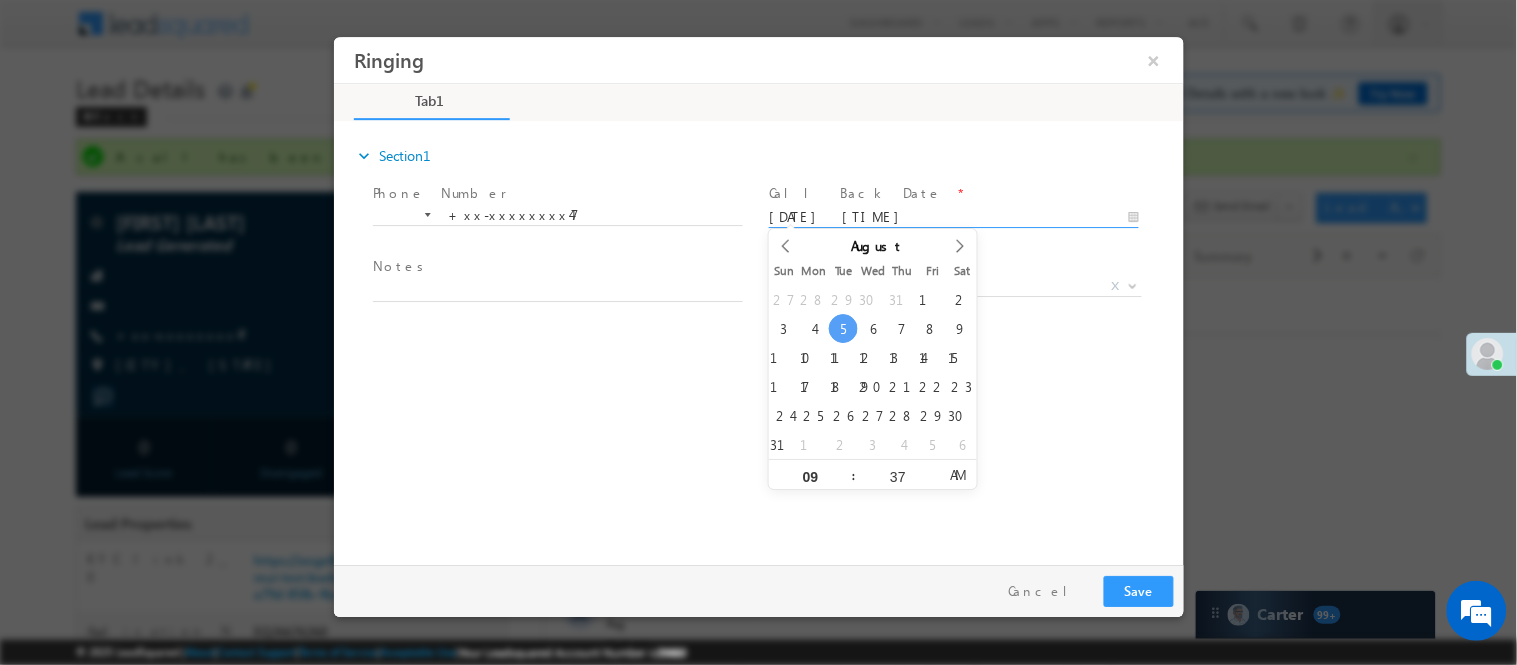 scroll, scrollTop: 0, scrollLeft: 0, axis: both 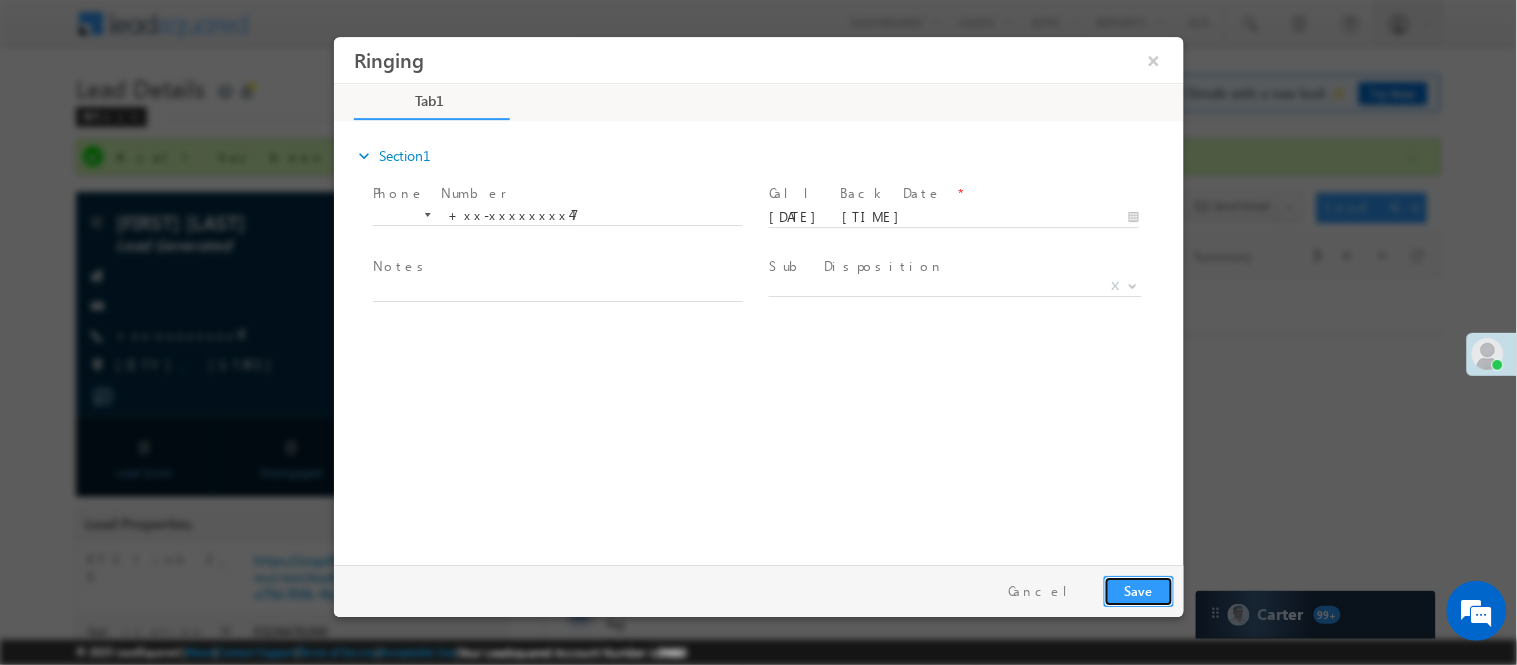 click on "Save" at bounding box center [1138, 590] 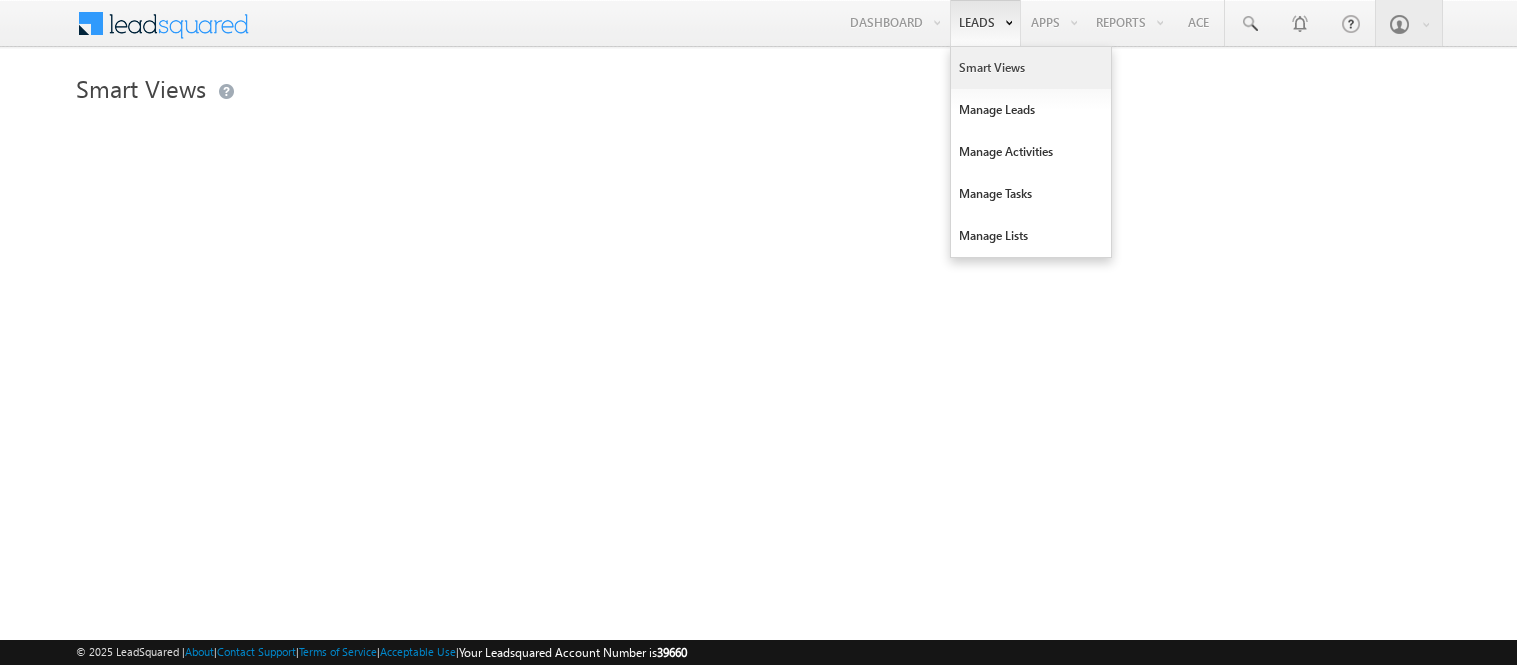 scroll, scrollTop: 0, scrollLeft: 0, axis: both 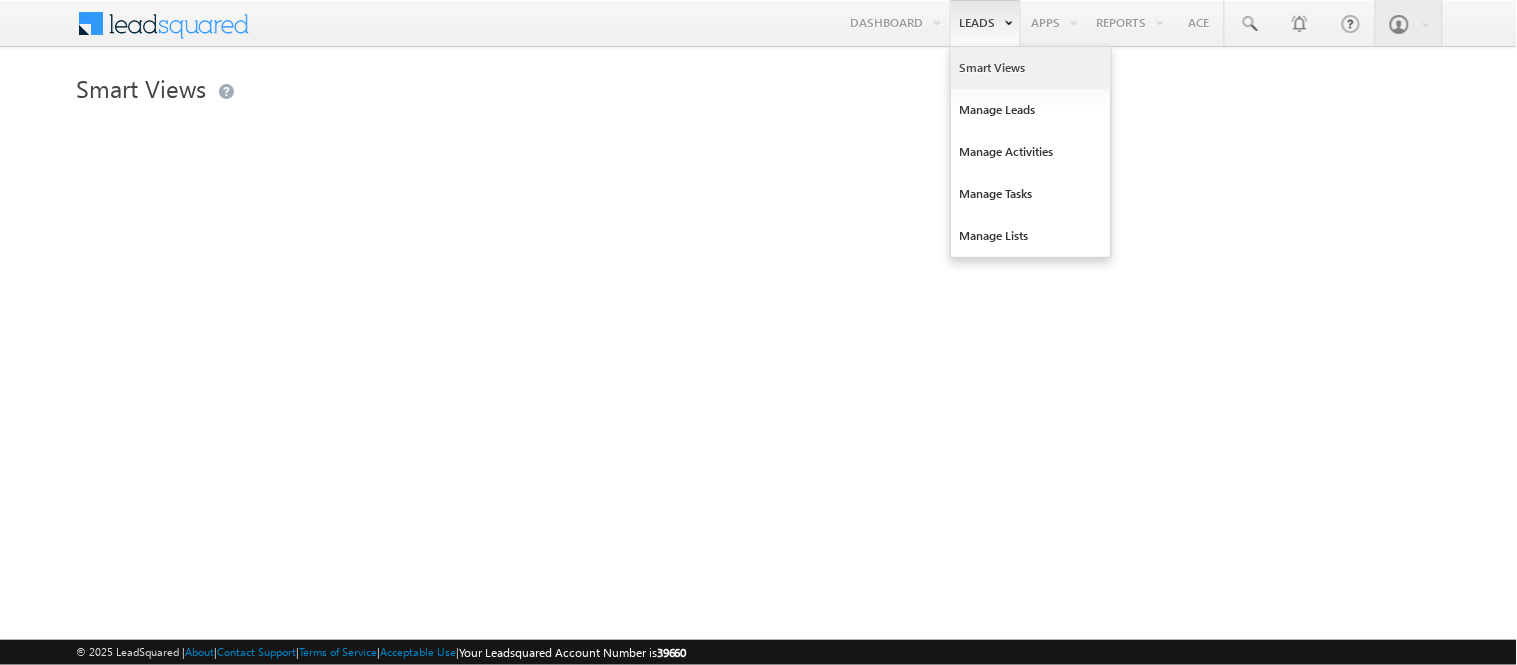 click on "Smart Views" at bounding box center (1031, 68) 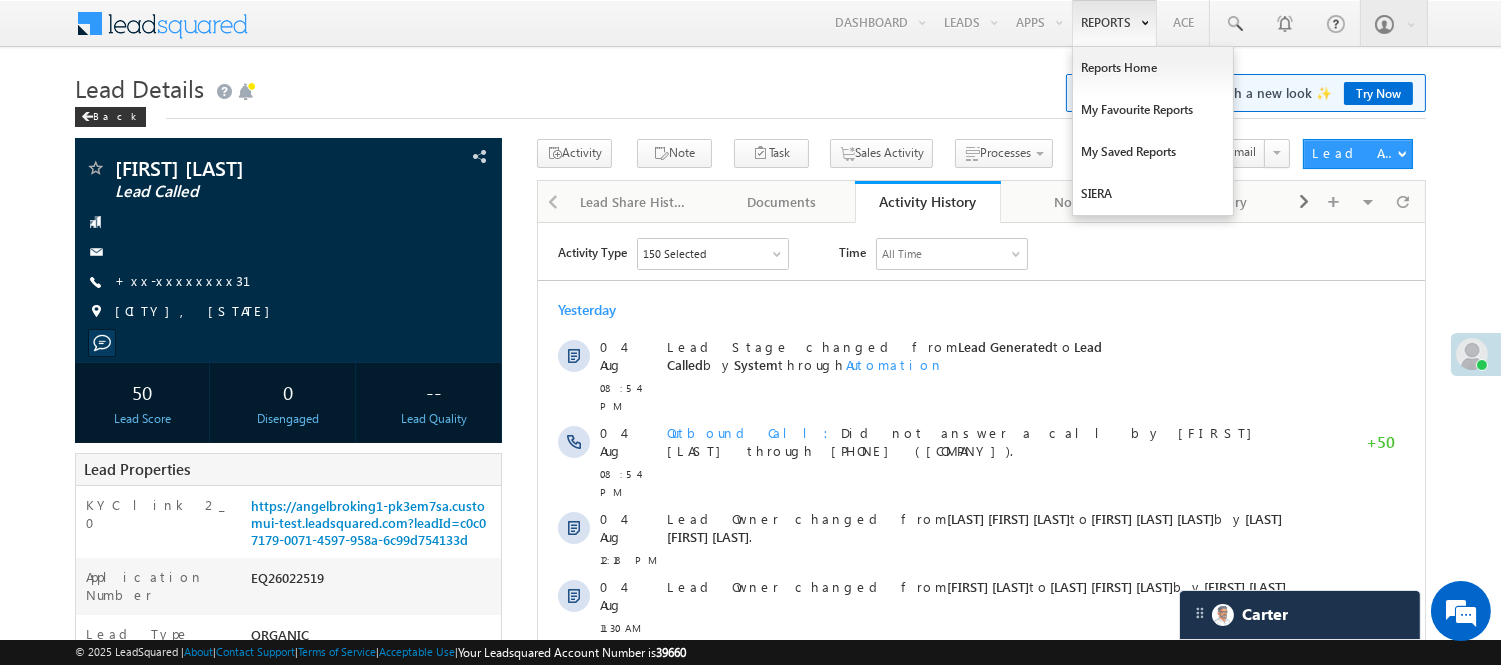 scroll, scrollTop: 0, scrollLeft: 0, axis: both 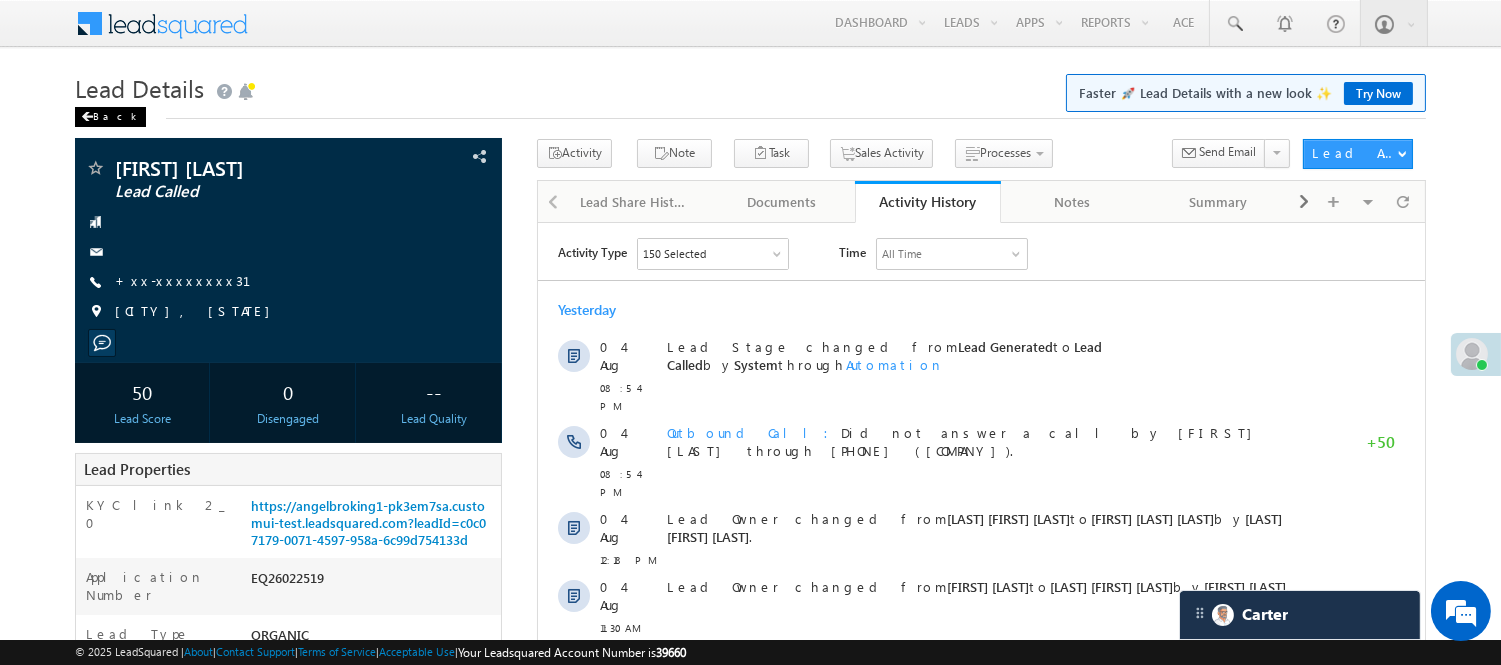 click on "Back" at bounding box center [110, 117] 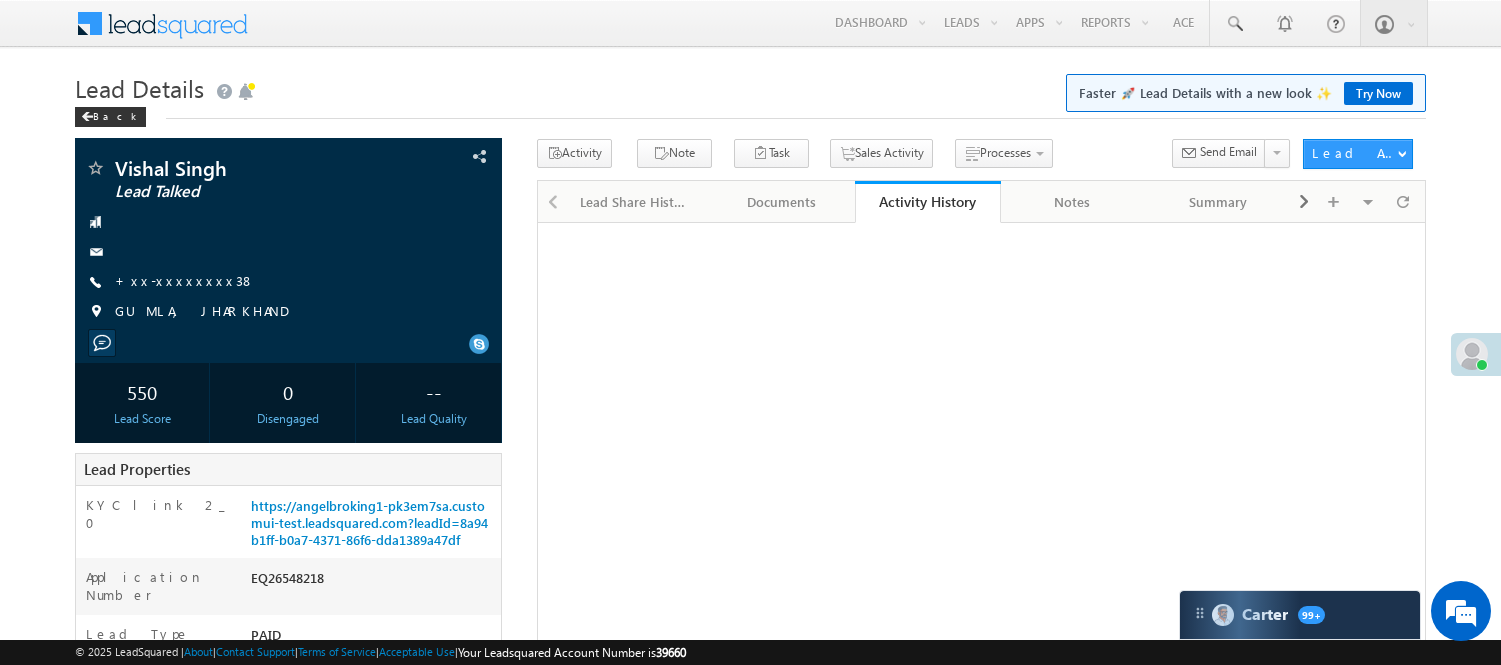 scroll, scrollTop: 0, scrollLeft: 0, axis: both 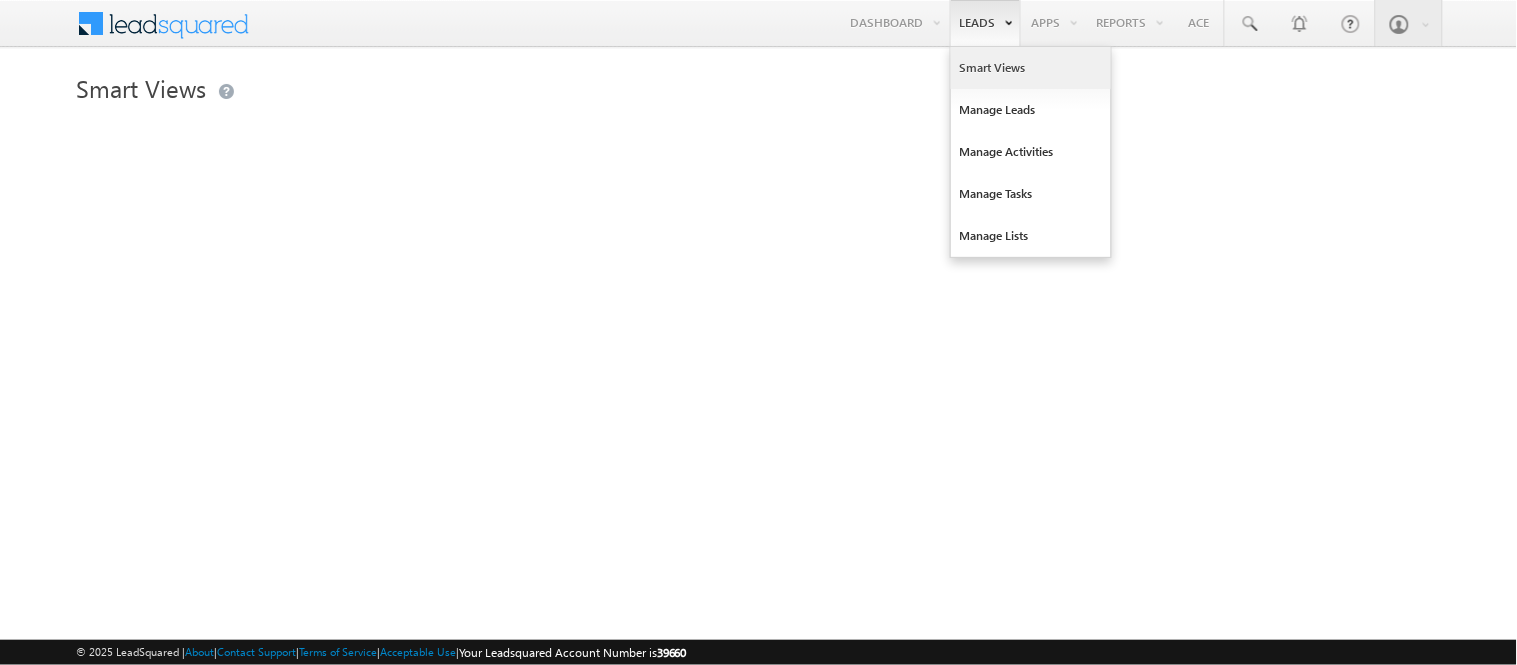 click on "Smart Views" at bounding box center [1031, 68] 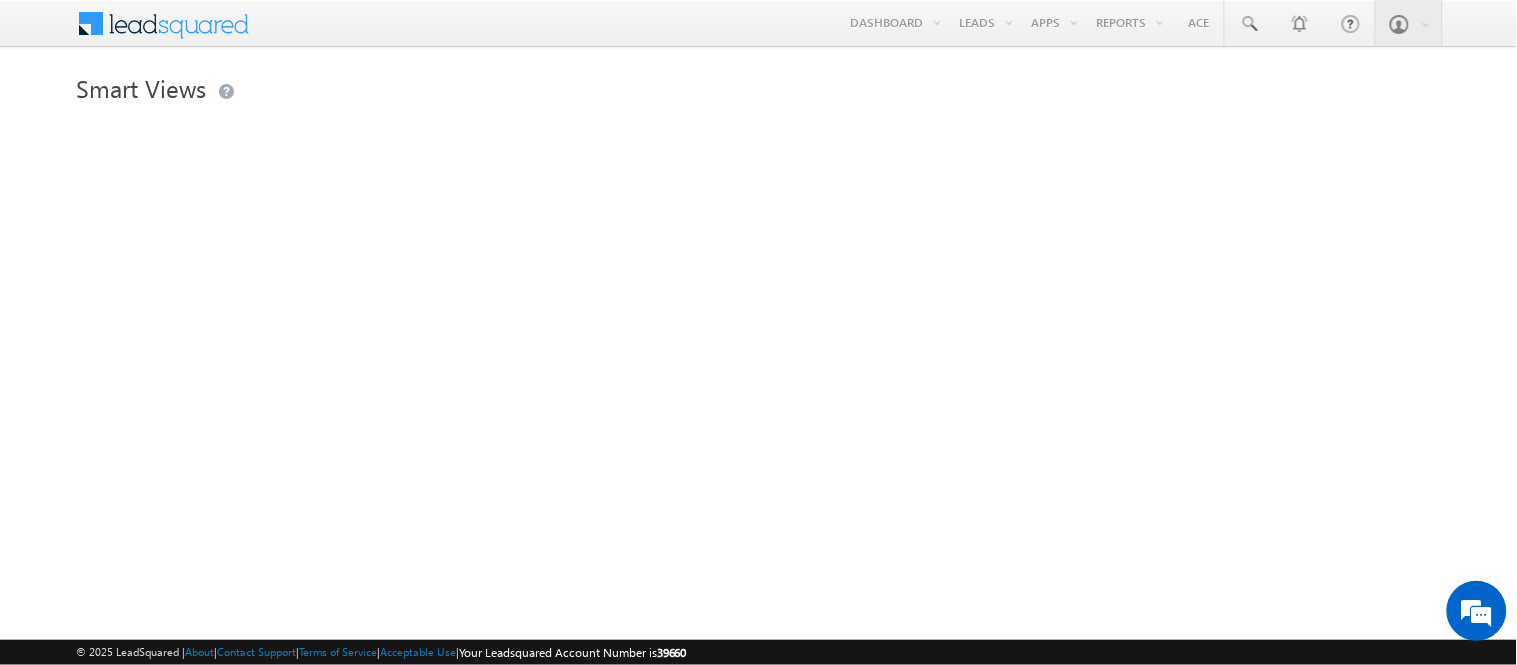 scroll, scrollTop: 0, scrollLeft: 0, axis: both 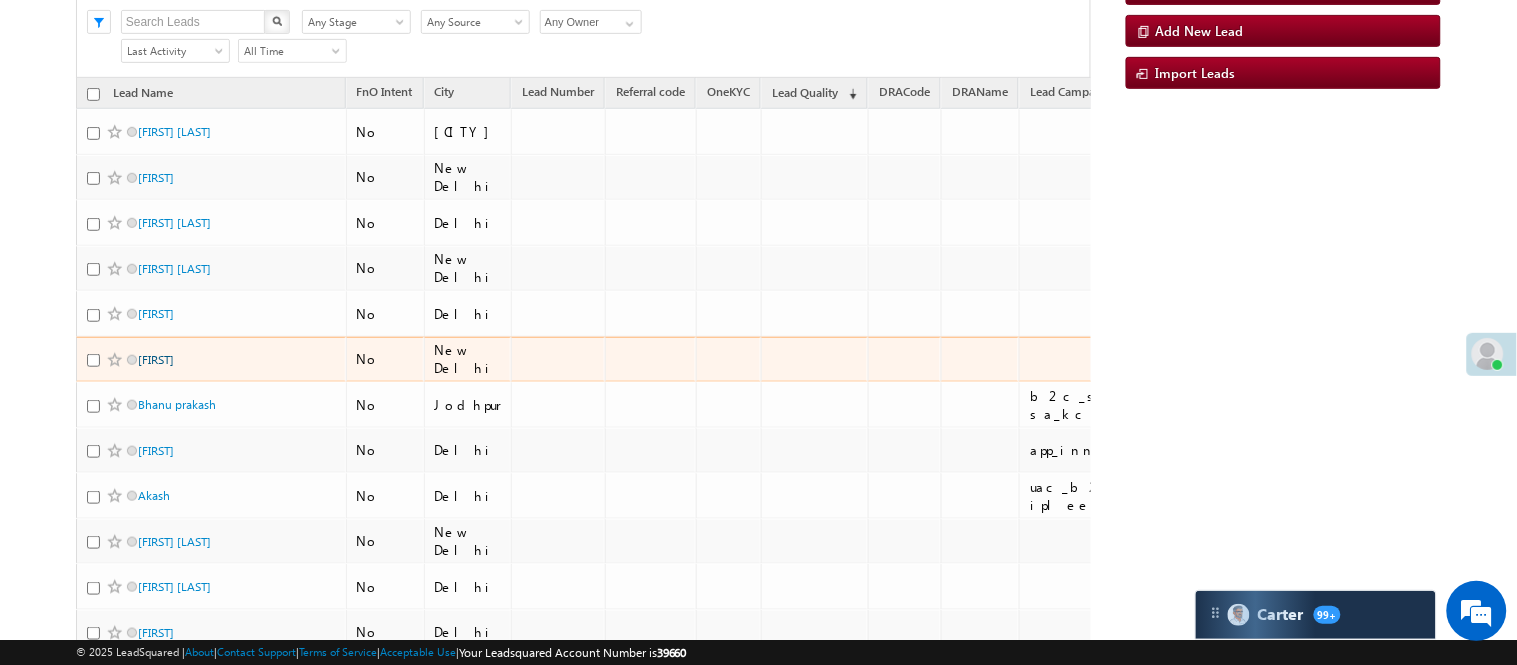 click on "[NAME]" at bounding box center (156, 359) 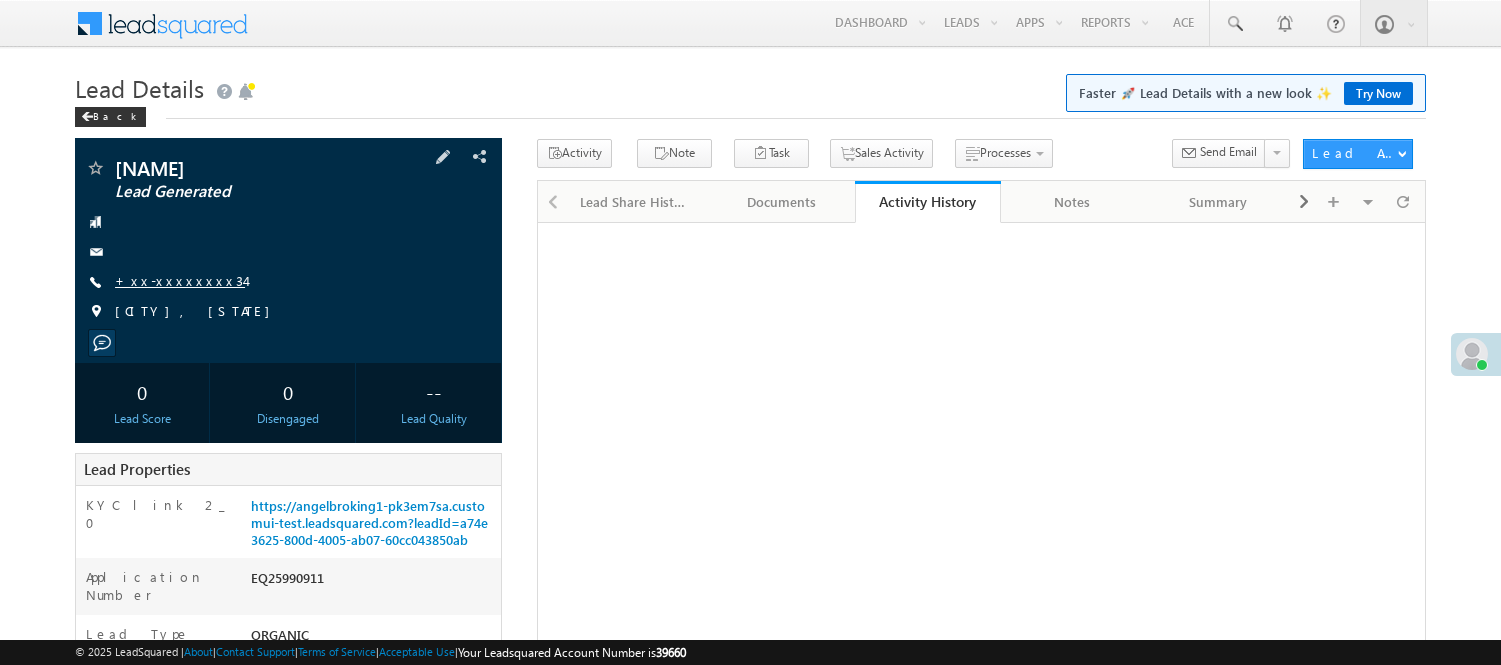 click on "+xx-xxxxxxxx34" at bounding box center (180, 280) 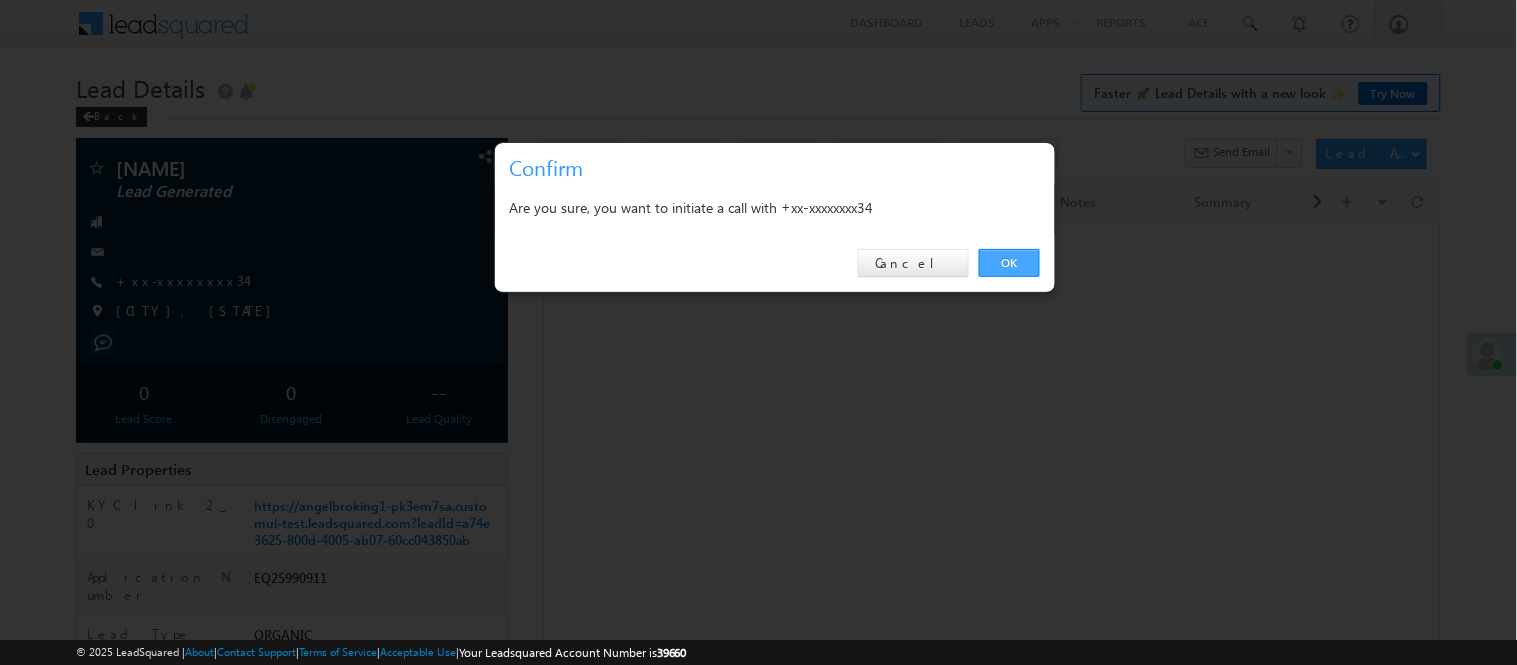 click on "OK" at bounding box center [1009, 263] 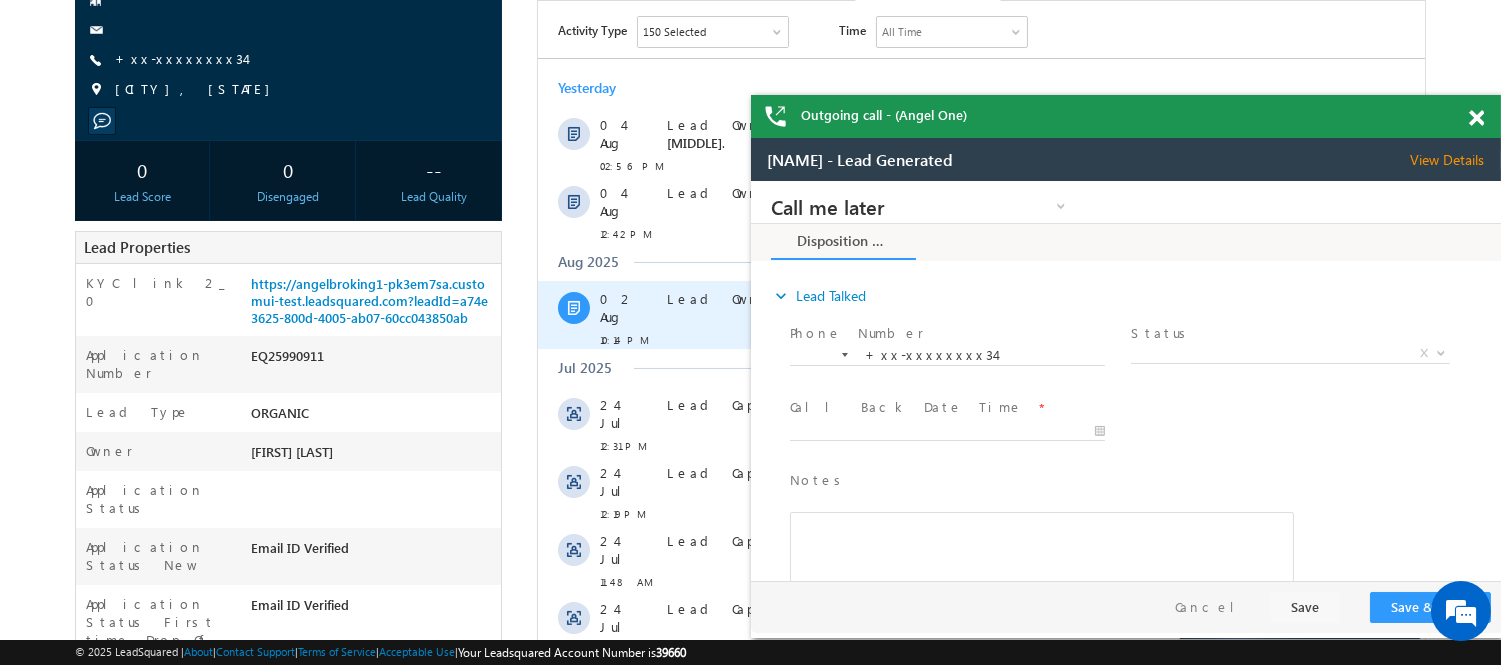 scroll, scrollTop: 0, scrollLeft: 0, axis: both 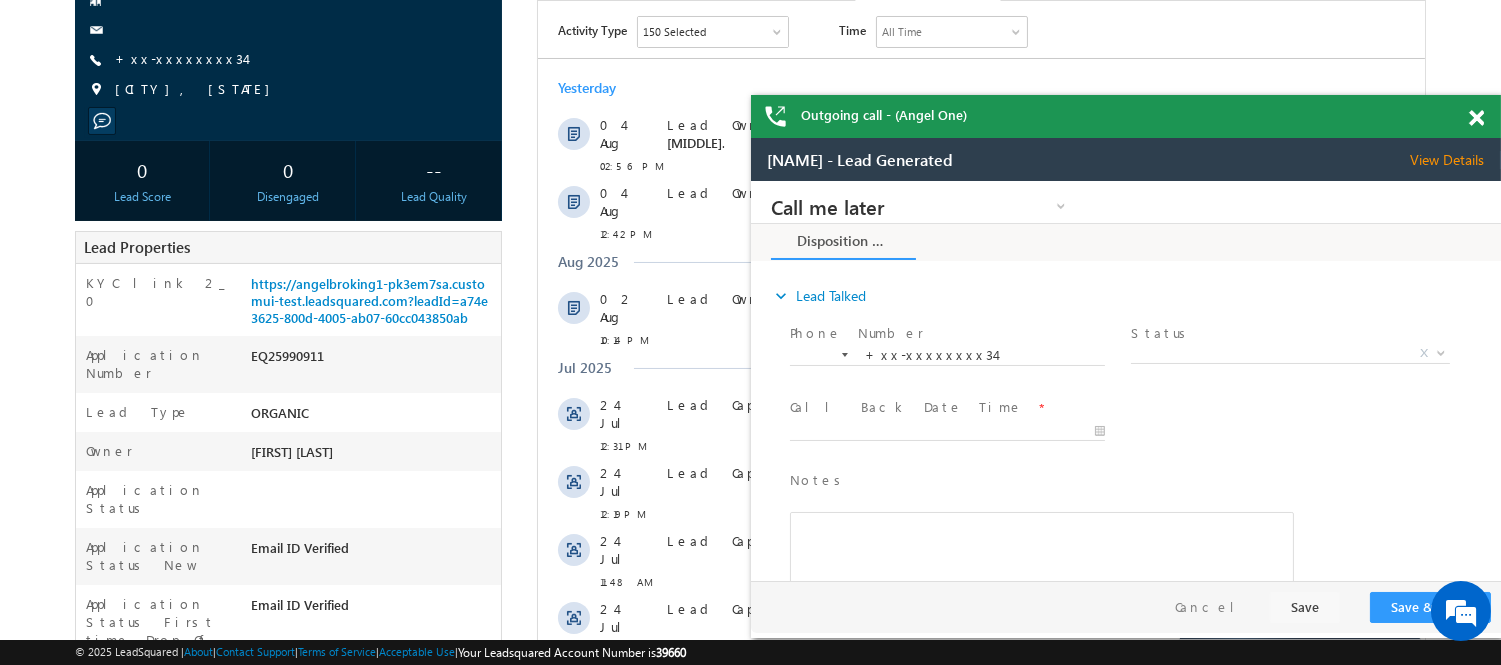 click at bounding box center (1476, 118) 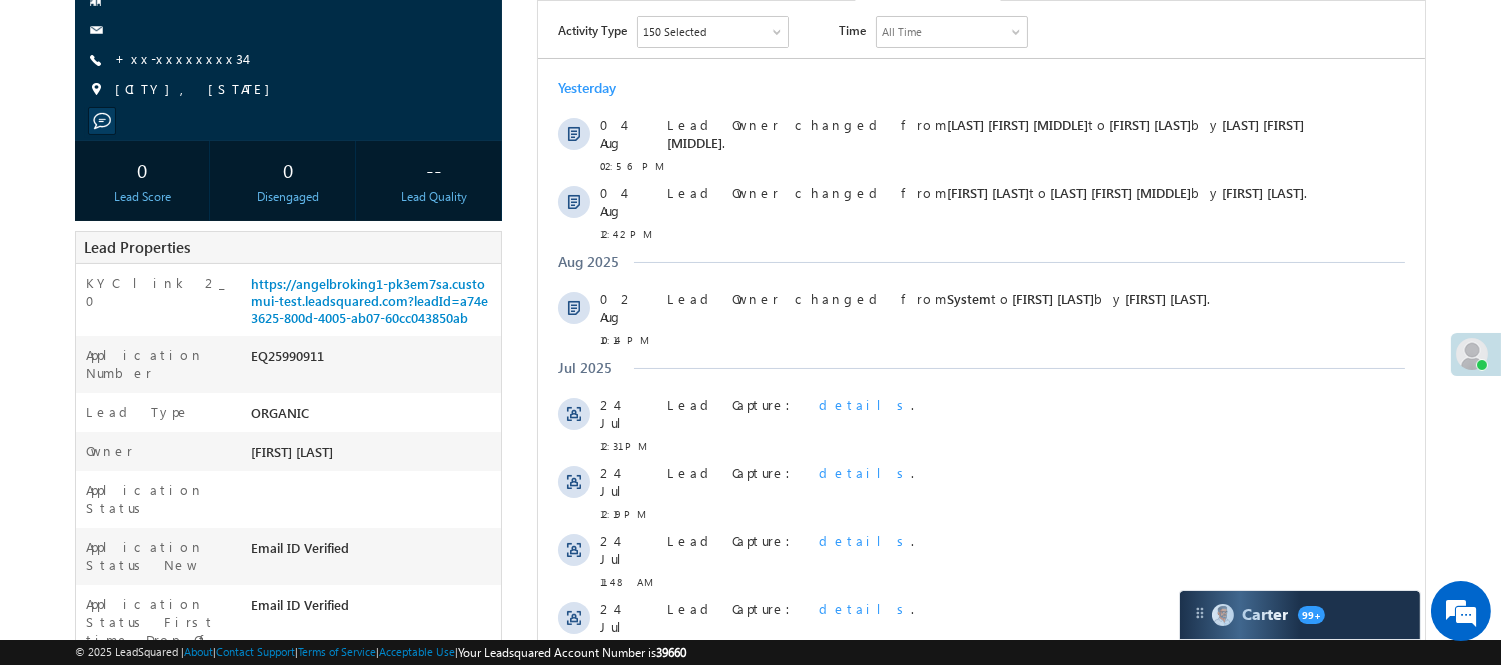 scroll, scrollTop: 163, scrollLeft: 0, axis: vertical 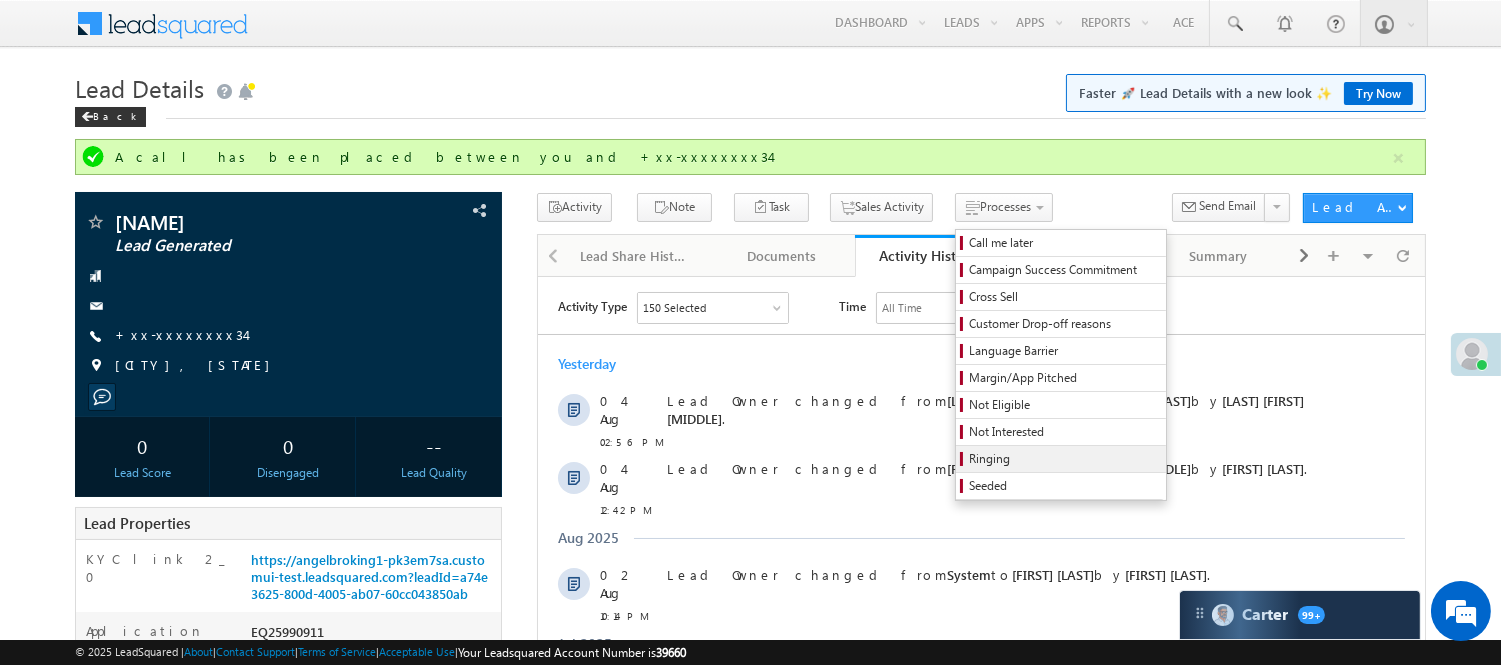 click on "Ringing" at bounding box center (1064, 459) 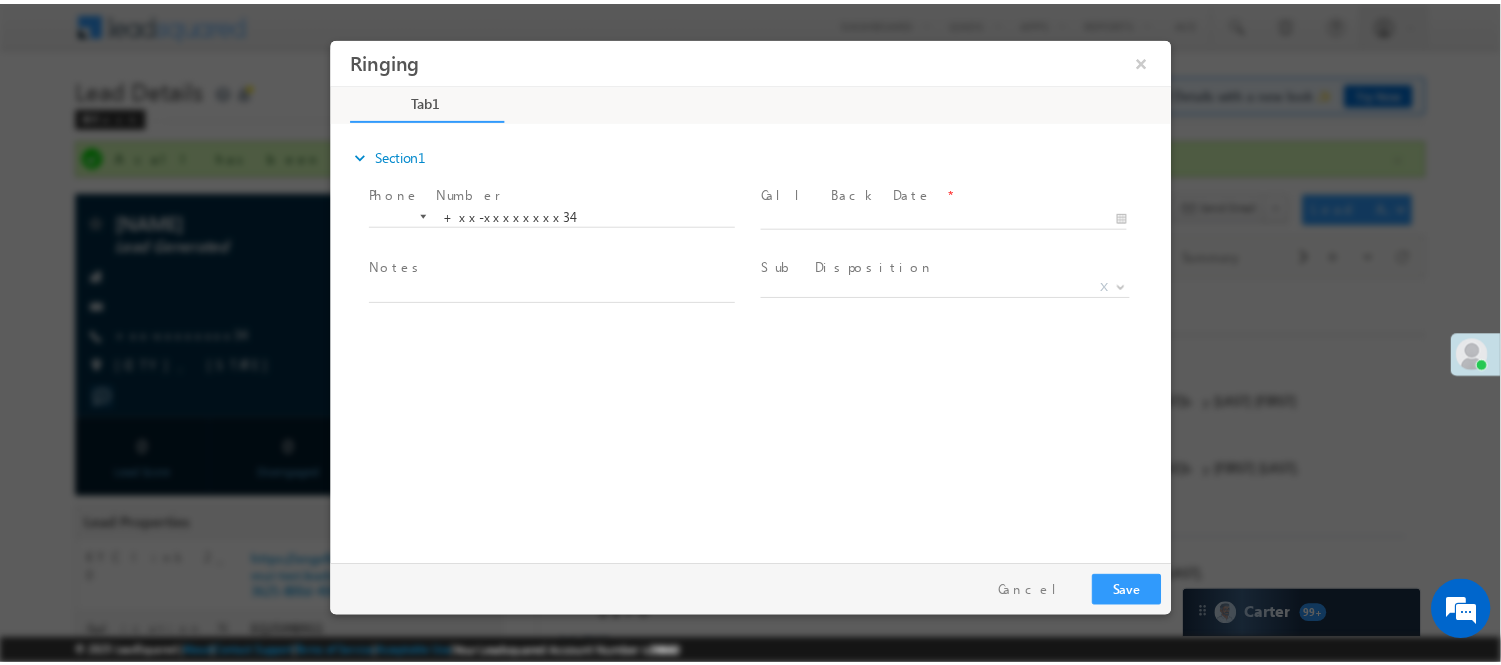 scroll, scrollTop: 0, scrollLeft: 0, axis: both 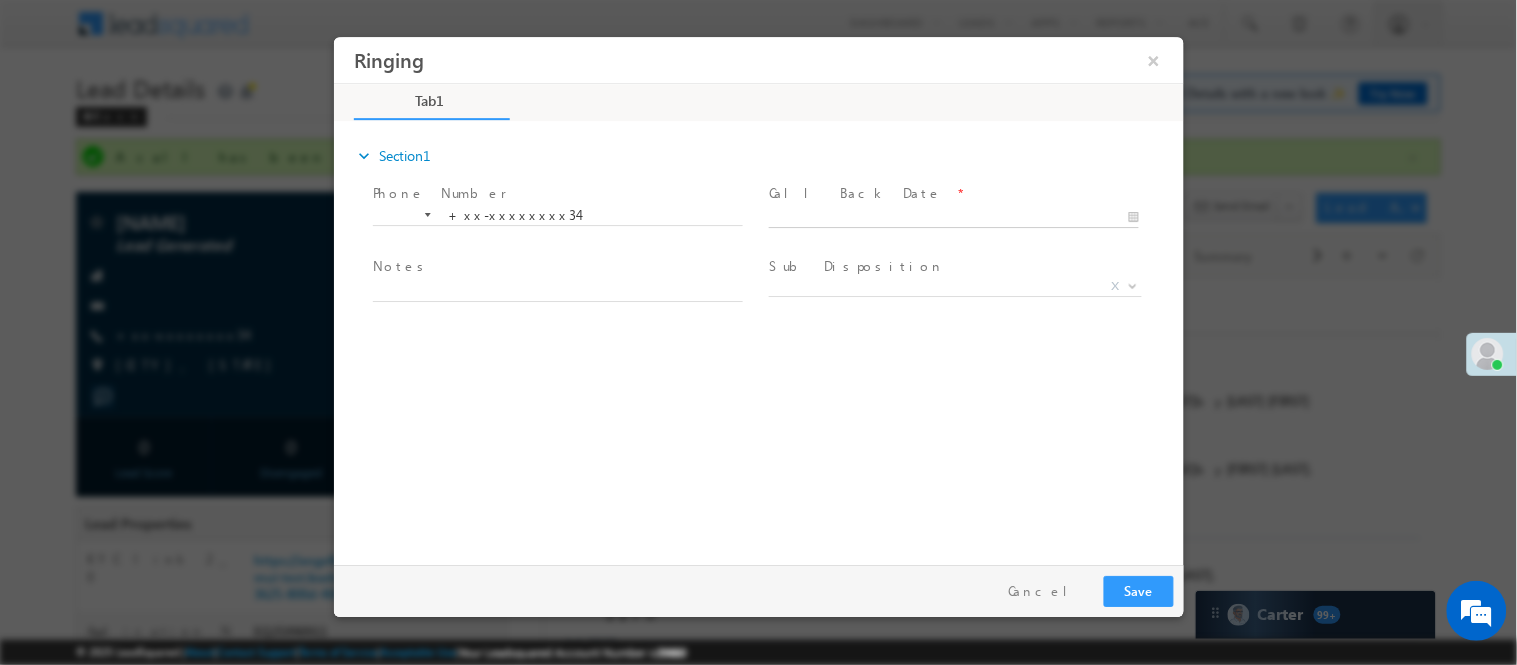 type on "08/05/25 9:40 AM" 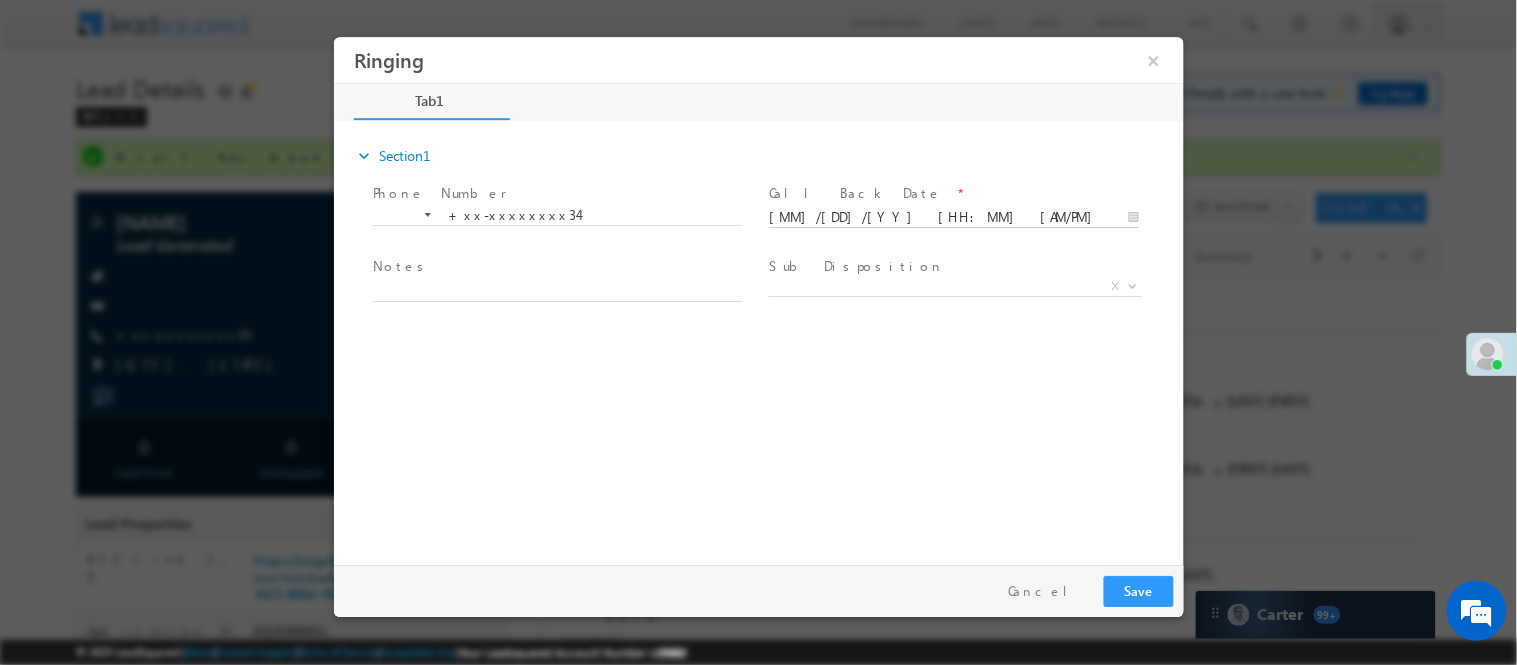 click on "Ringing
×" at bounding box center (758, 295) 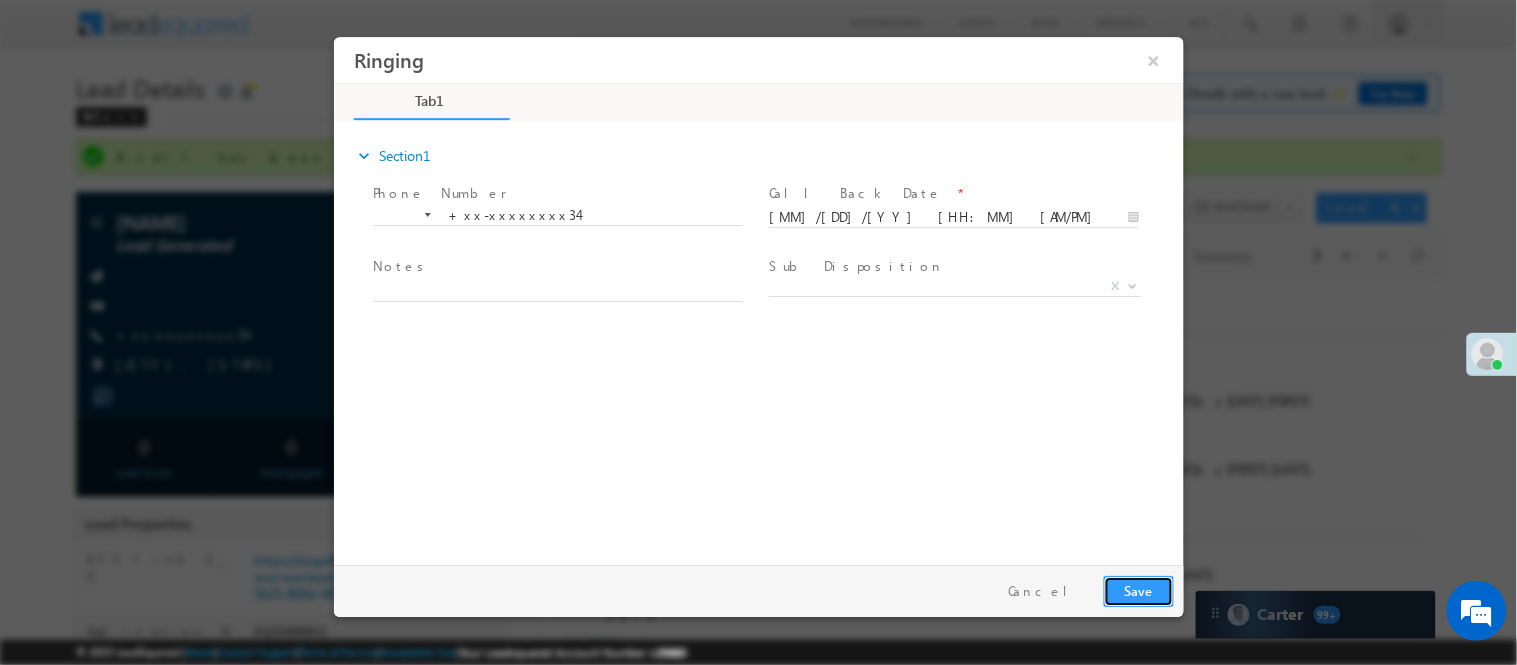 click on "Save" at bounding box center (1138, 590) 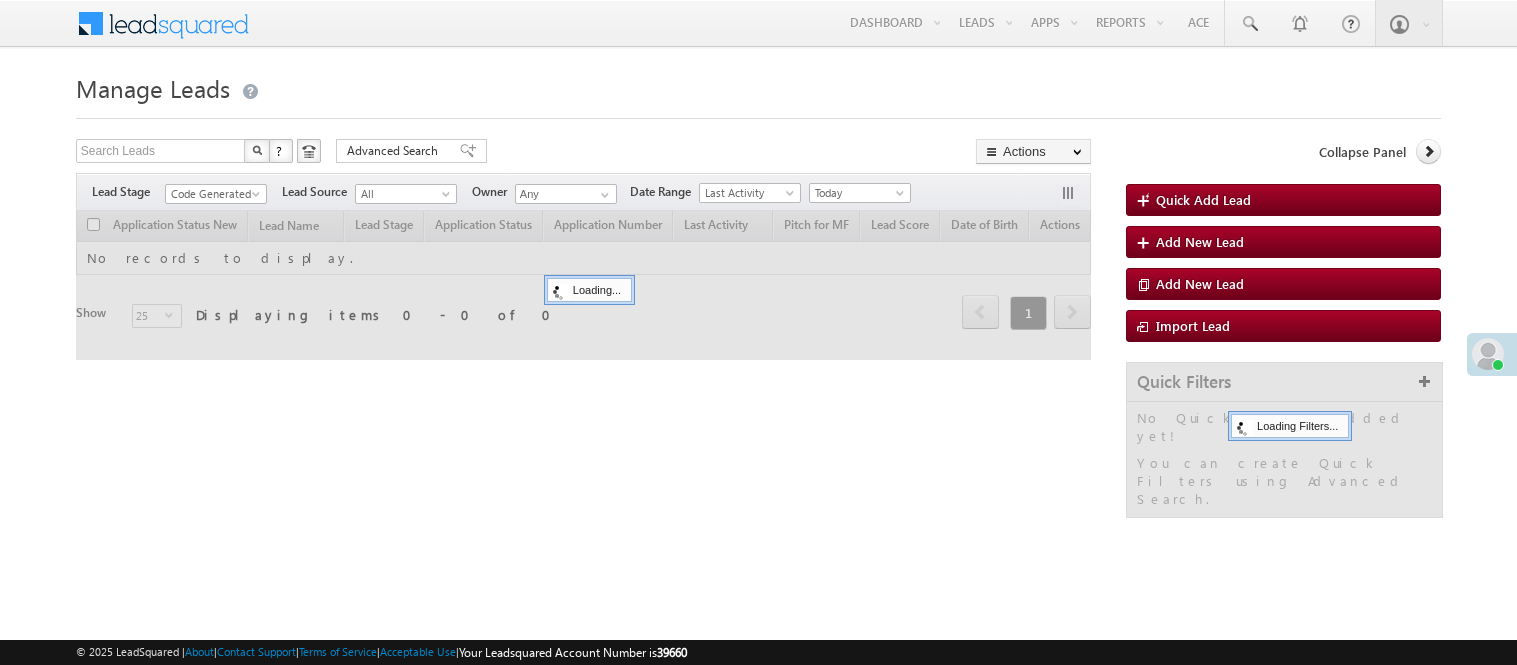 scroll, scrollTop: 0, scrollLeft: 0, axis: both 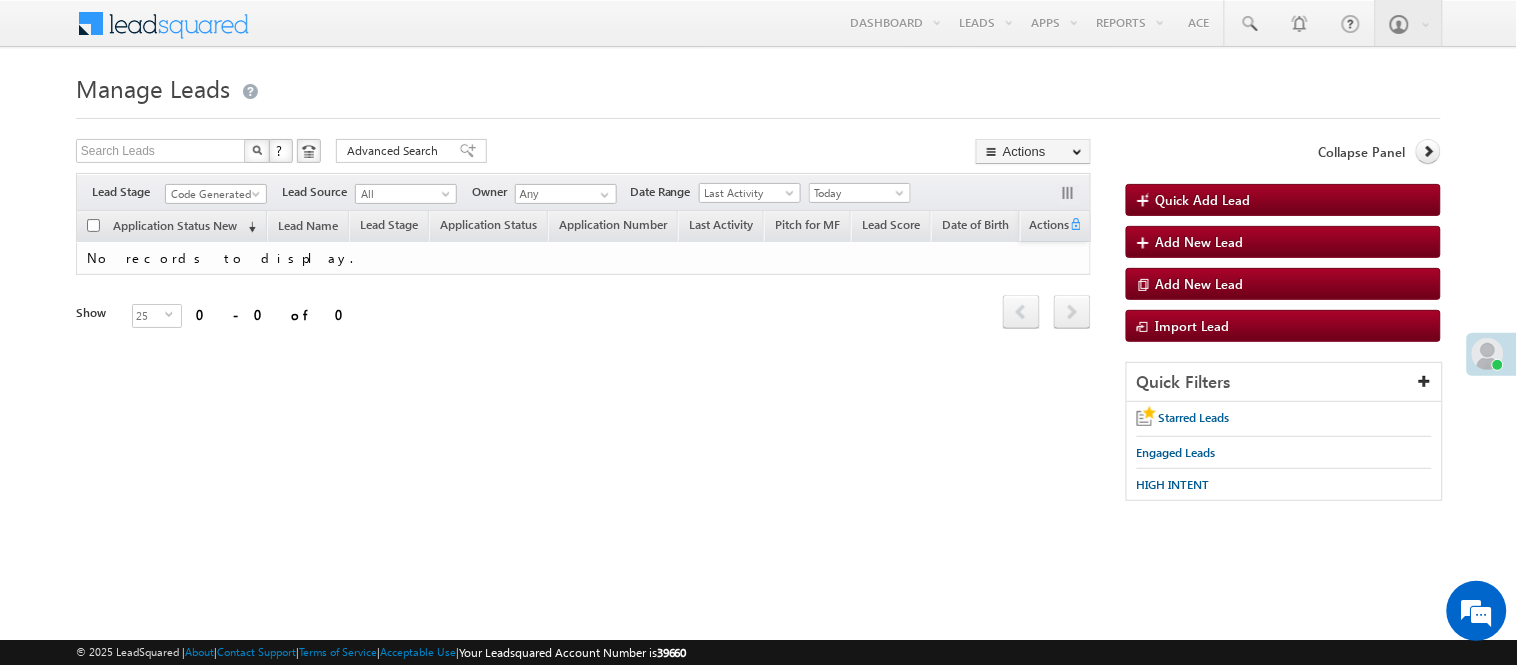click on "Code Generated" at bounding box center (213, 194) 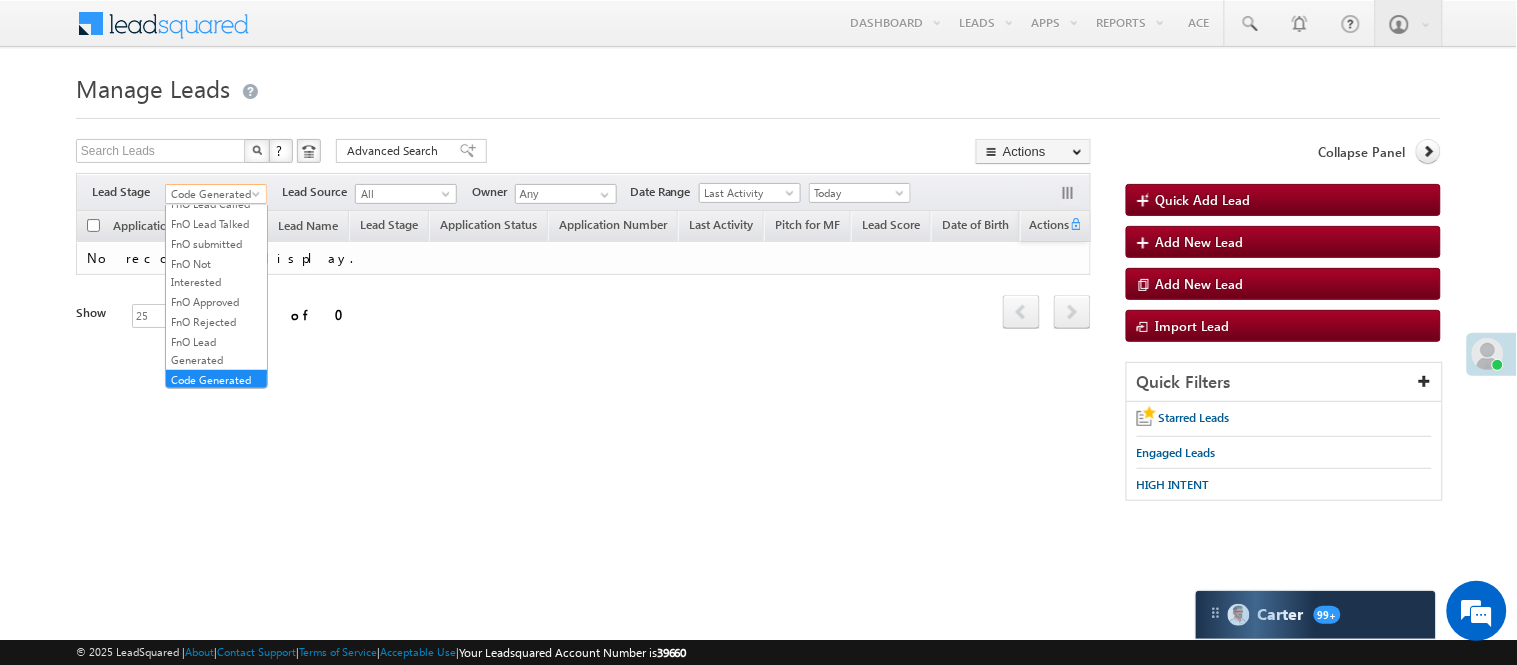 scroll, scrollTop: 0, scrollLeft: 0, axis: both 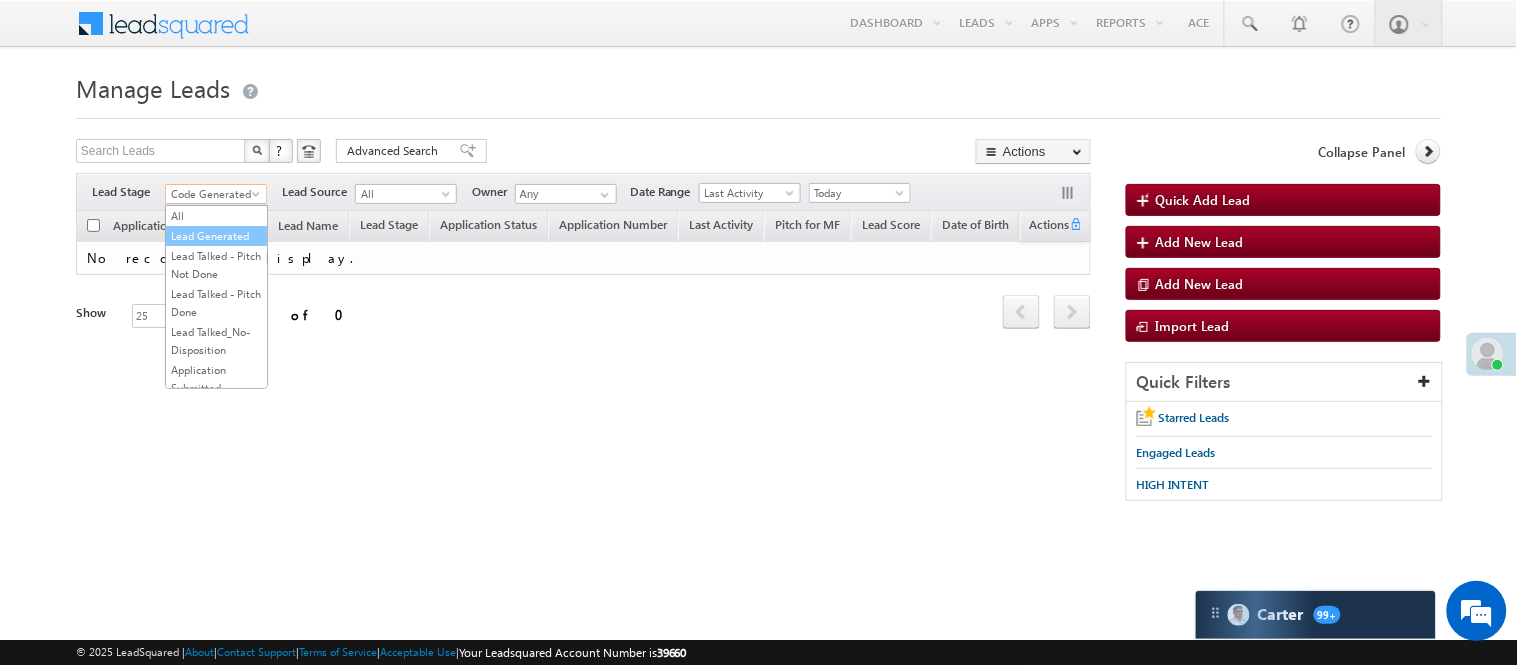 click on "Lead Generated" at bounding box center [216, 236] 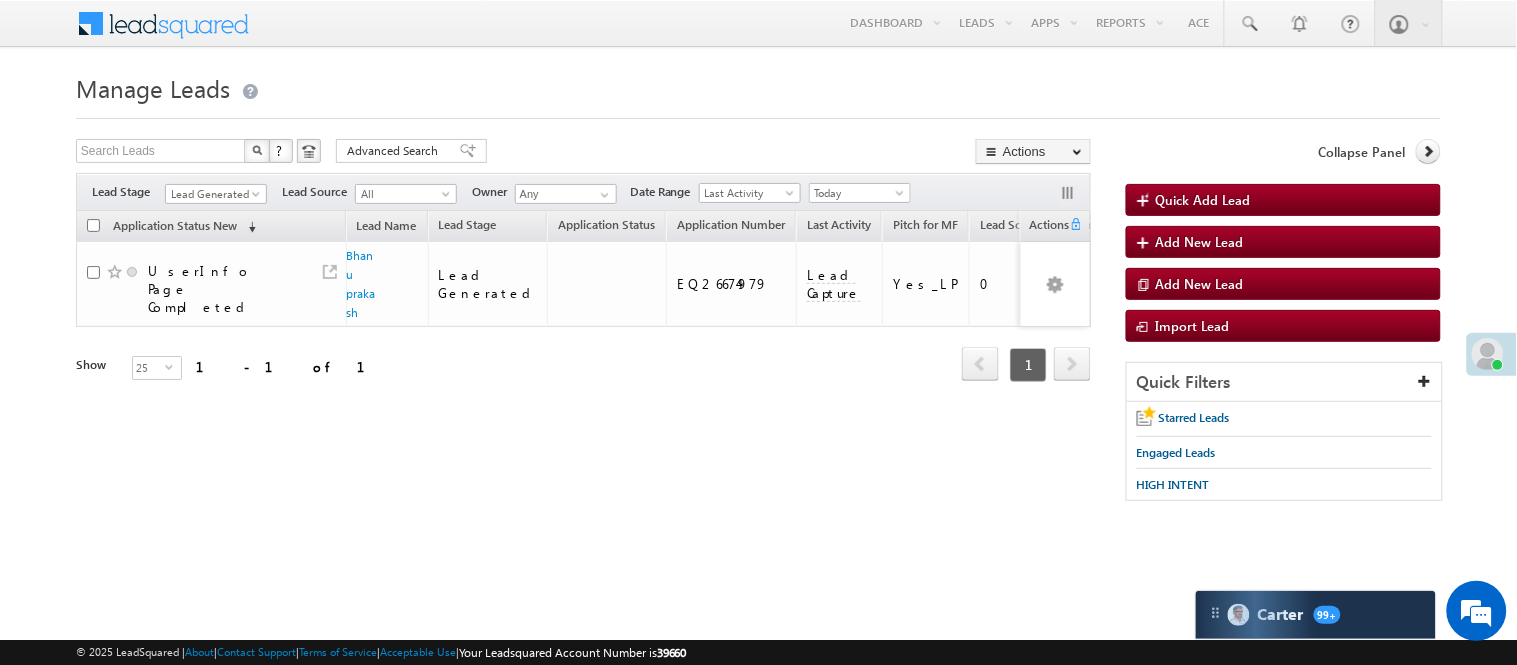scroll, scrollTop: 0, scrollLeft: 0, axis: both 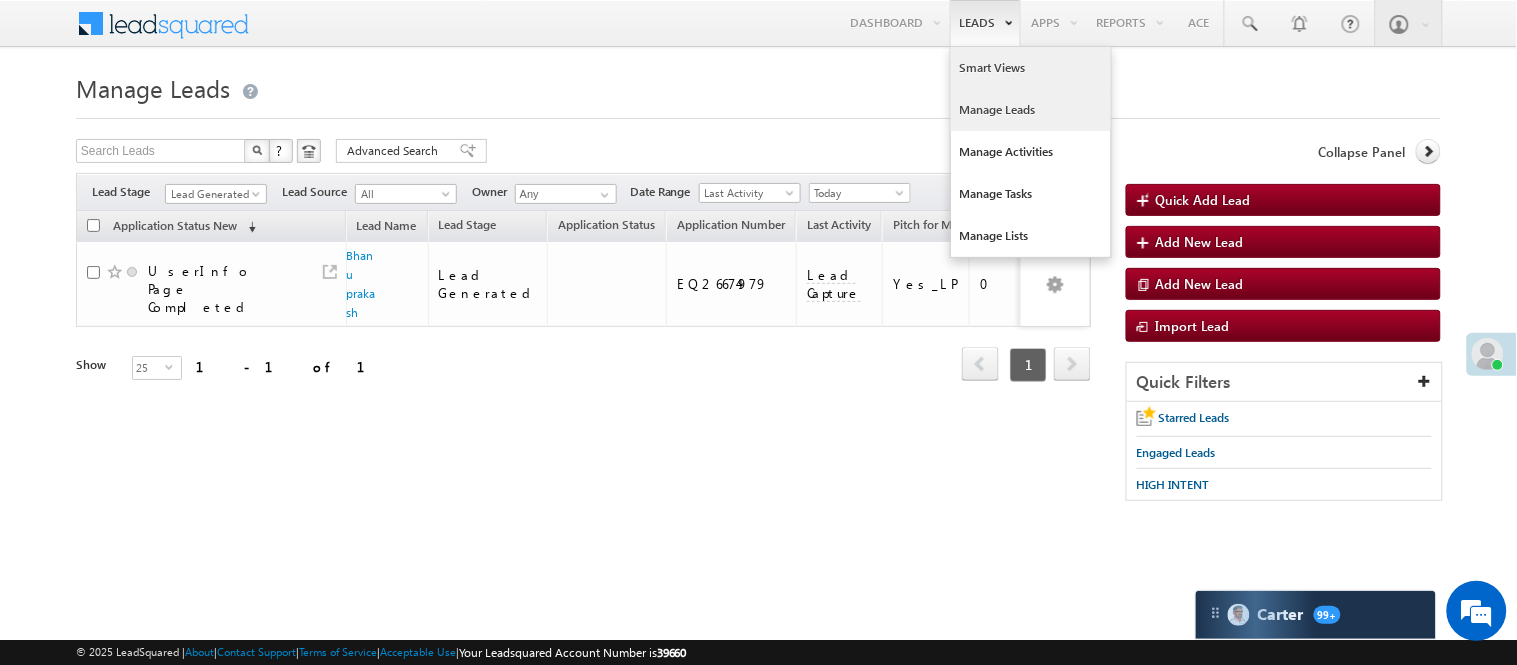 click on "Smart Views" at bounding box center [1031, 68] 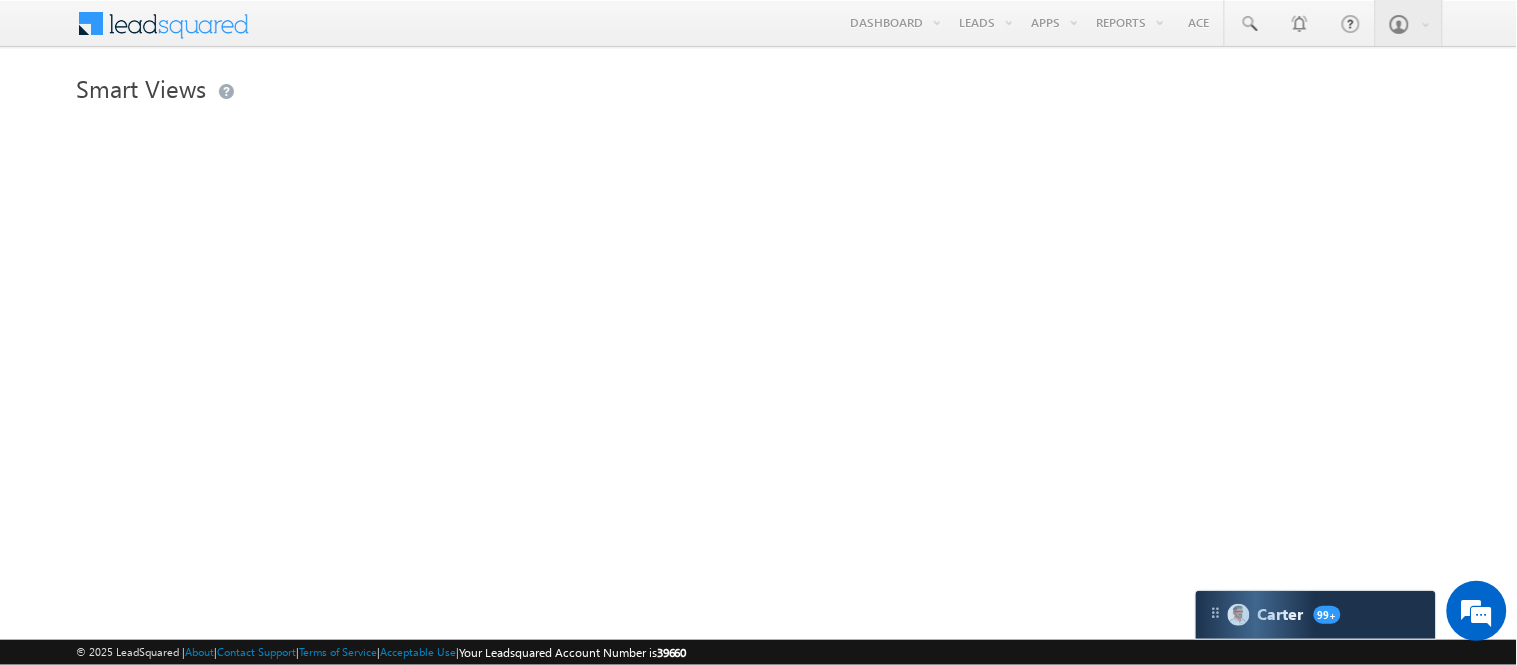 scroll, scrollTop: 0, scrollLeft: 0, axis: both 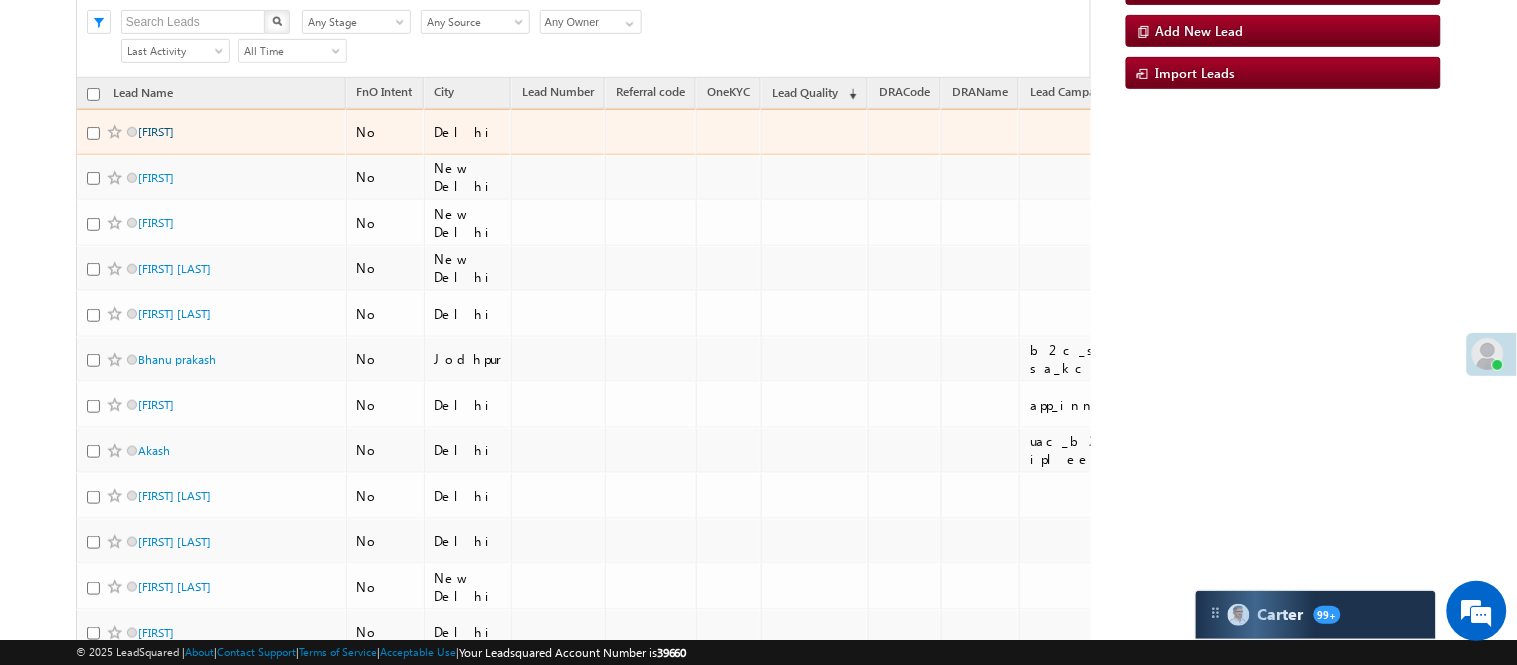 click on "Amankhan" at bounding box center [156, 131] 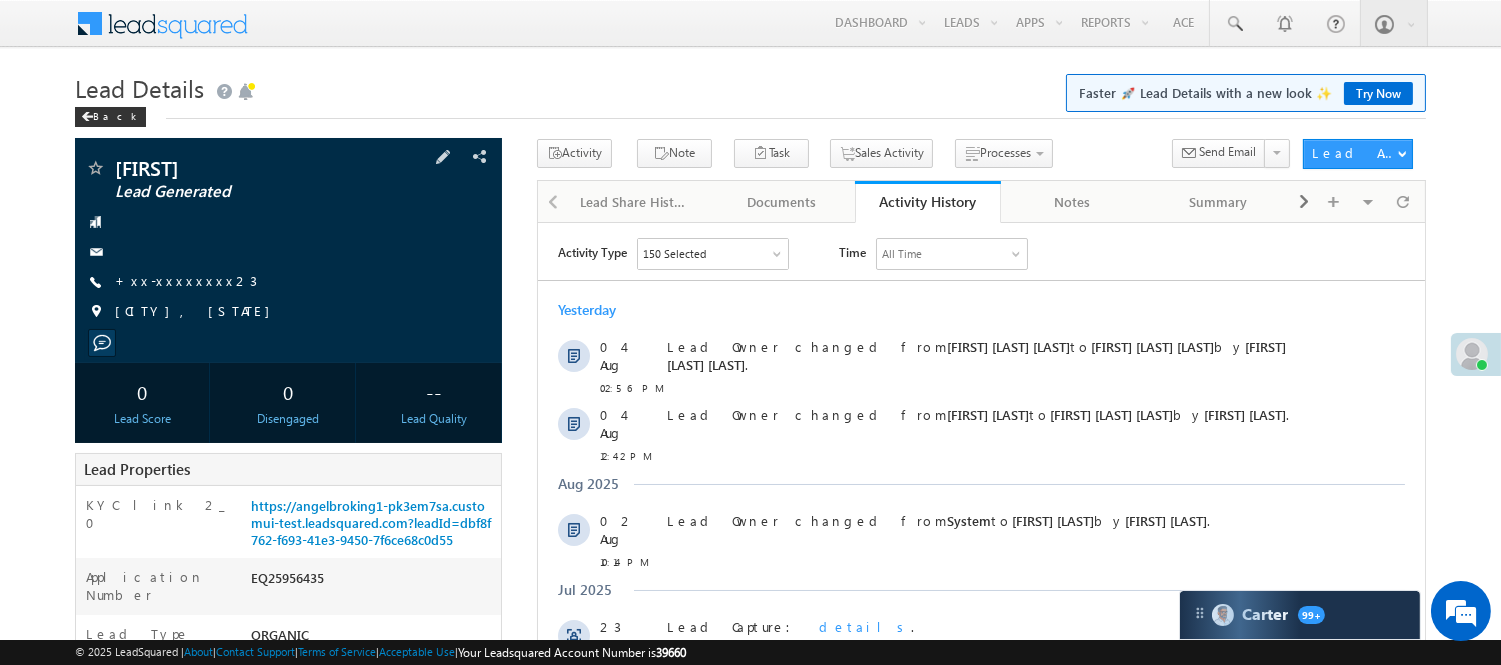 scroll, scrollTop: 0, scrollLeft: 0, axis: both 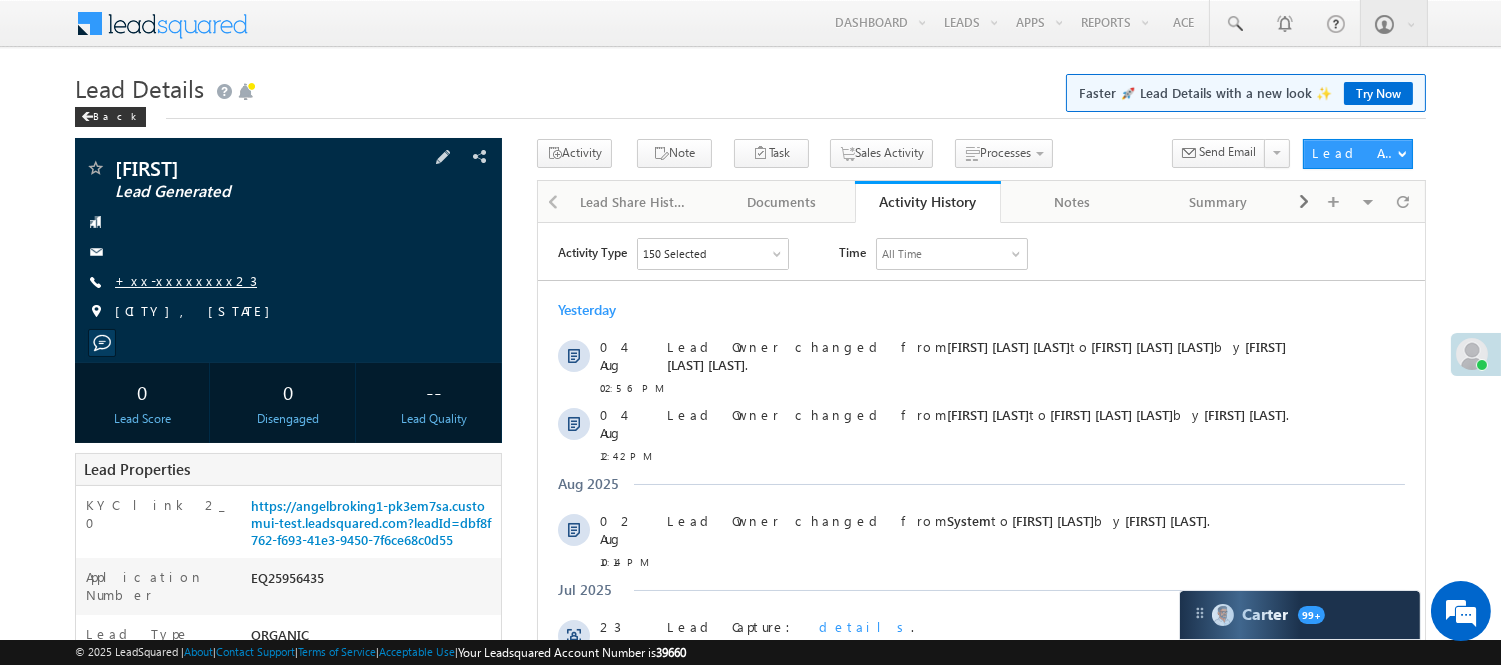 drag, startPoint x: 180, startPoint y: 270, endPoint x: 177, endPoint y: 282, distance: 12.369317 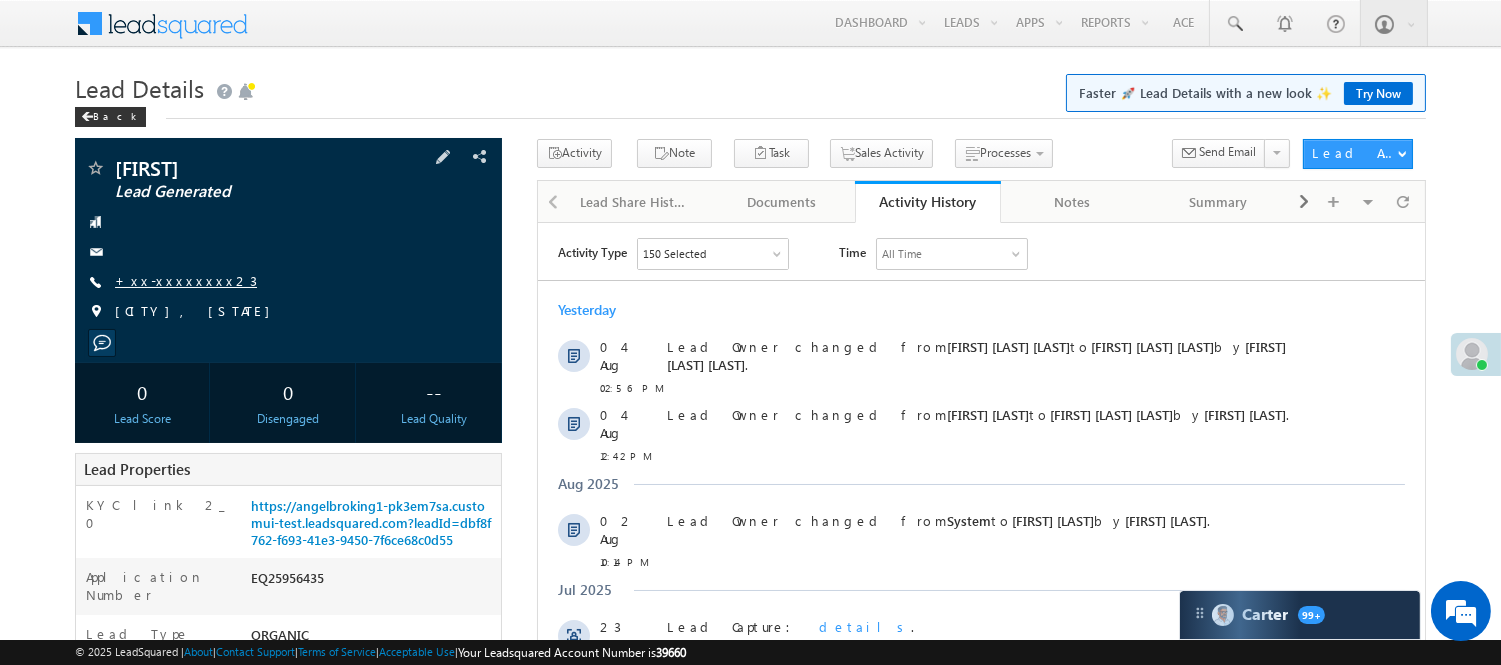 click on "+xx-xxxxxxxx23" at bounding box center (186, 280) 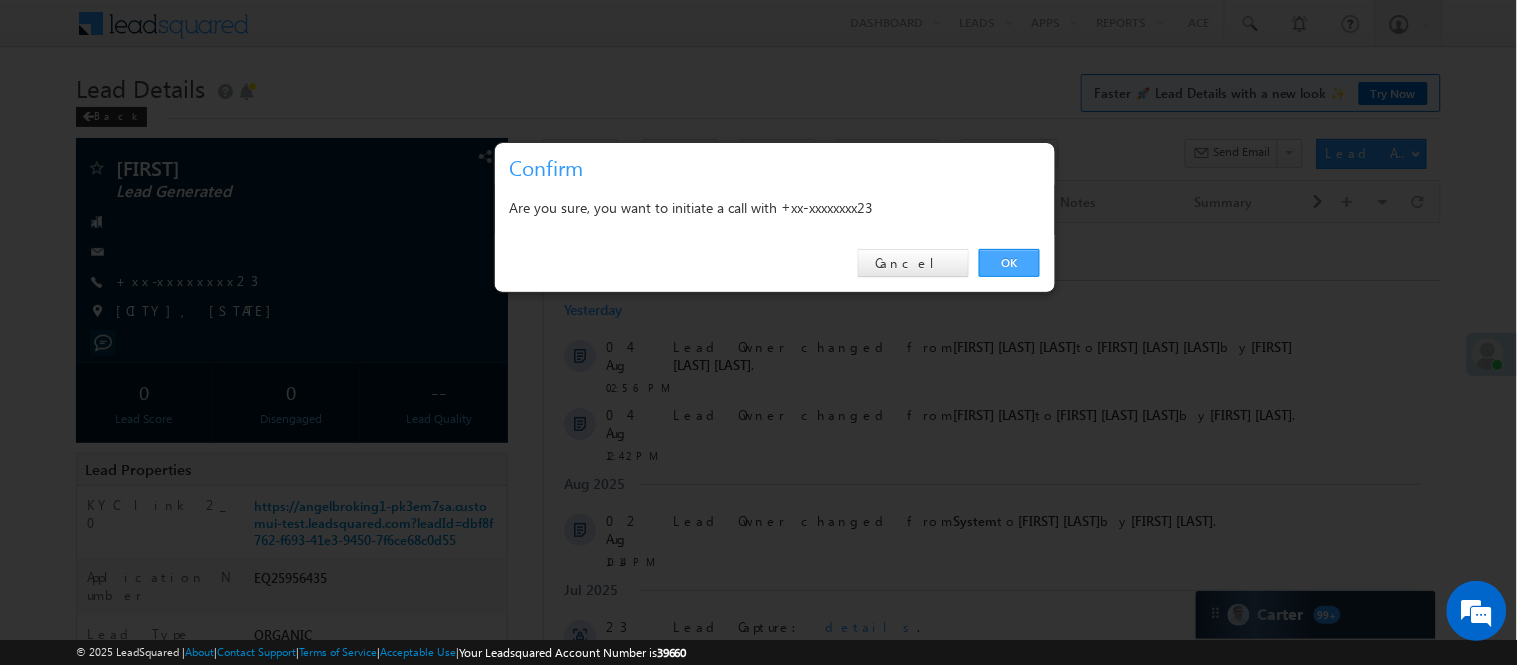 click on "OK" at bounding box center [1009, 263] 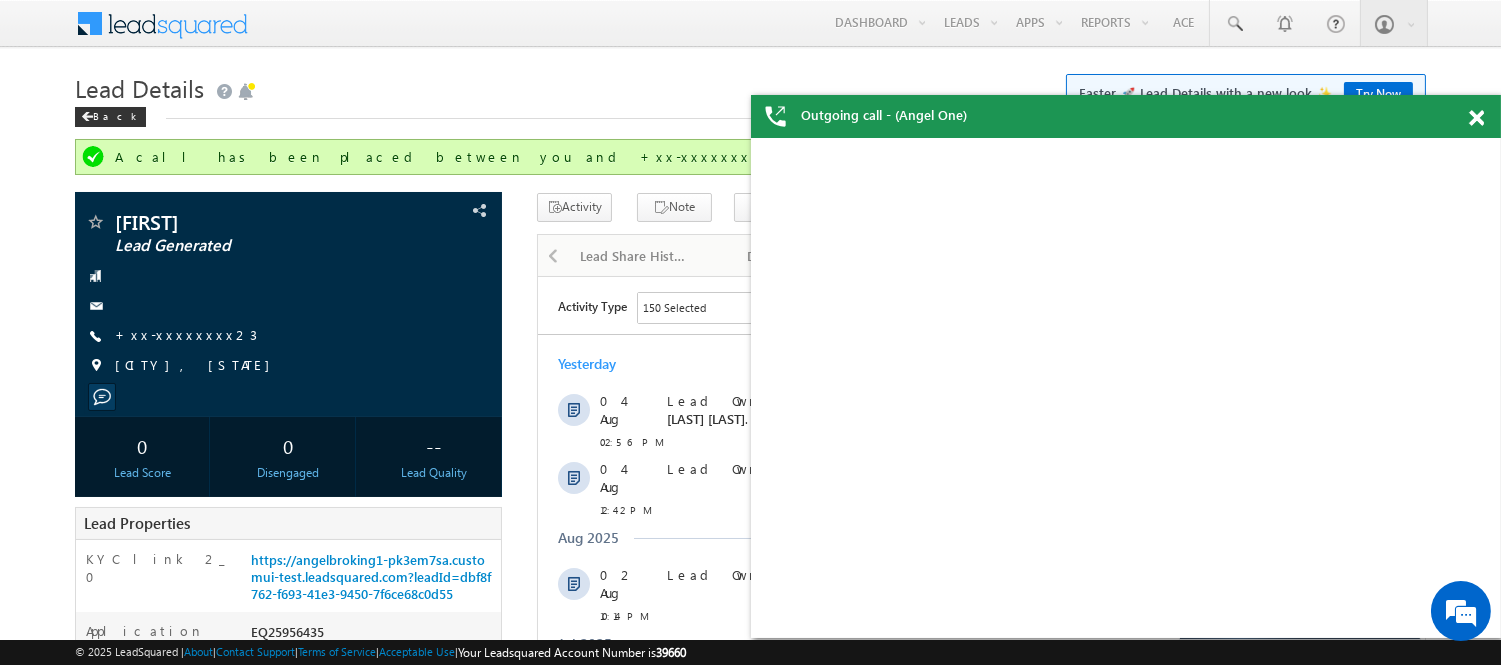 scroll, scrollTop: 0, scrollLeft: 0, axis: both 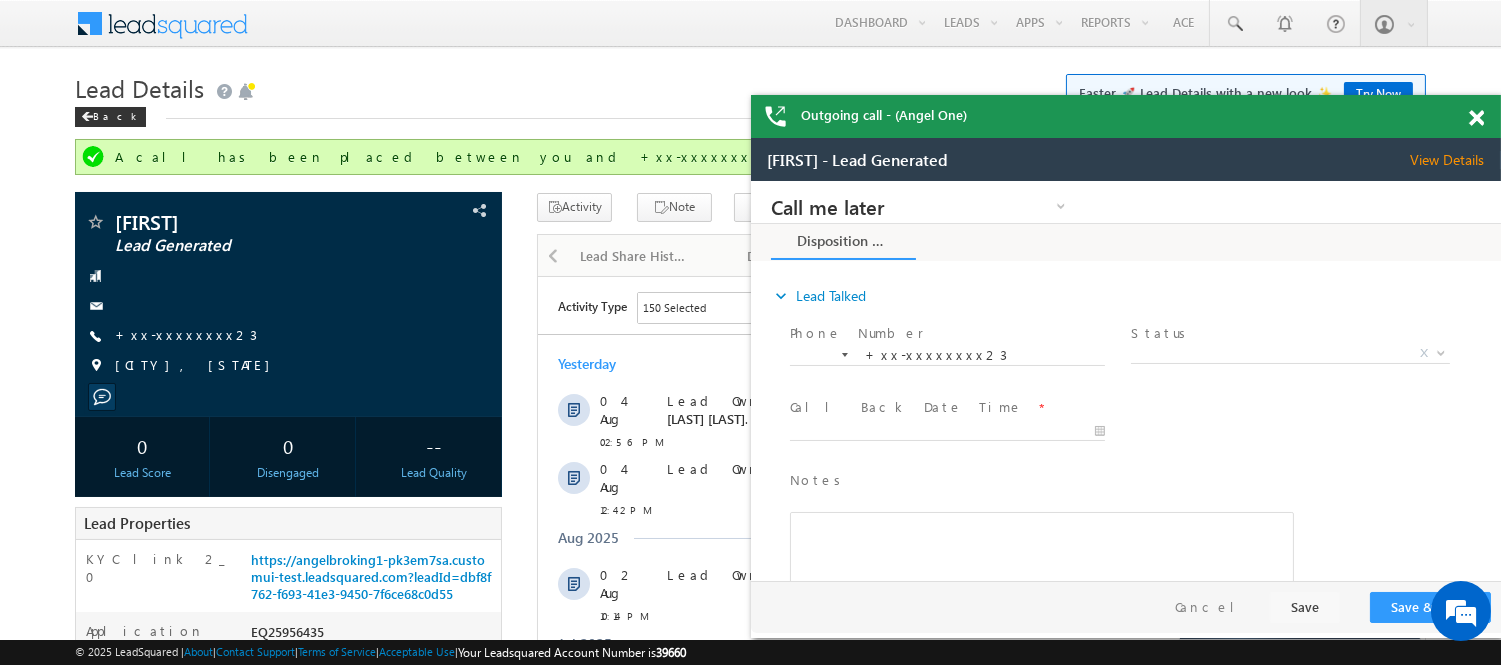 click at bounding box center [1476, 118] 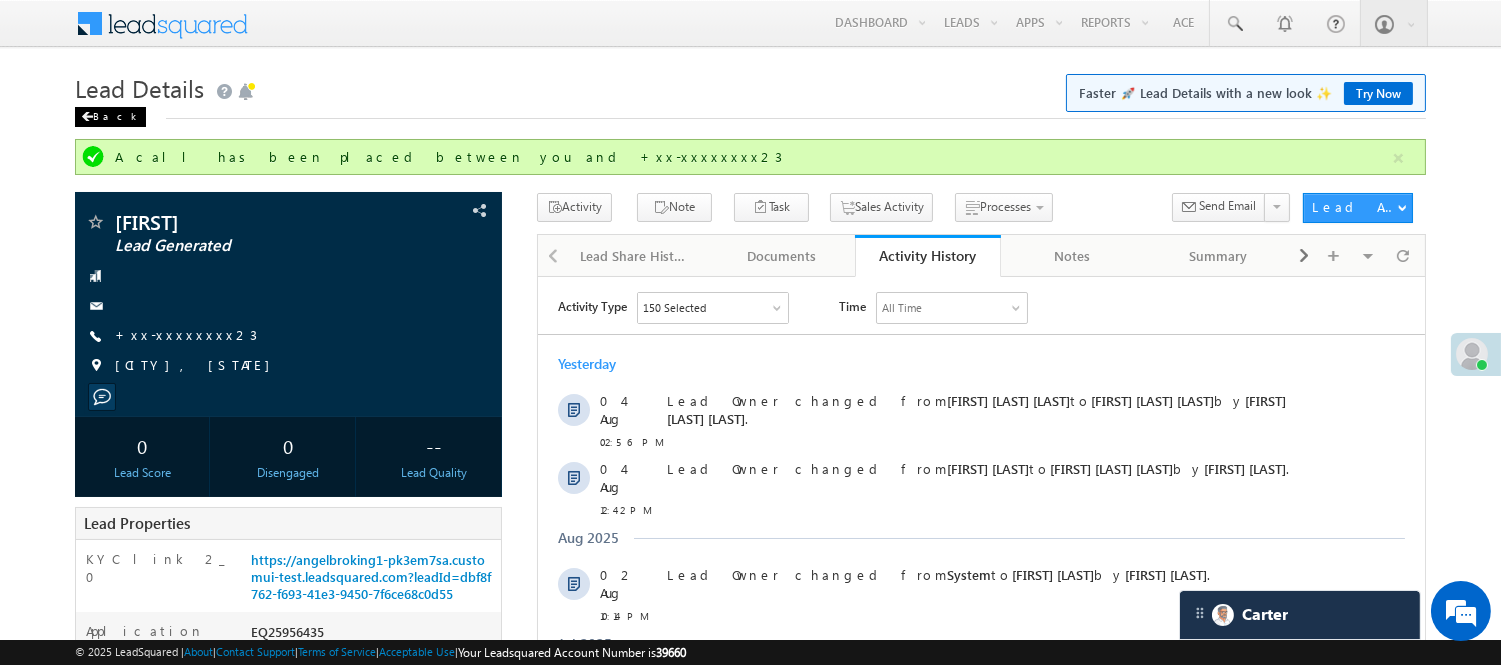 click on "Back" at bounding box center [110, 117] 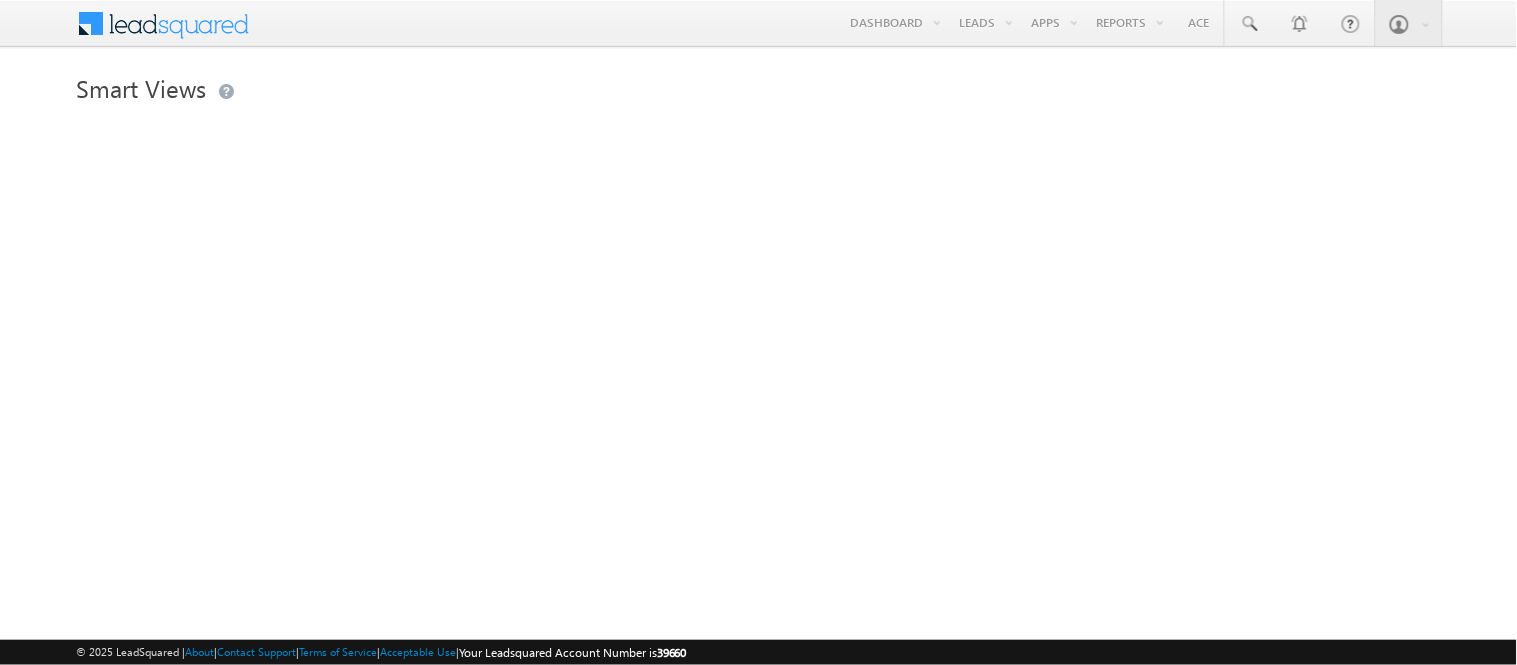 scroll, scrollTop: 0, scrollLeft: 0, axis: both 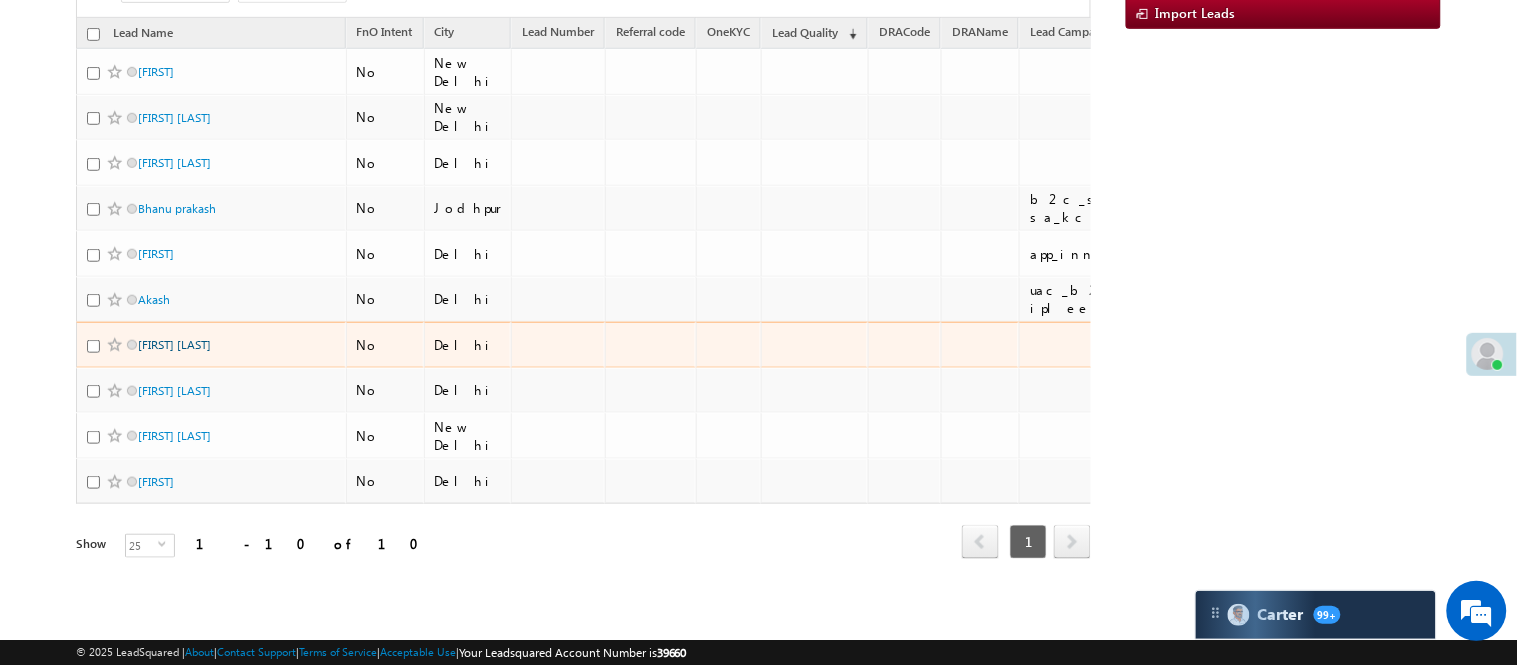 click on "[FIRST] [LAST]" at bounding box center (174, 344) 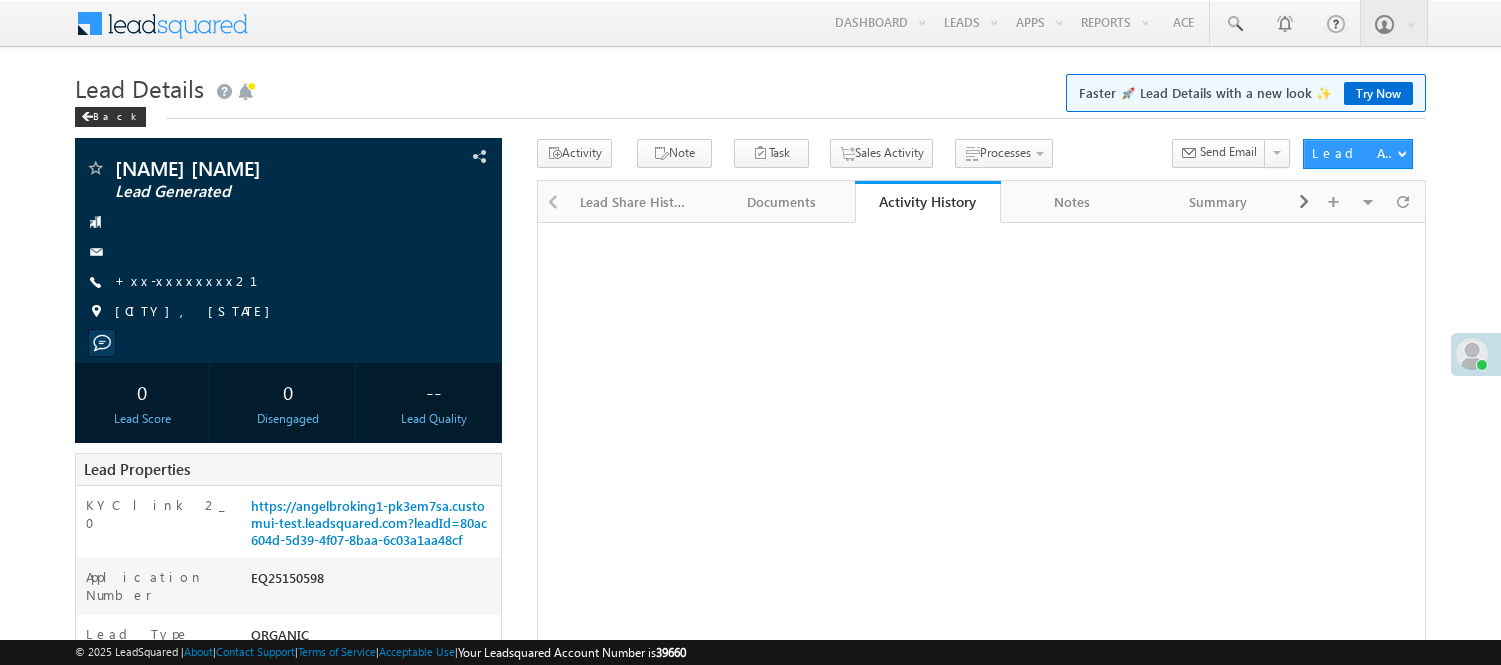 click on "+xx-xxxxxxxx21" at bounding box center [198, 280] 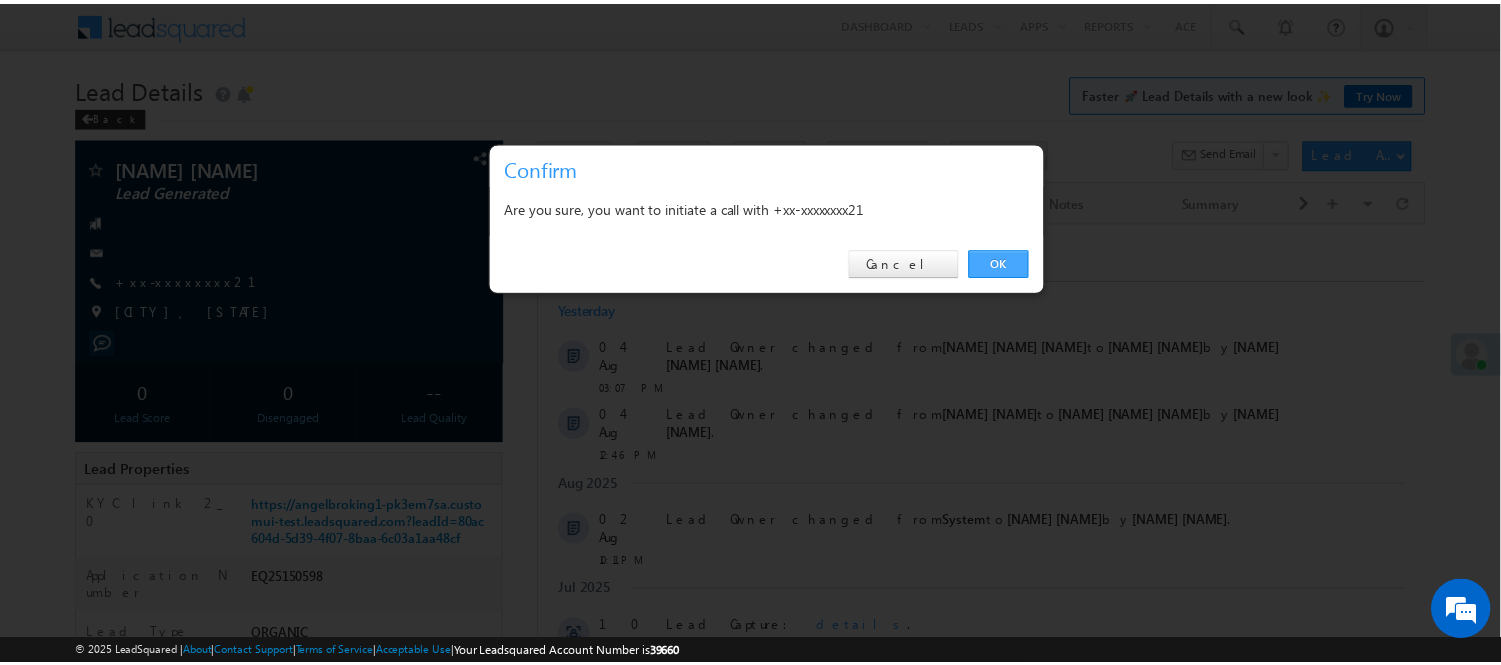 scroll, scrollTop: 0, scrollLeft: 0, axis: both 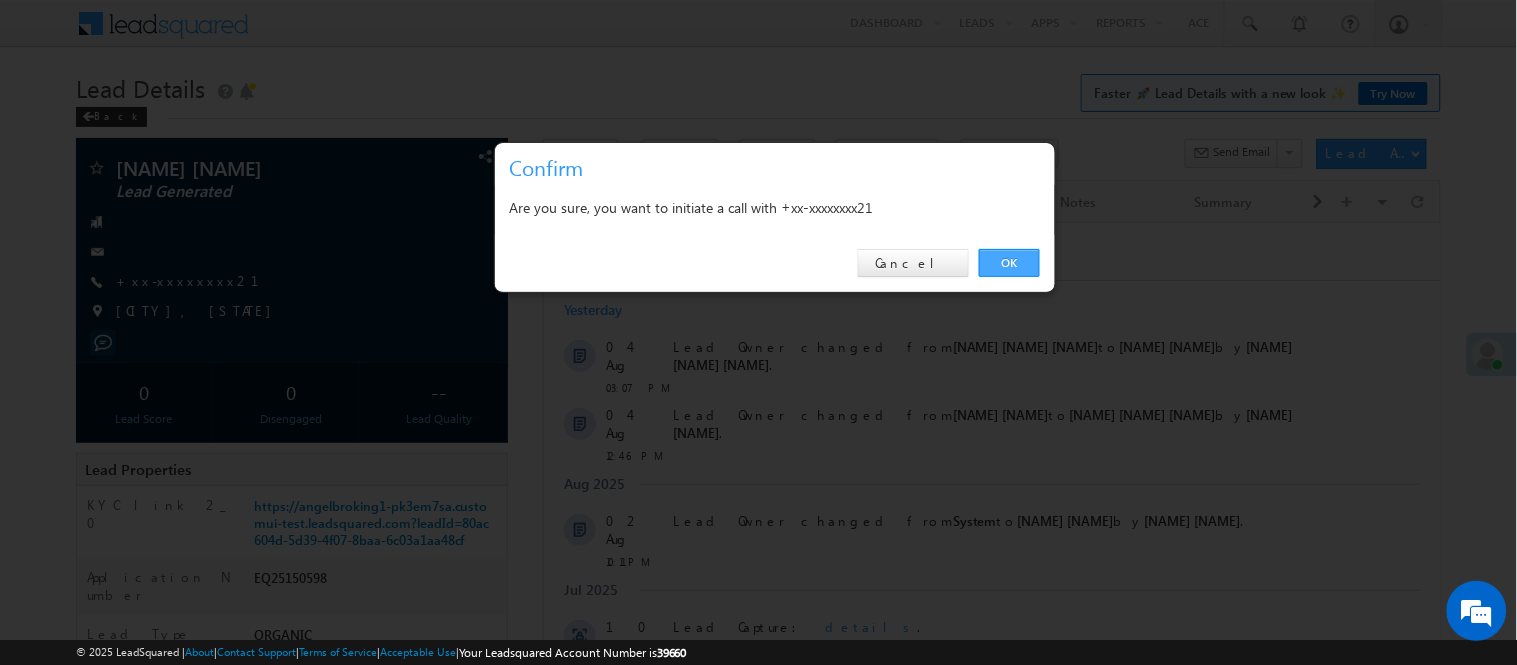 click on "OK" at bounding box center (1009, 263) 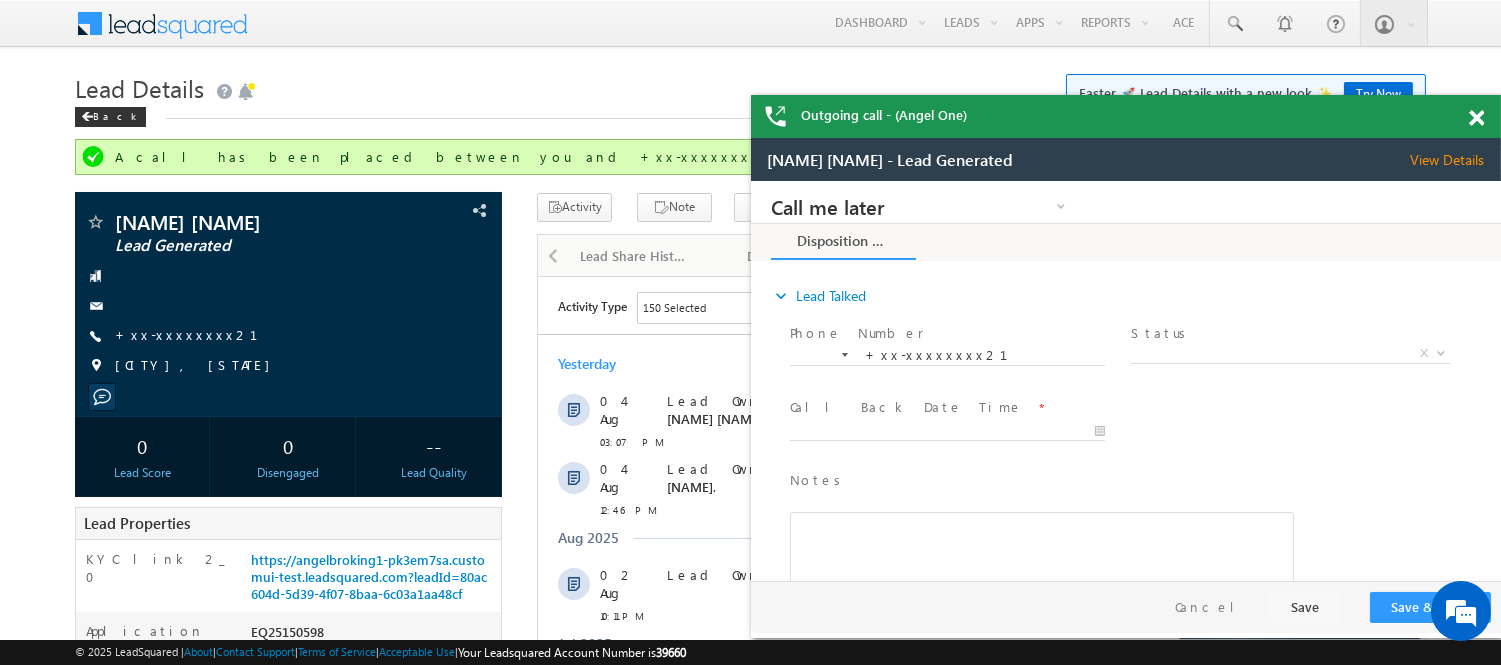 scroll, scrollTop: 0, scrollLeft: 0, axis: both 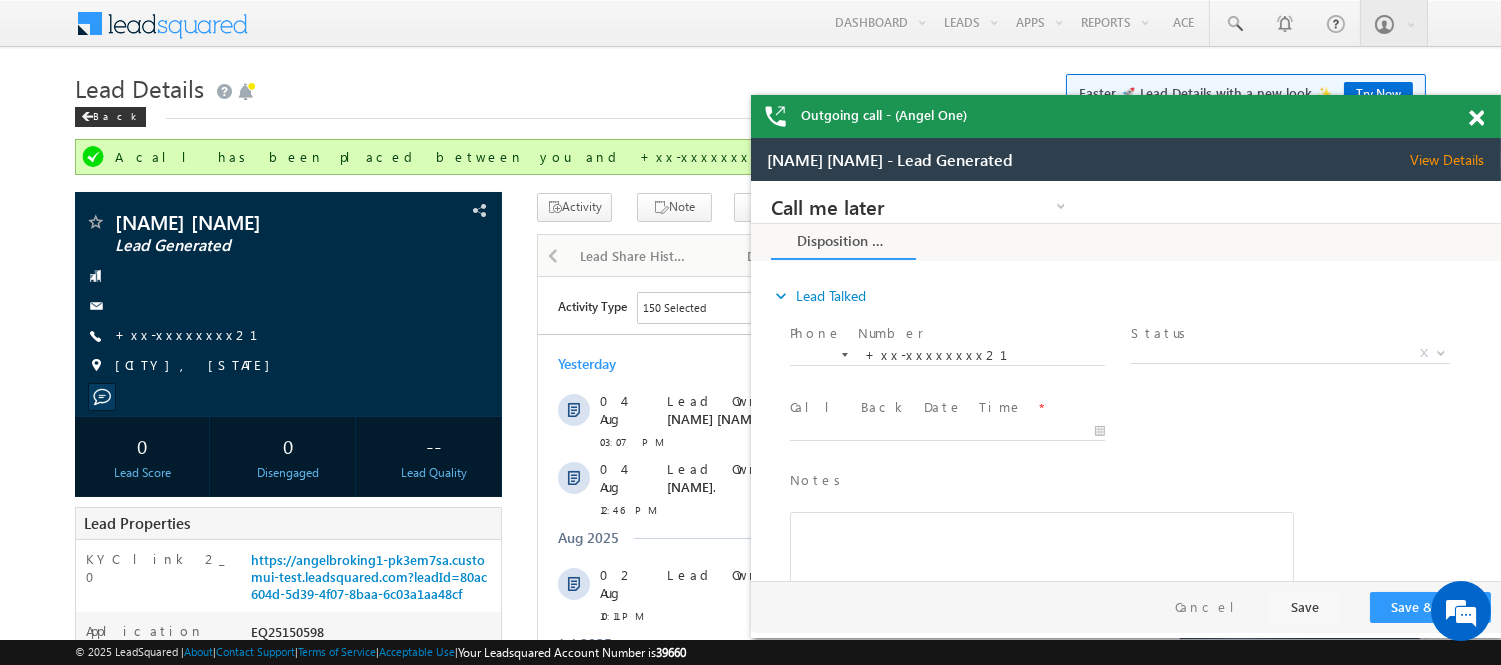 click at bounding box center [1476, 118] 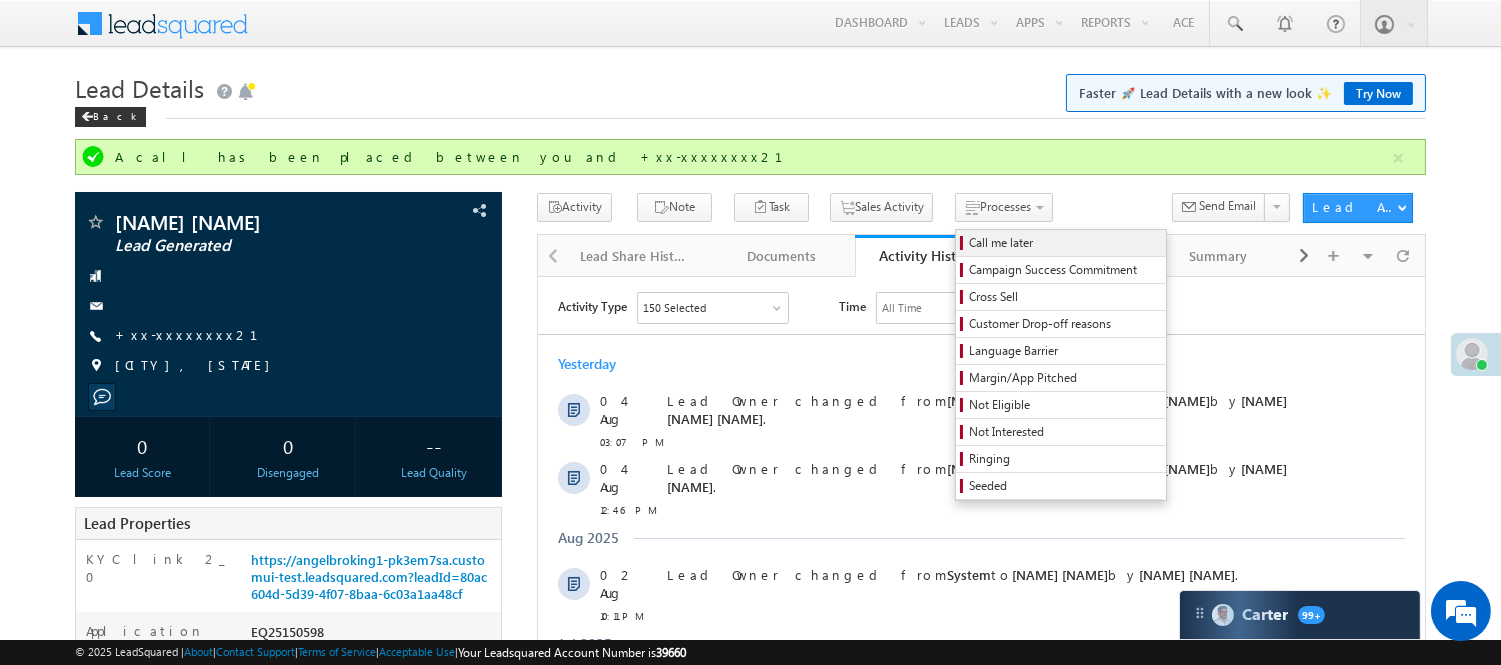 click on "Call me later" at bounding box center (1064, 243) 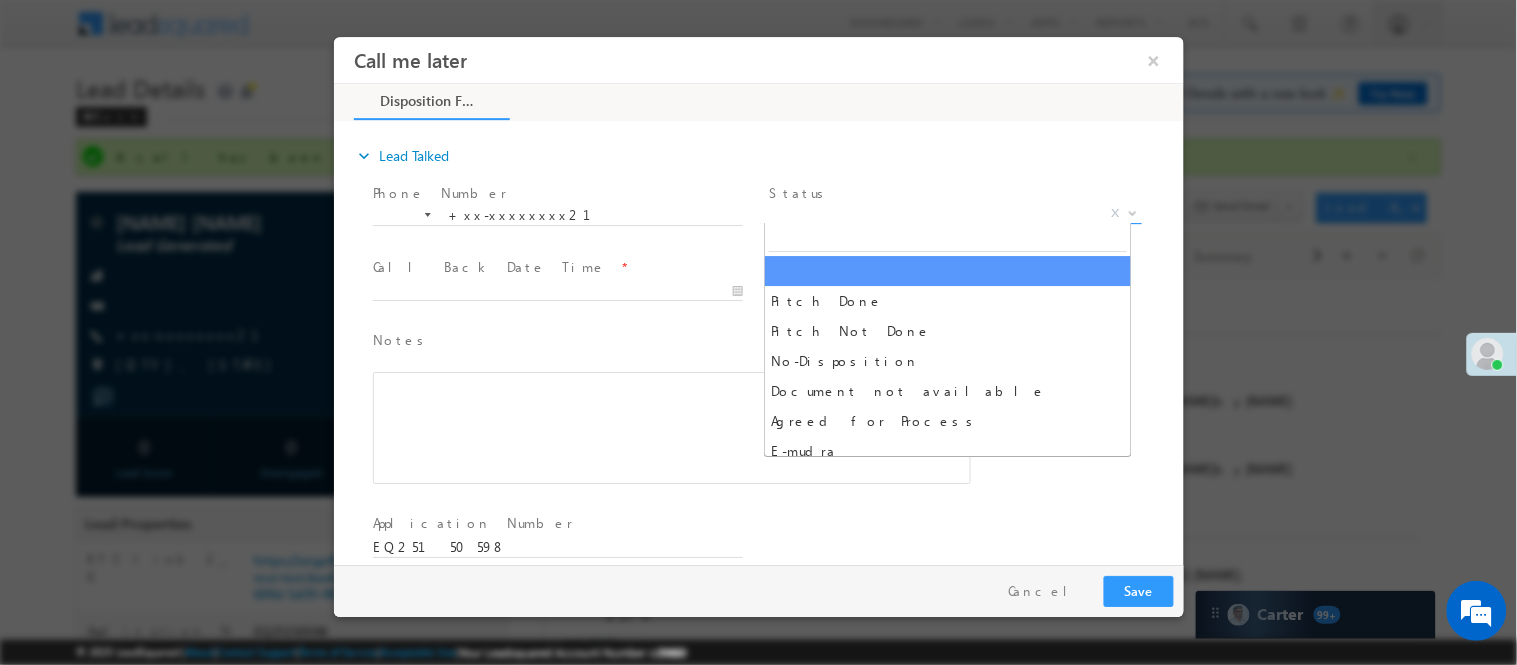 scroll, scrollTop: 0, scrollLeft: 0, axis: both 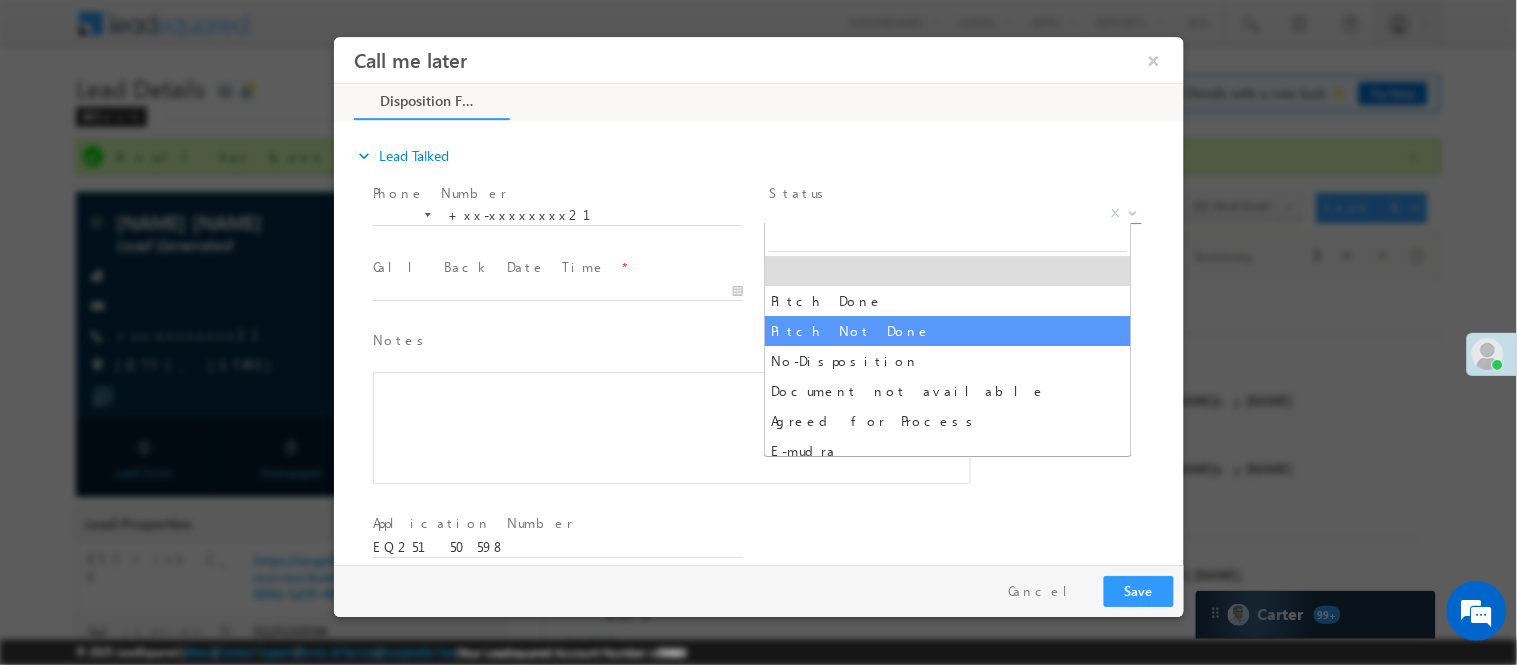 select on "Pitch Not Done" 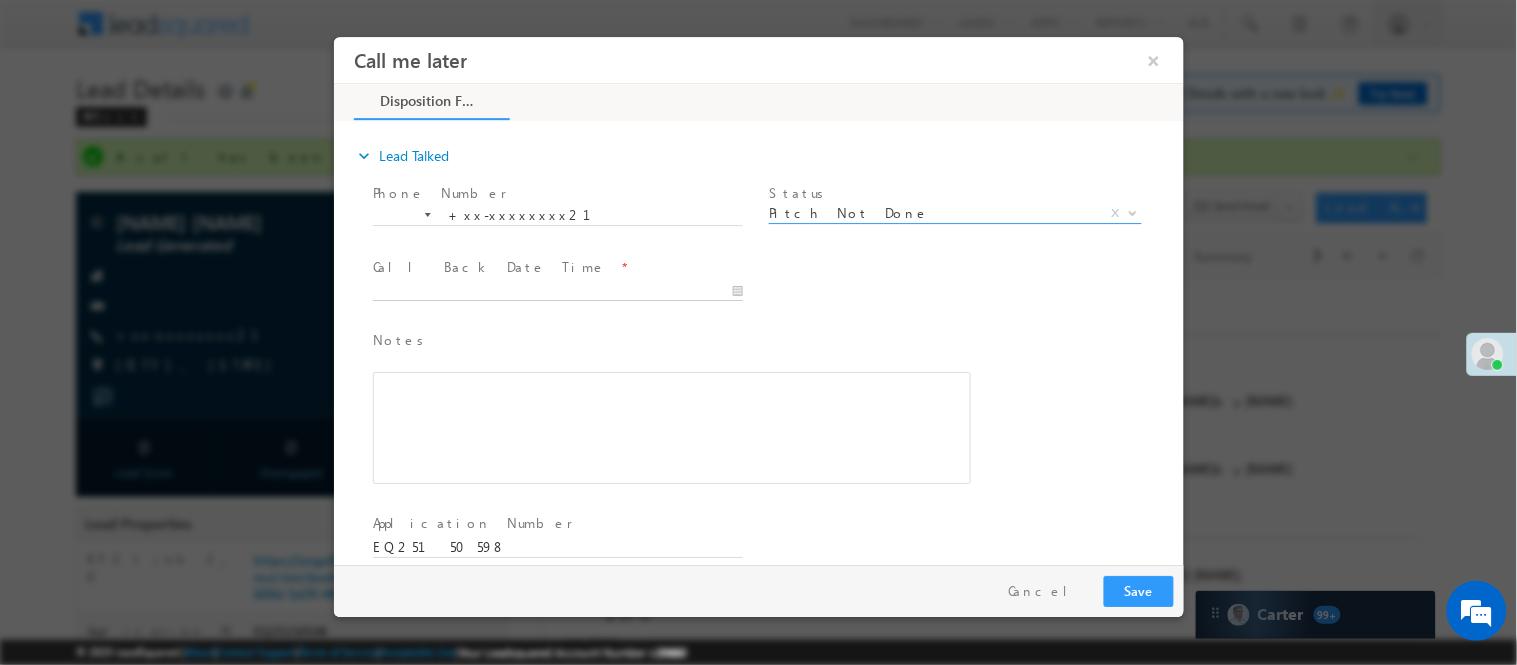 type on "08/05/25 9:44 AM" 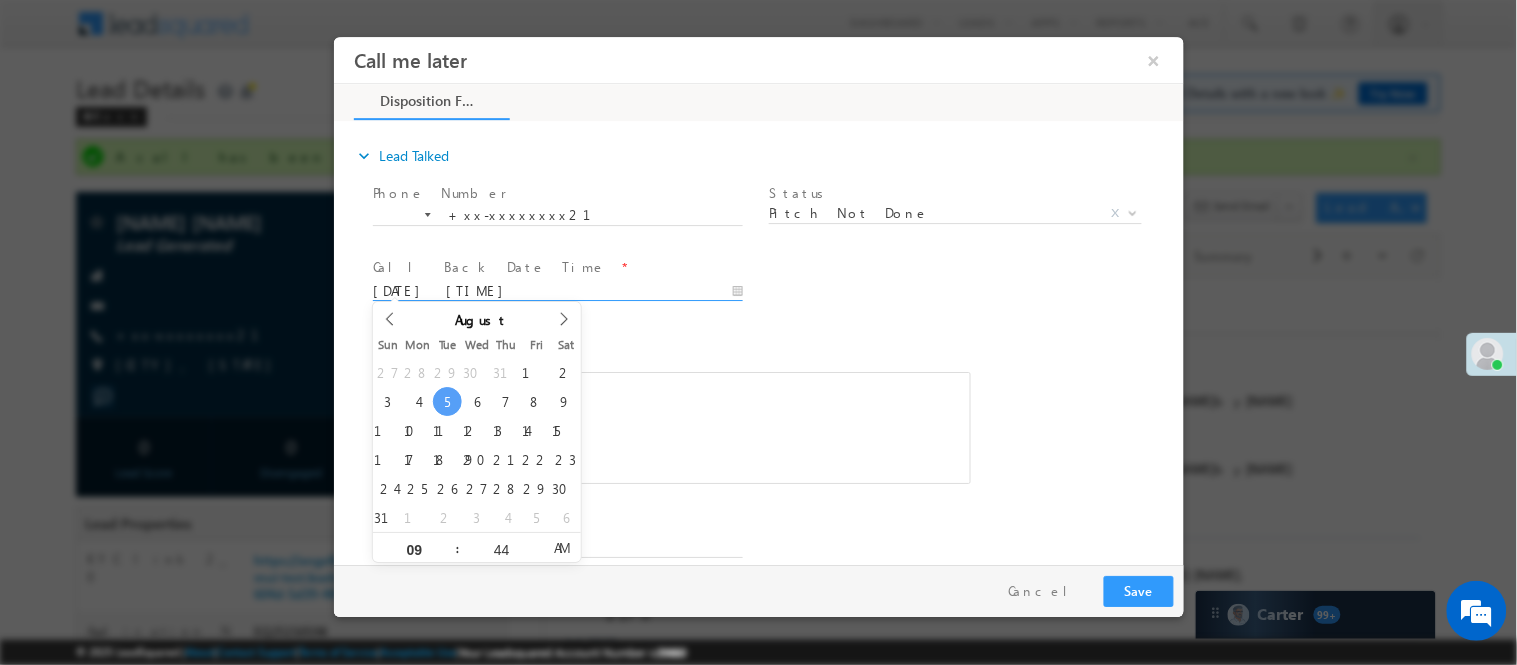 click on "08/05/25 9:44 AM" at bounding box center [557, 291] 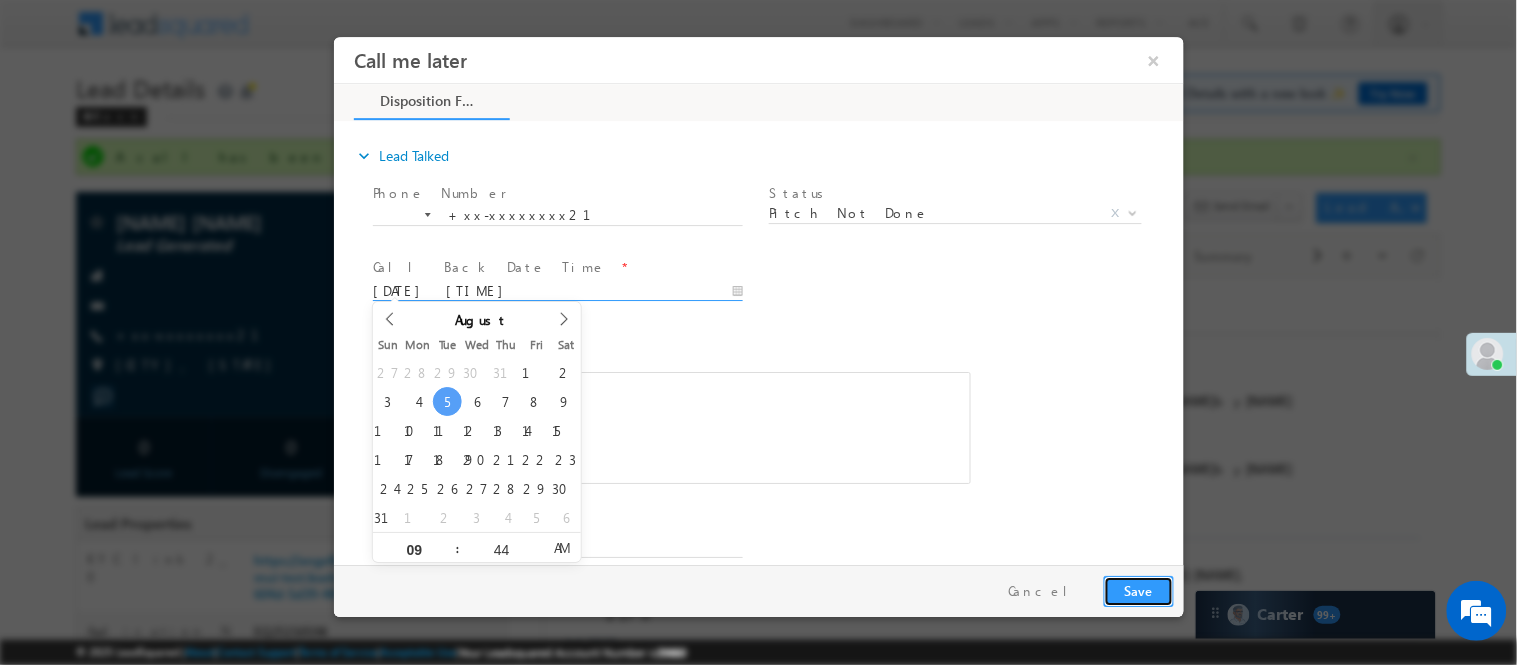 click on "Save" at bounding box center (1138, 590) 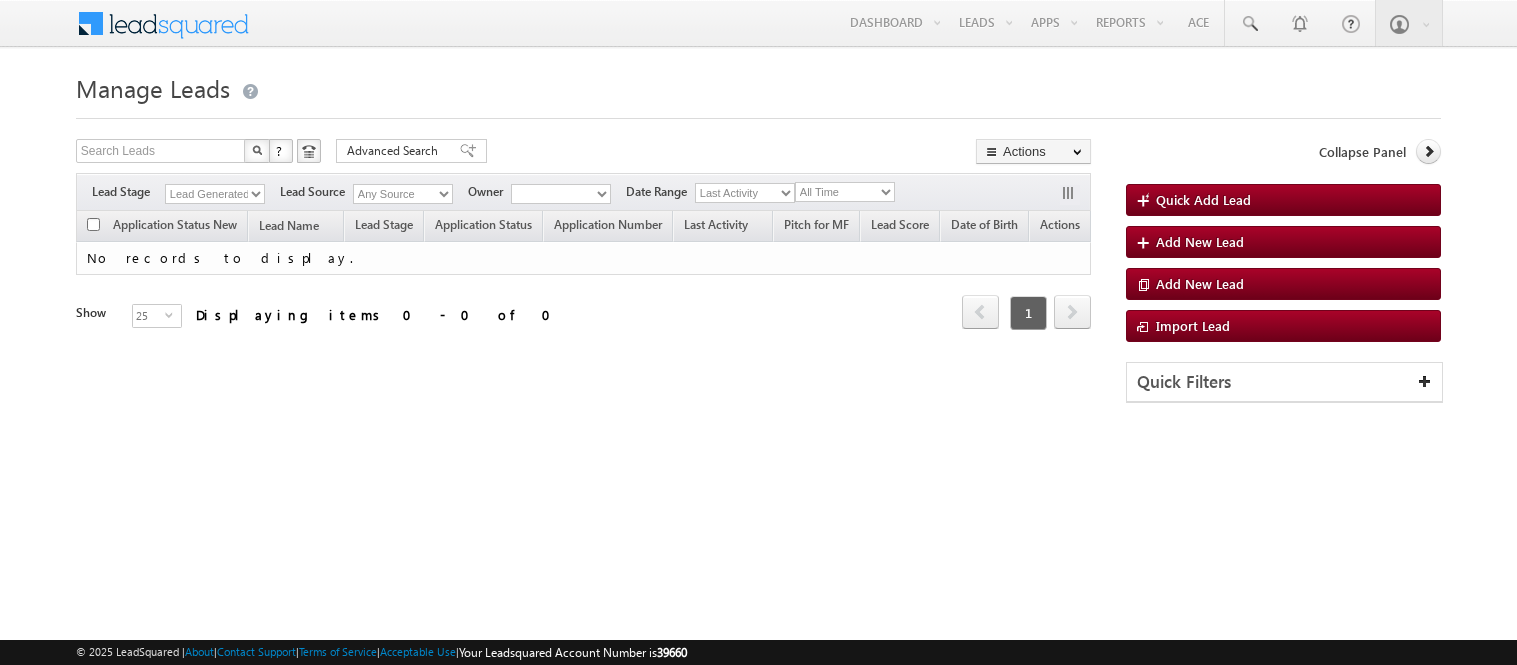 scroll, scrollTop: 0, scrollLeft: 0, axis: both 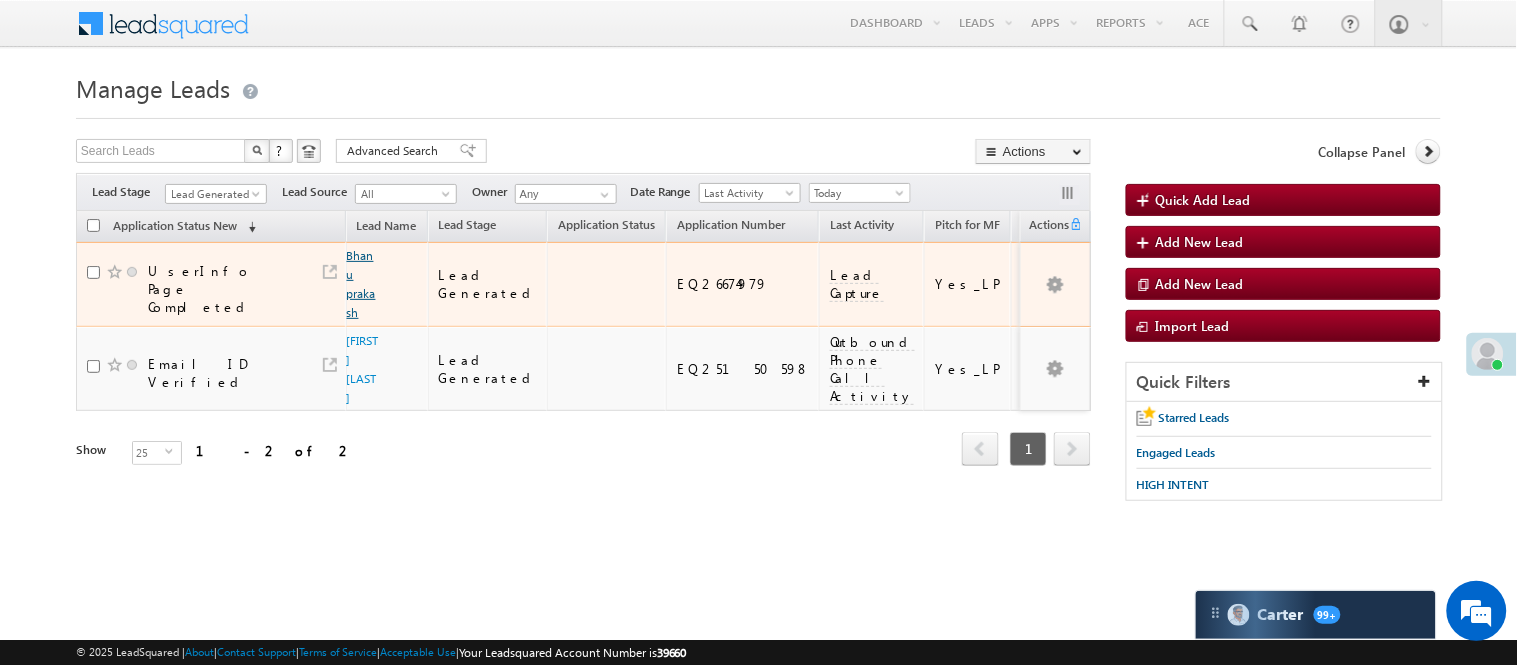 click on "Bhanu prakash" at bounding box center [361, 284] 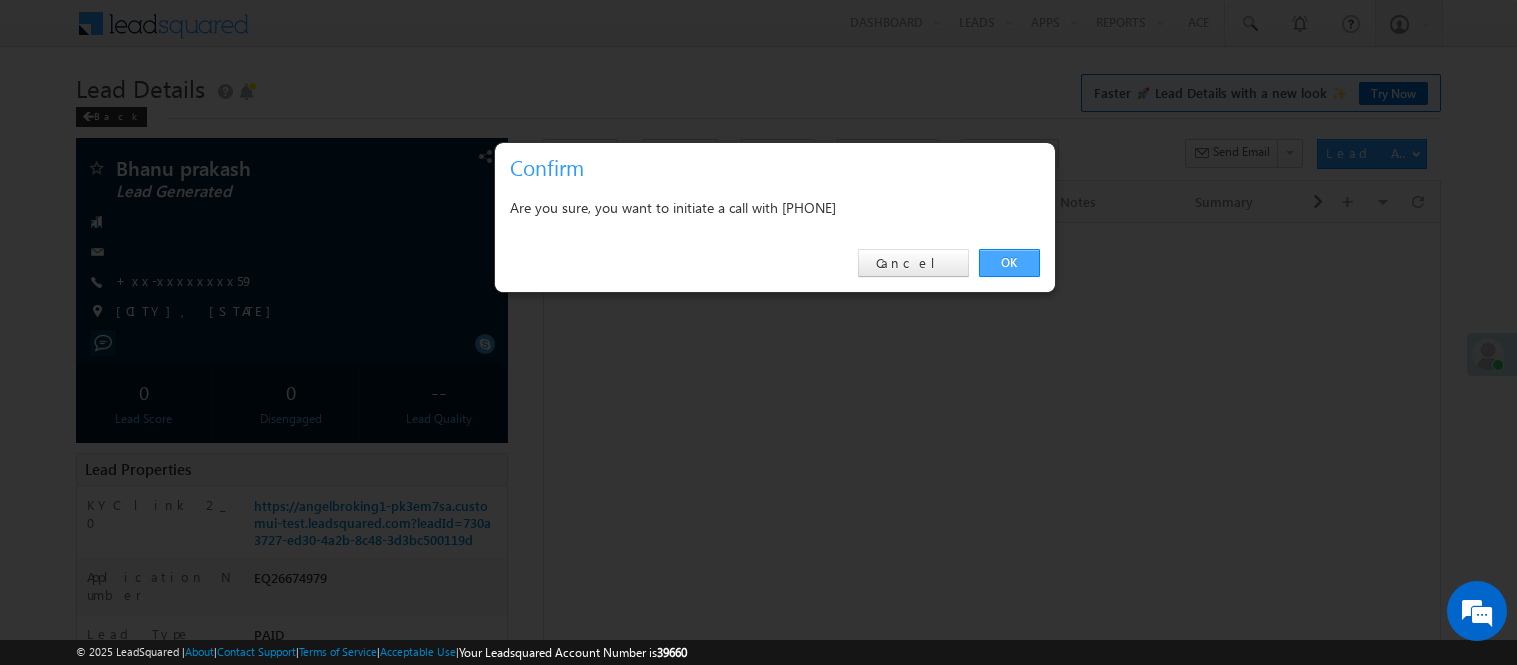 click on "OK" at bounding box center [1009, 263] 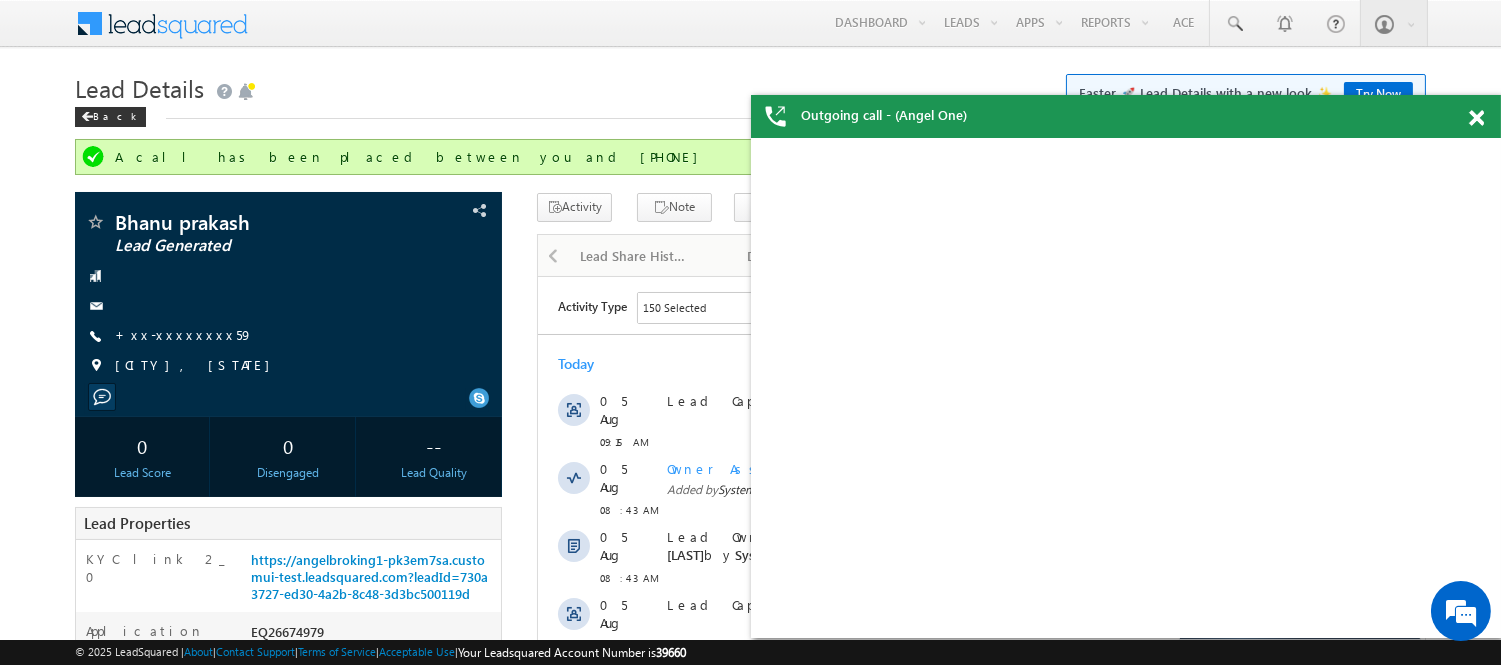 scroll, scrollTop: 0, scrollLeft: 0, axis: both 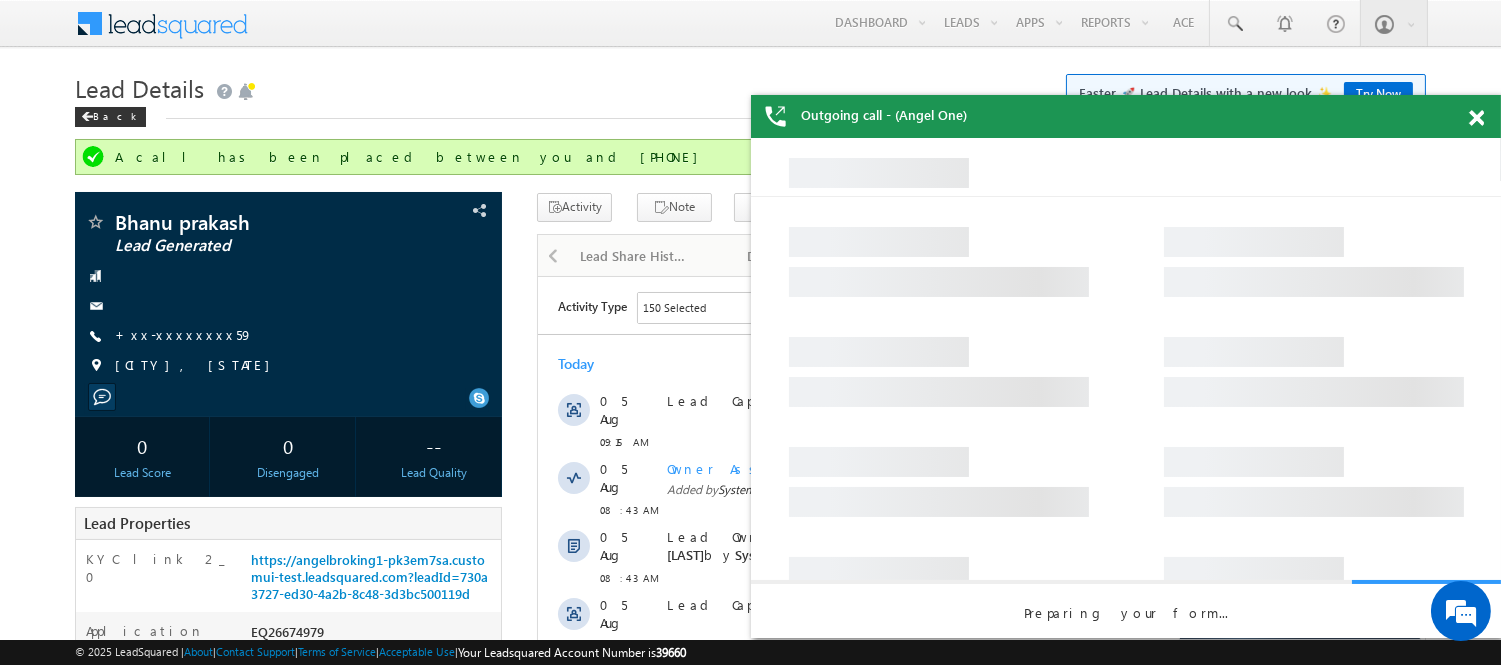 click at bounding box center (1476, 118) 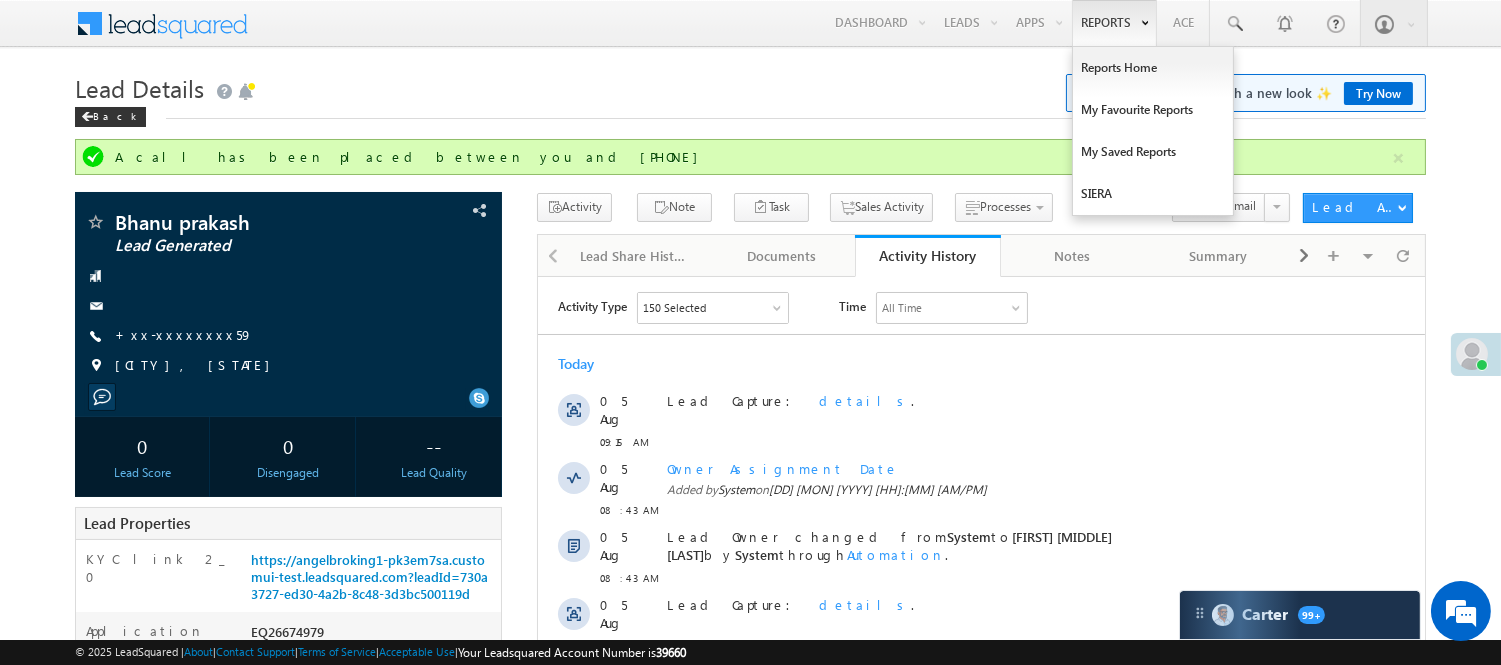 scroll, scrollTop: 0, scrollLeft: 0, axis: both 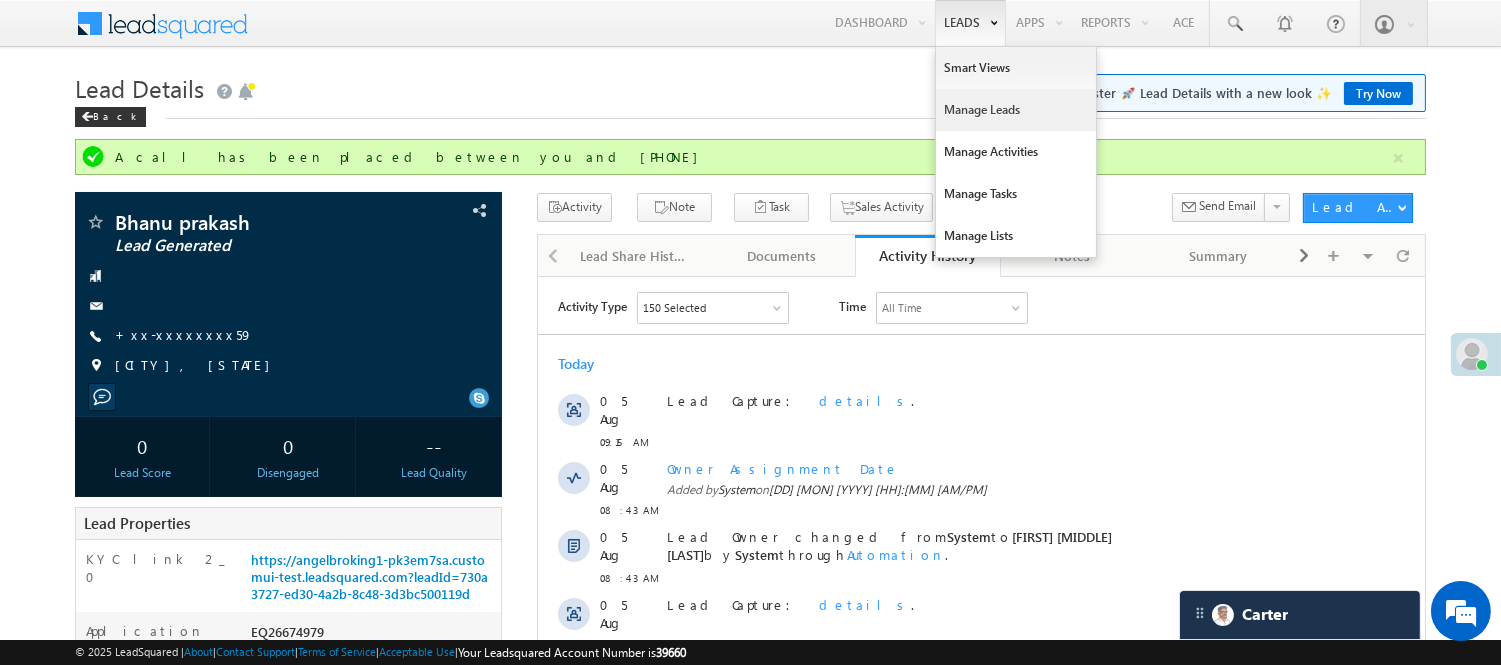 click on "Manage Leads" at bounding box center [1016, 110] 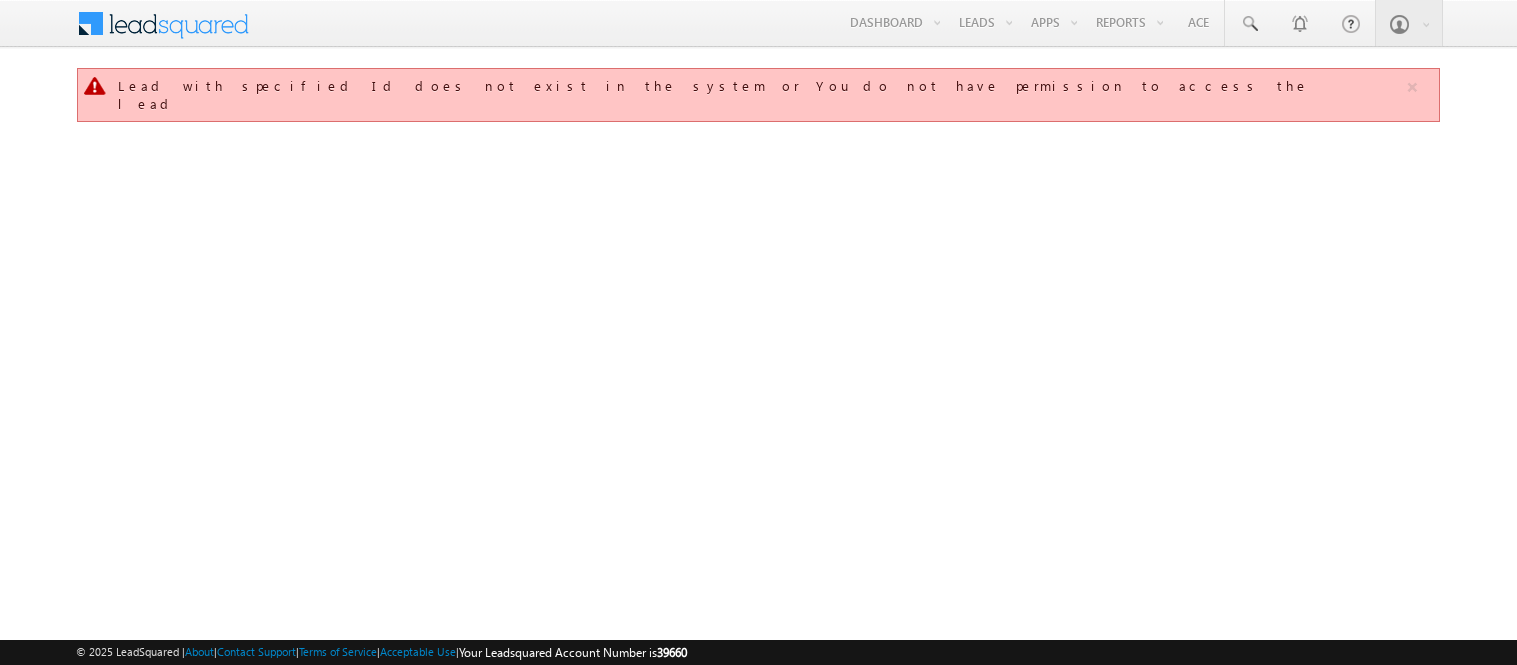 scroll, scrollTop: 0, scrollLeft: 0, axis: both 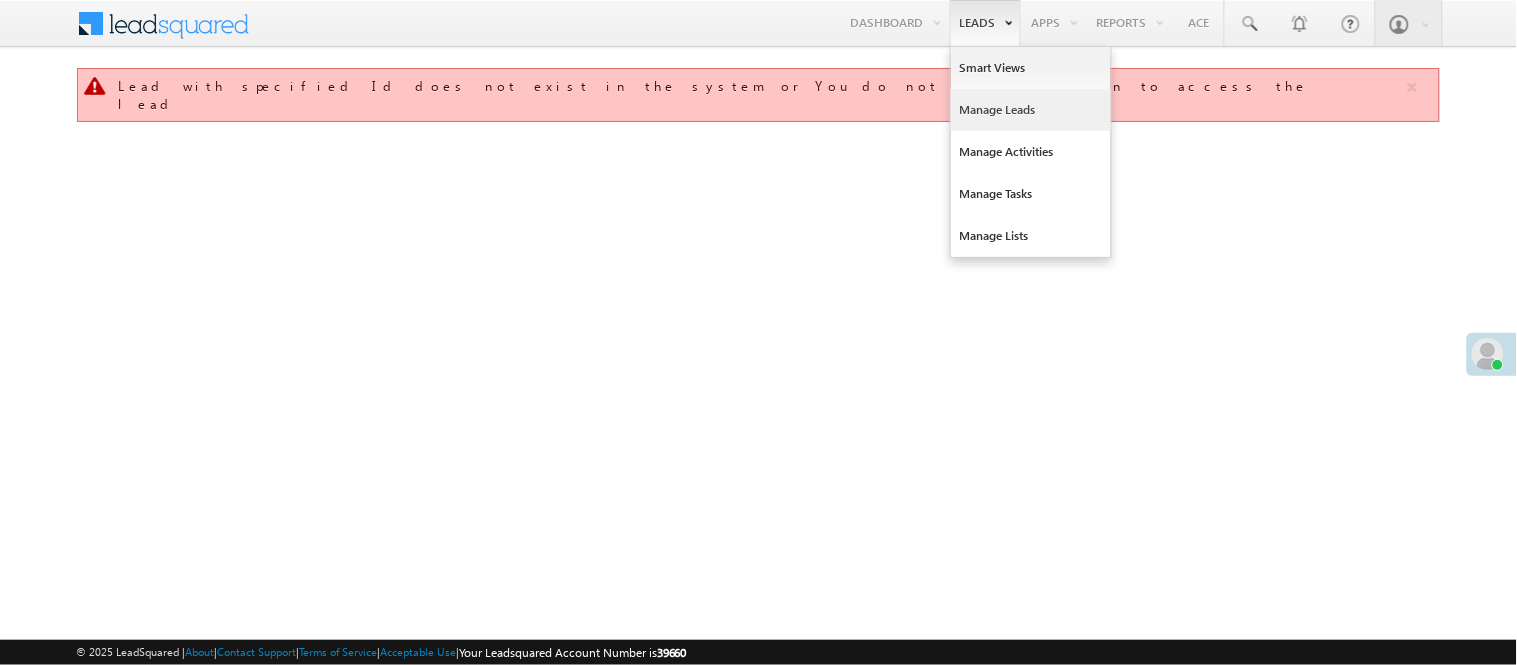 click on "Manage Leads" at bounding box center (1031, 110) 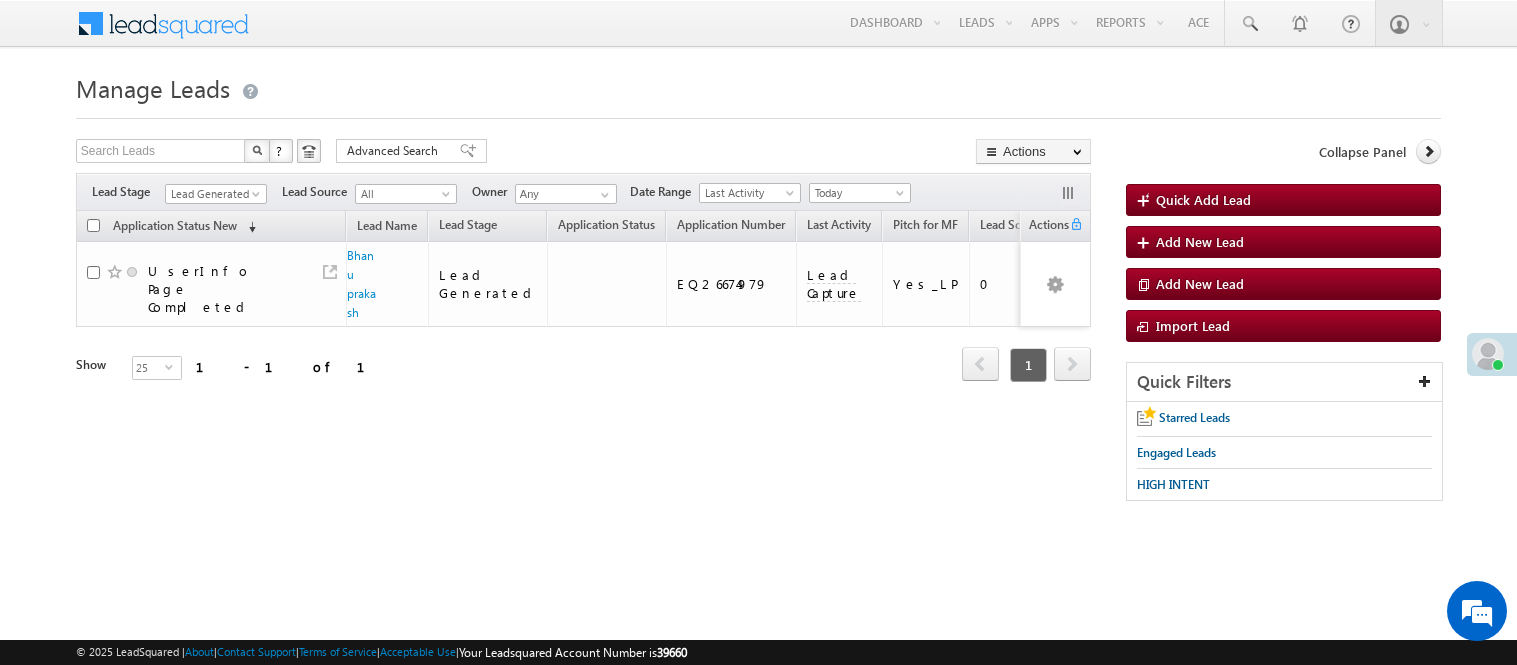 scroll, scrollTop: 0, scrollLeft: 0, axis: both 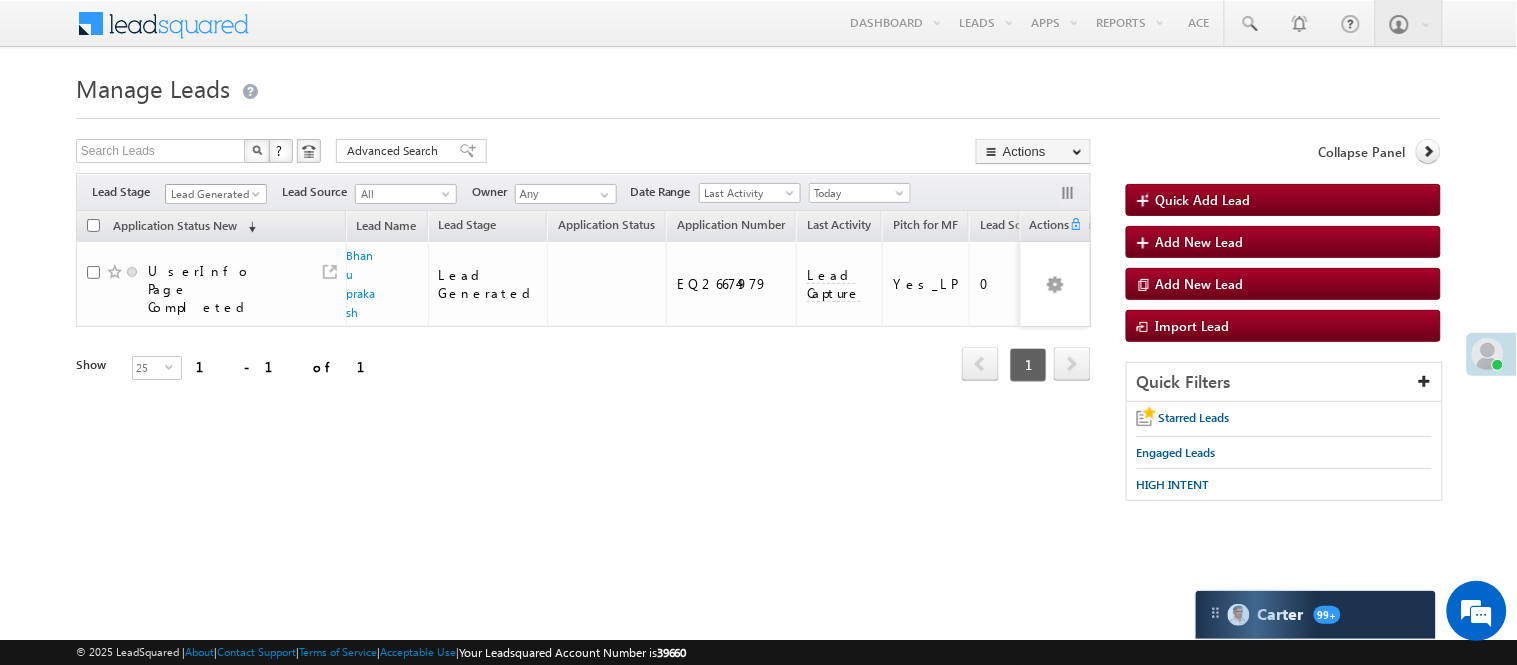 click on "Lead Generated" at bounding box center [213, 194] 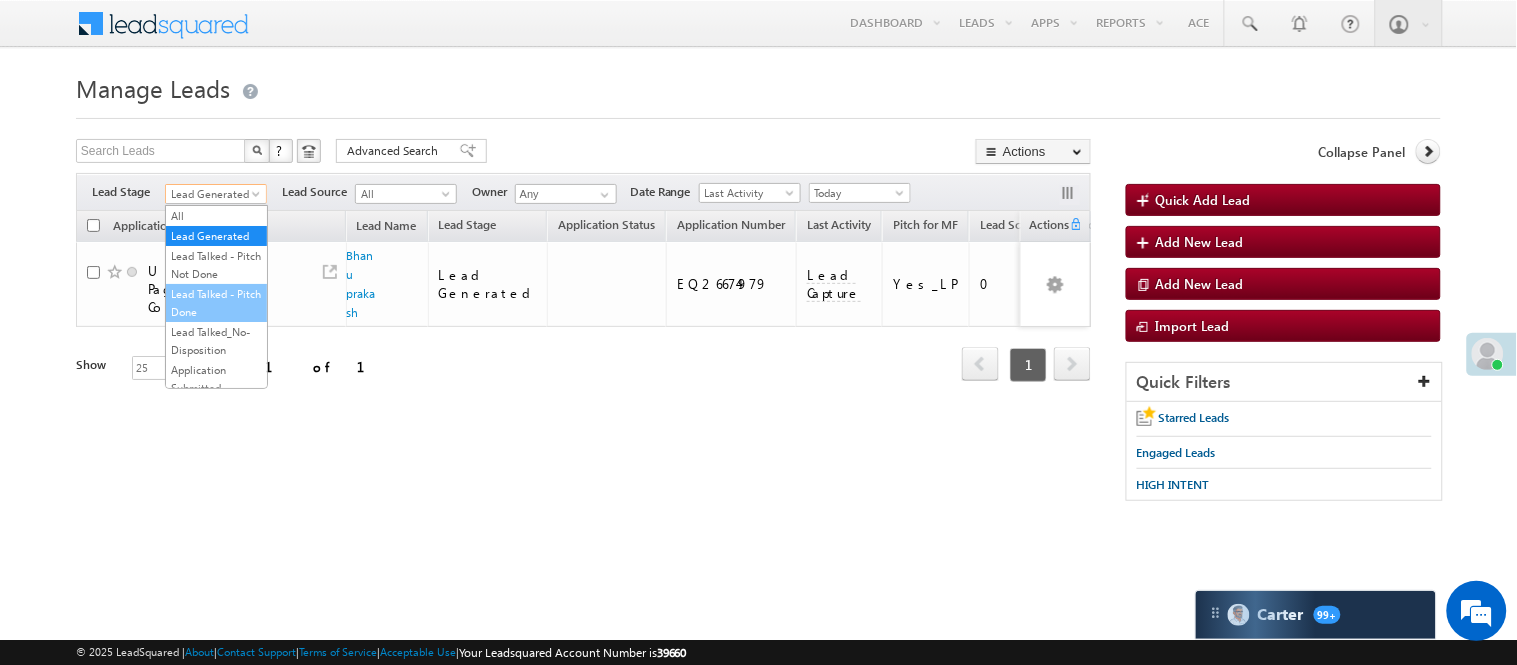 scroll, scrollTop: 496, scrollLeft: 0, axis: vertical 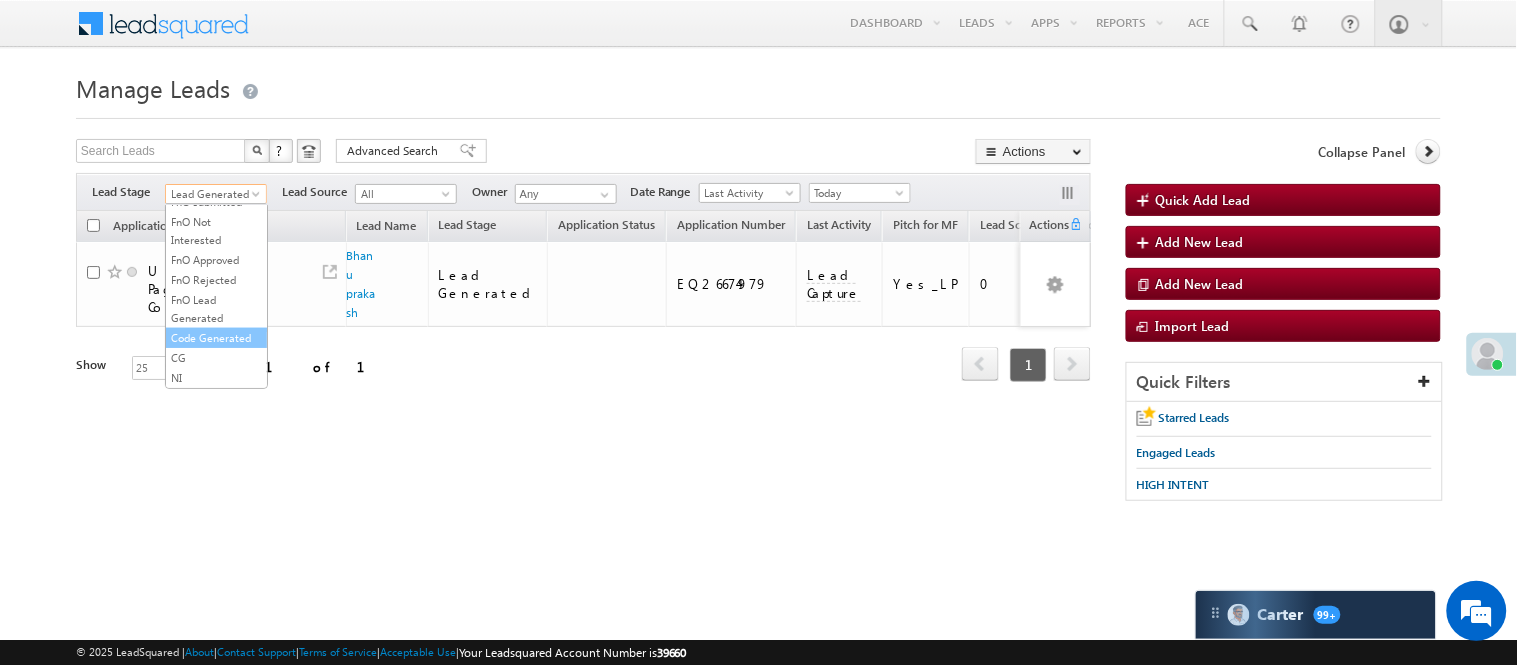 click on "Code Generated" at bounding box center [216, 338] 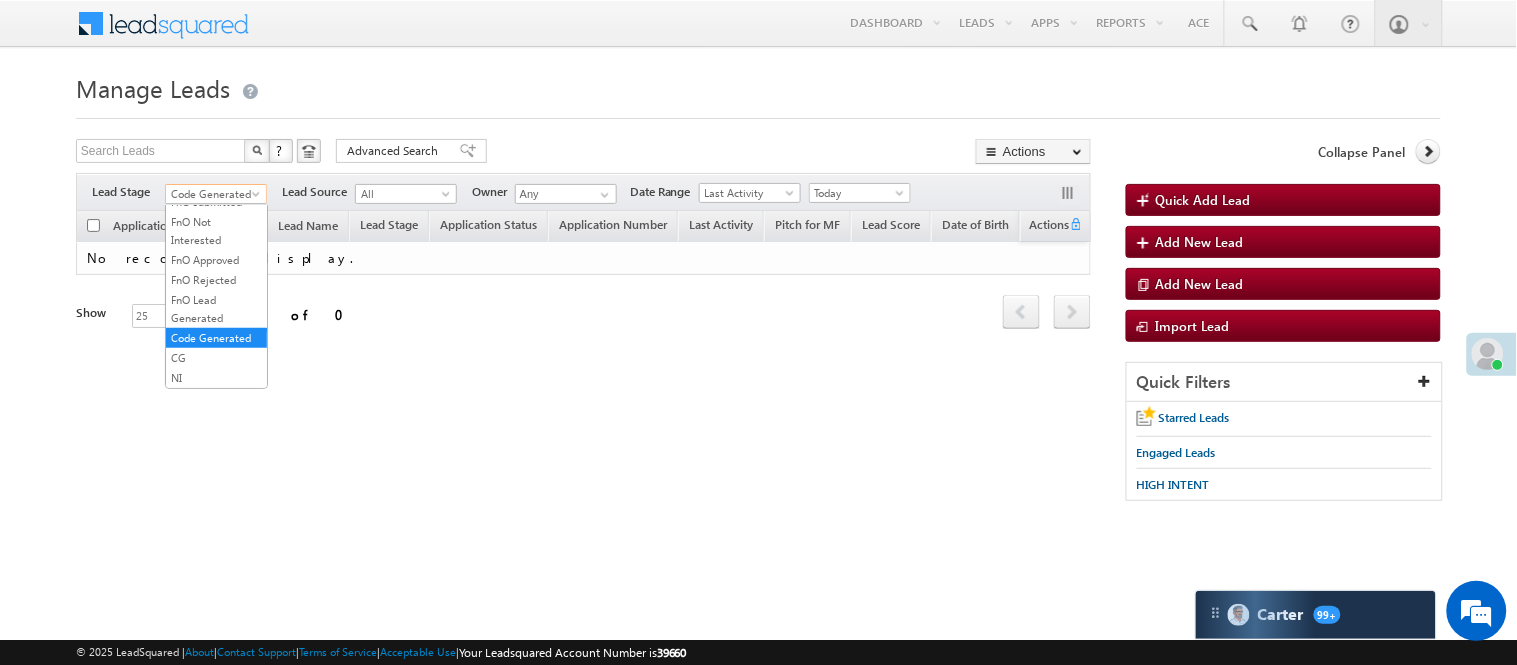 click on "Code Generated" at bounding box center [213, 194] 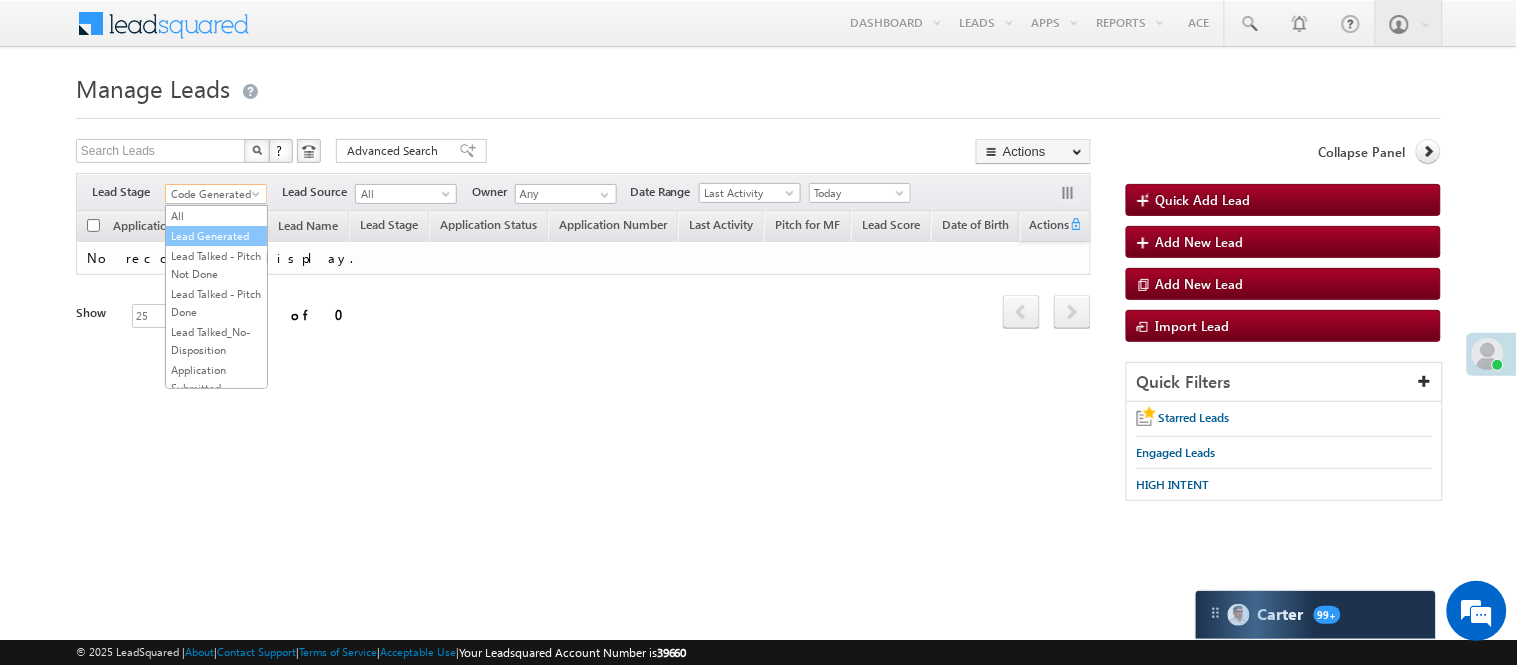 click on "Lead Generated" at bounding box center [216, 236] 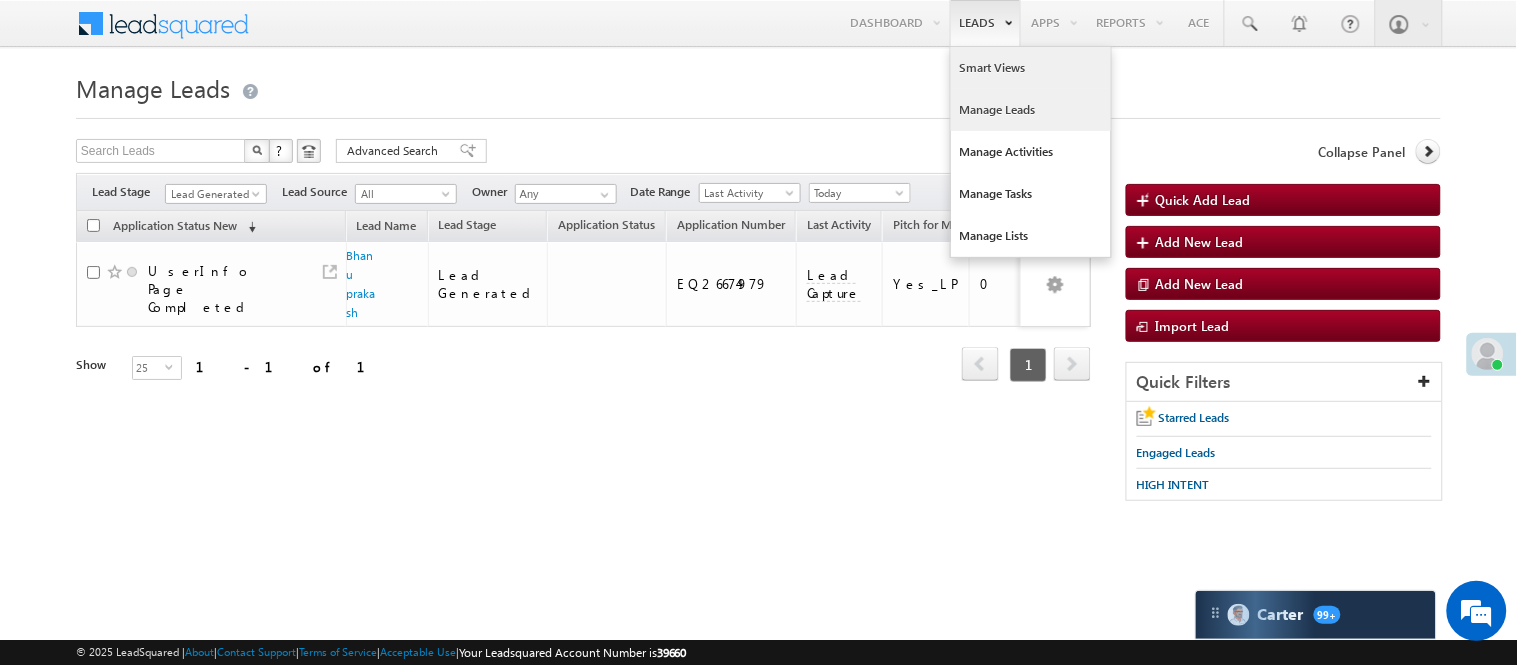 click on "Smart Views" at bounding box center (1031, 68) 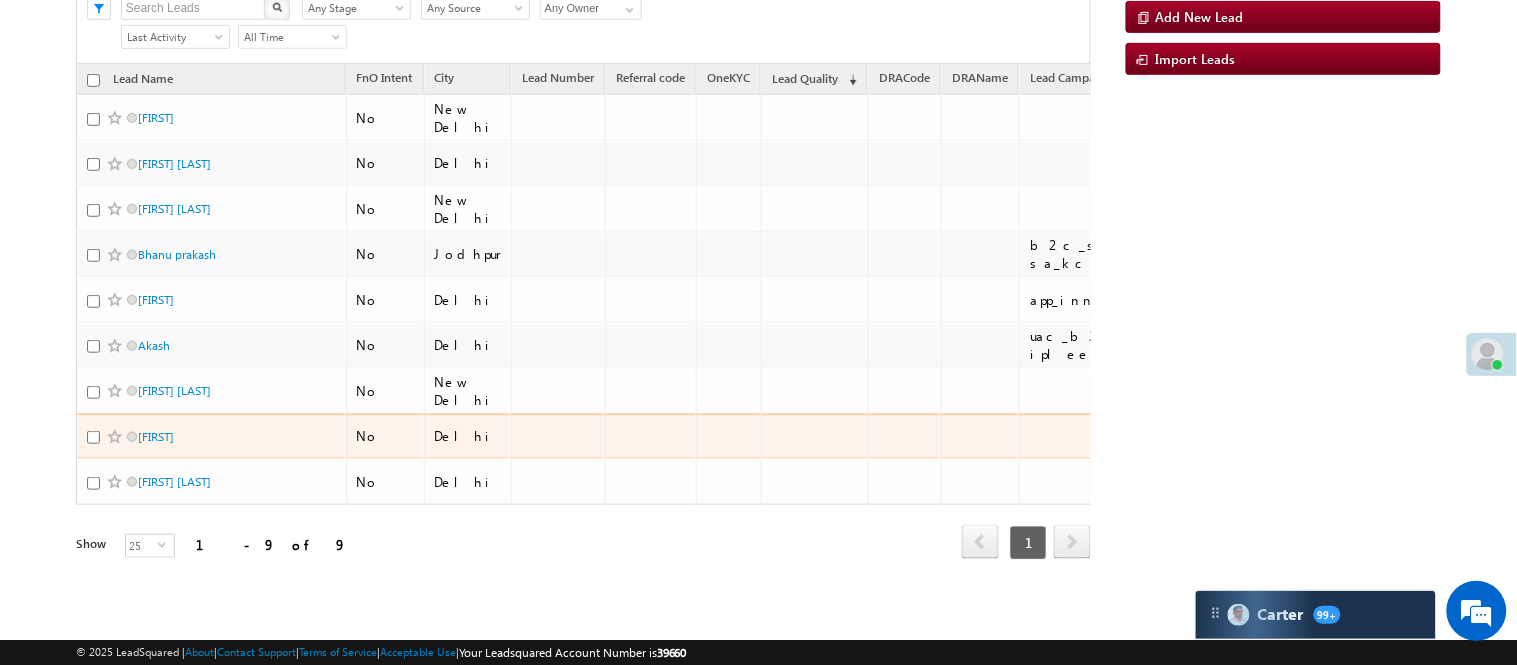 scroll, scrollTop: 305, scrollLeft: 0, axis: vertical 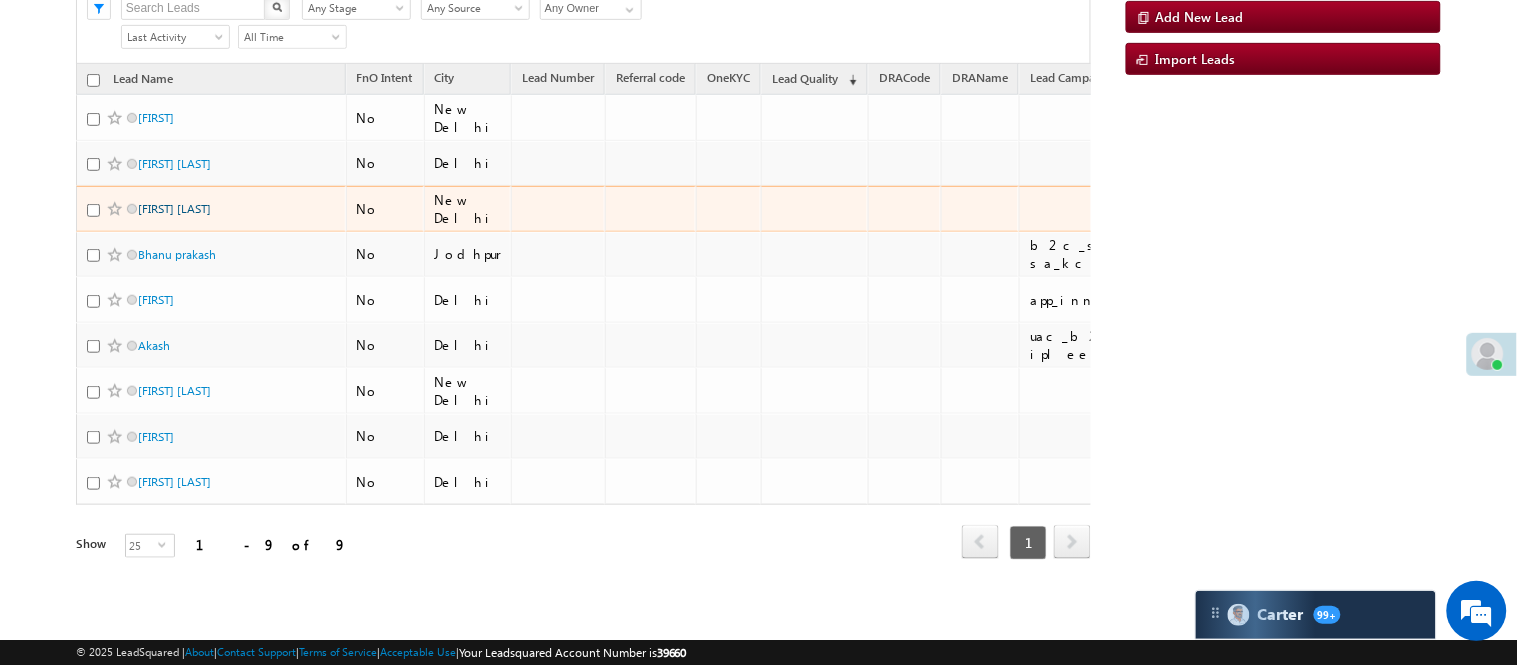 click on "[FIRST] [LAST]" at bounding box center (174, 208) 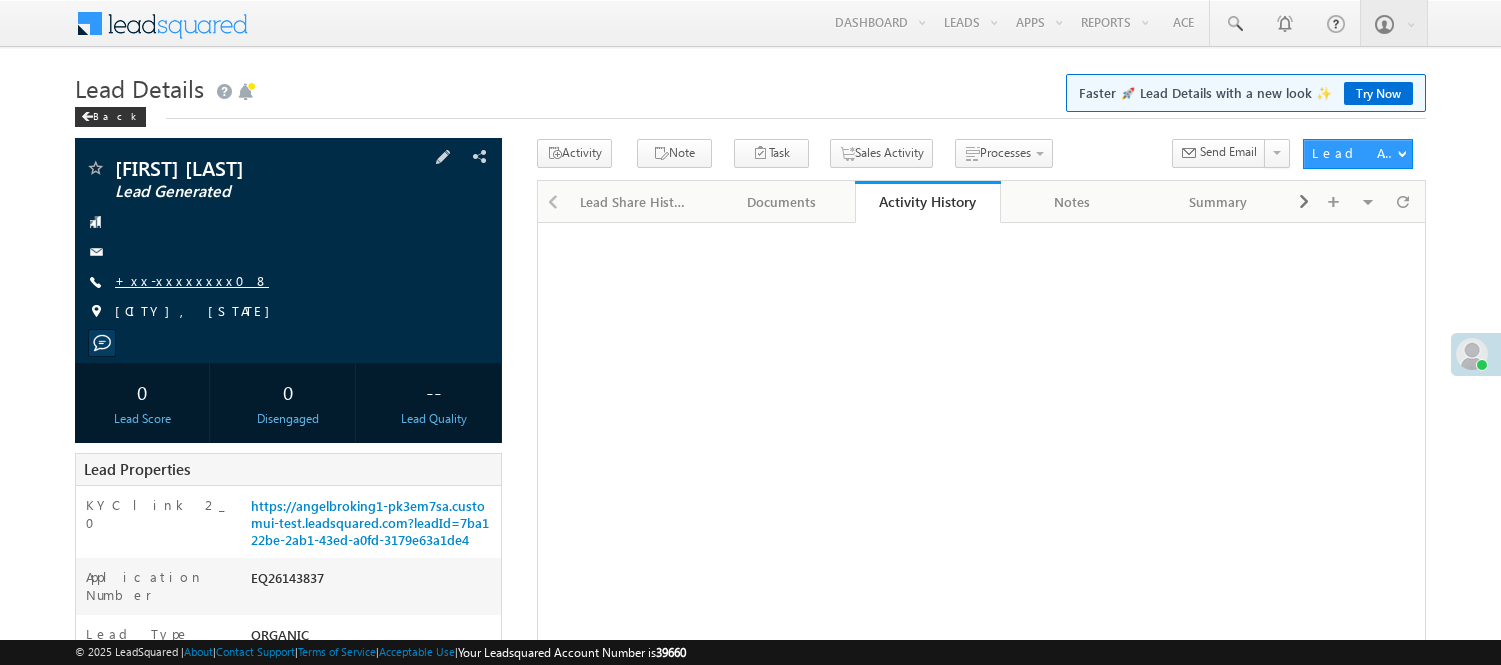 click on "+xx-xxxxxxxx08" at bounding box center (192, 280) 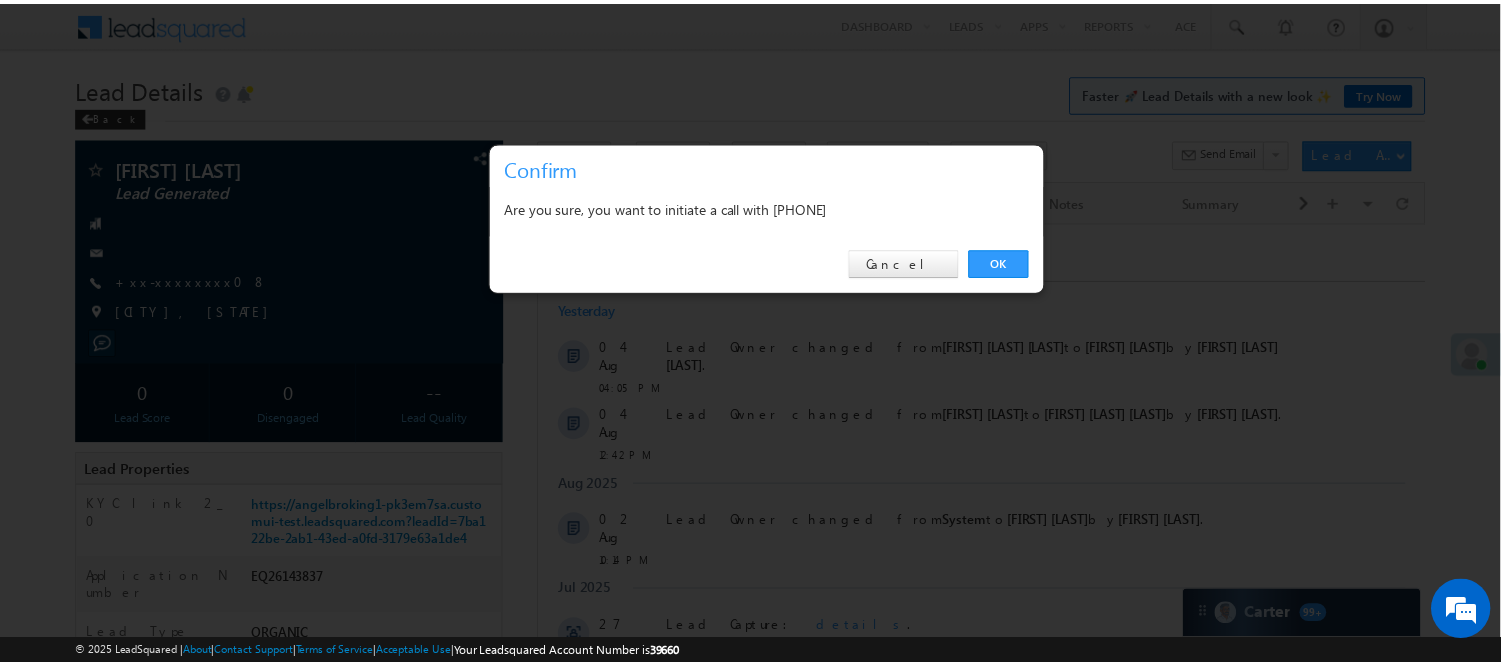 scroll, scrollTop: 0, scrollLeft: 0, axis: both 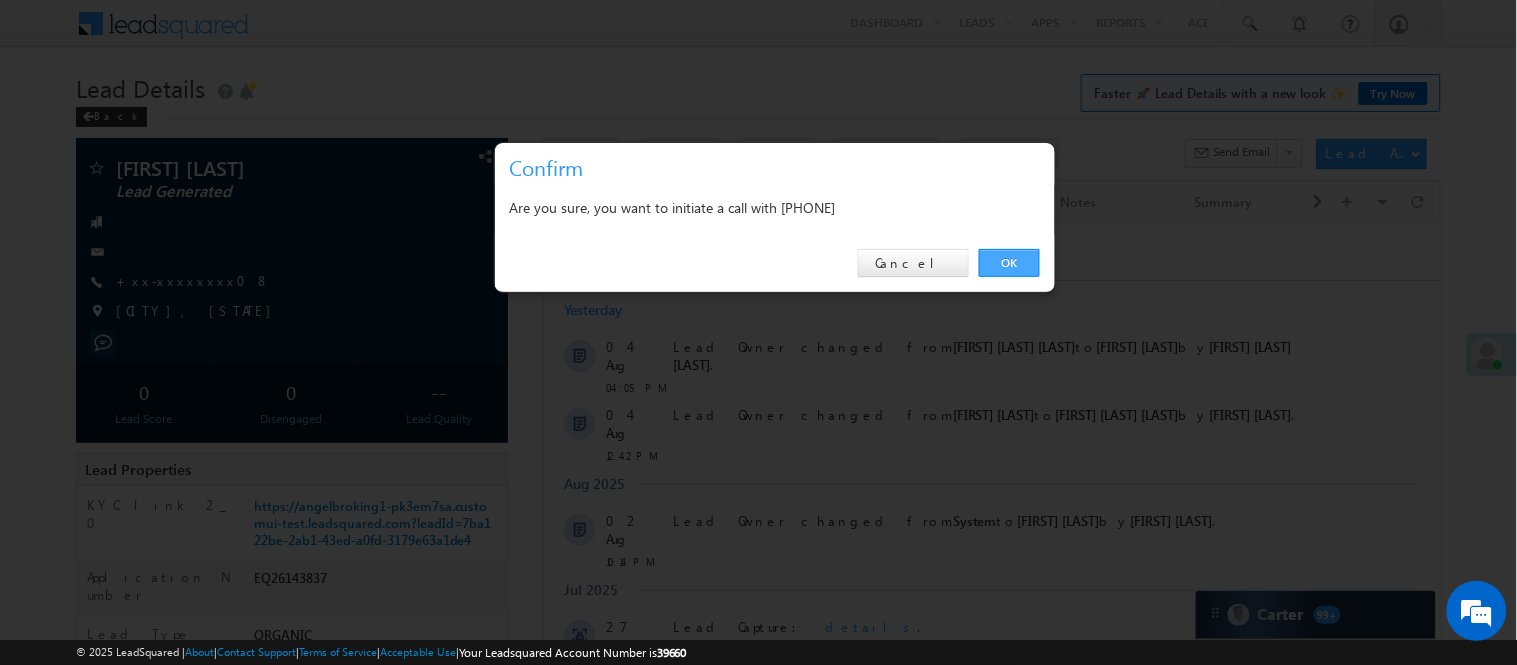 click on "OK" at bounding box center (1009, 263) 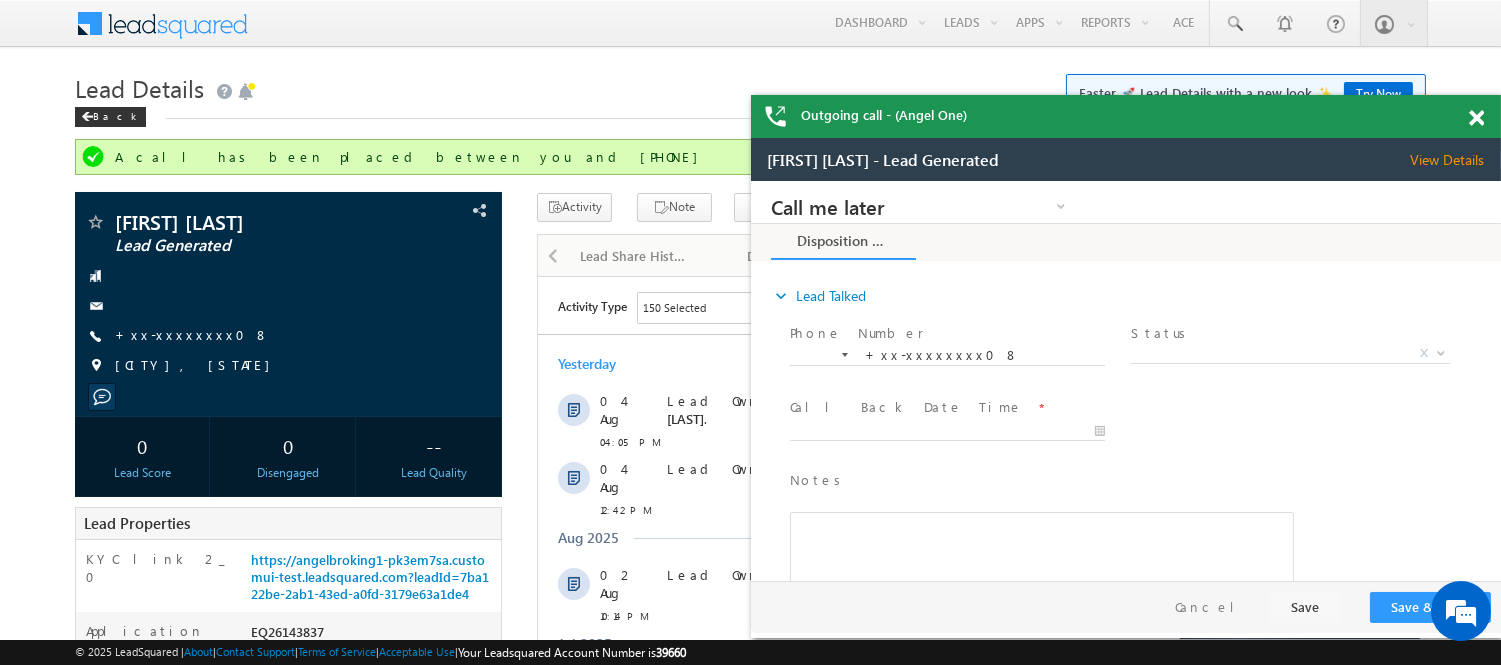 scroll, scrollTop: 0, scrollLeft: 0, axis: both 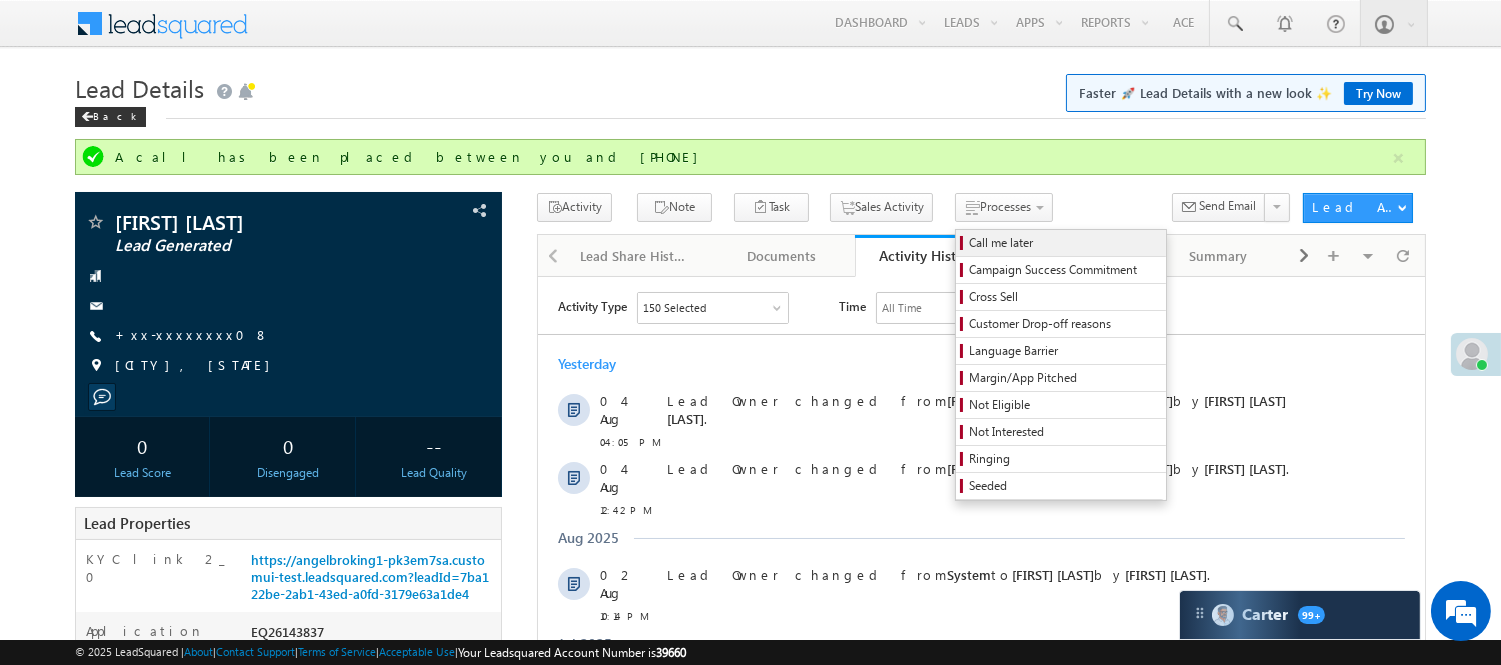click on "Call me later" at bounding box center (1064, 243) 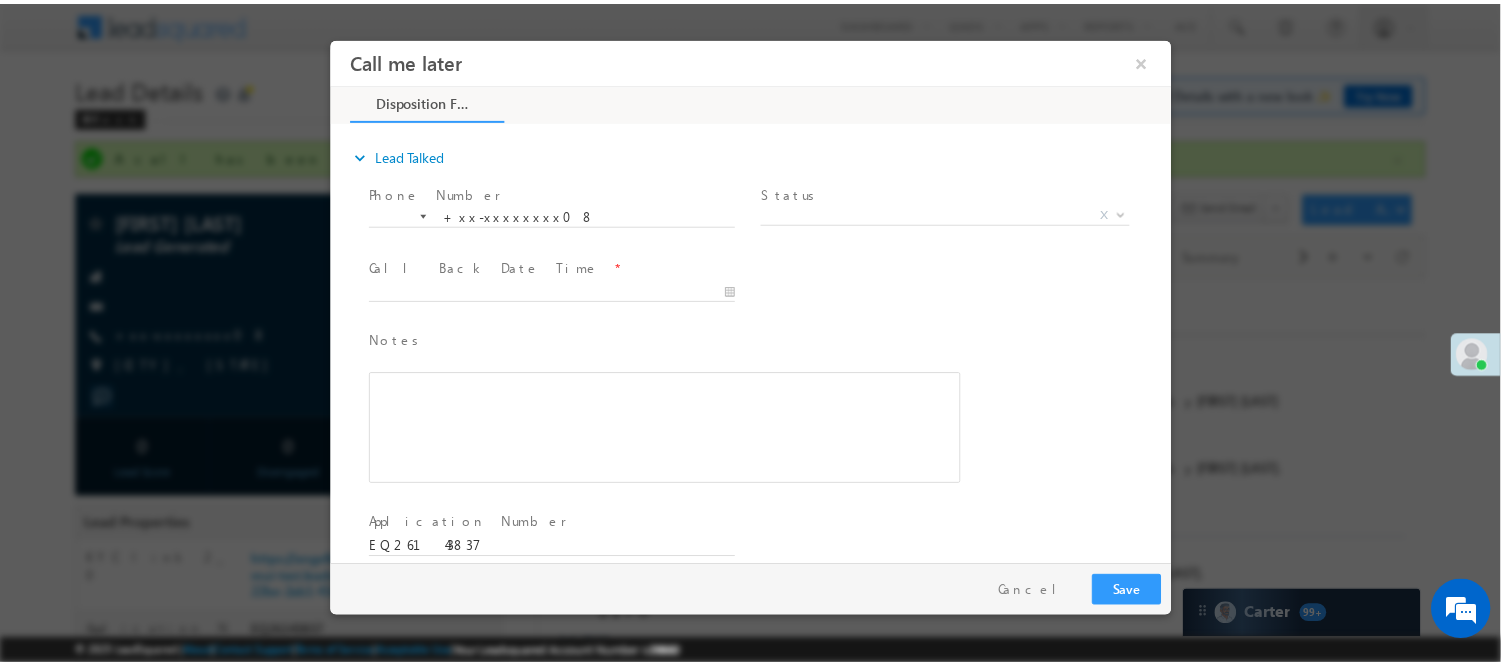 scroll, scrollTop: 0, scrollLeft: 0, axis: both 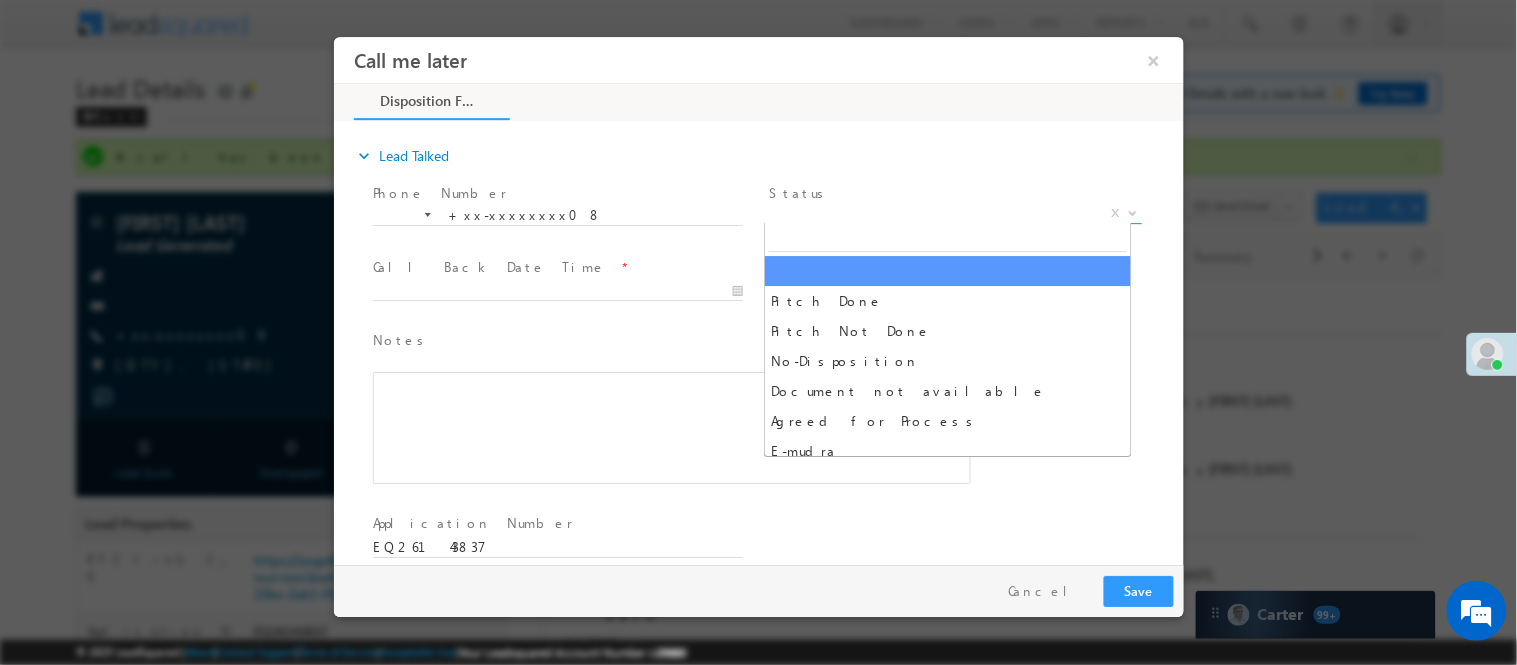 click on "X" at bounding box center [954, 213] 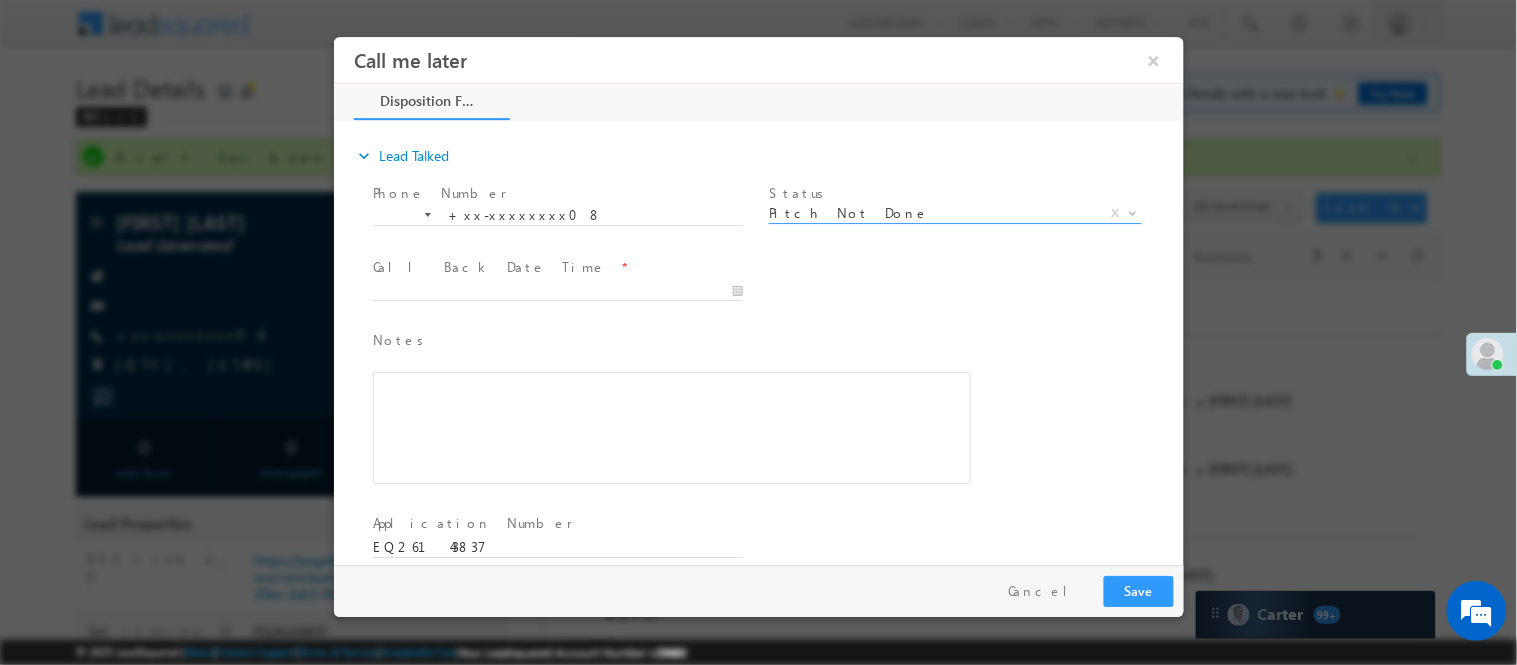 select on "Pitch Not Done" 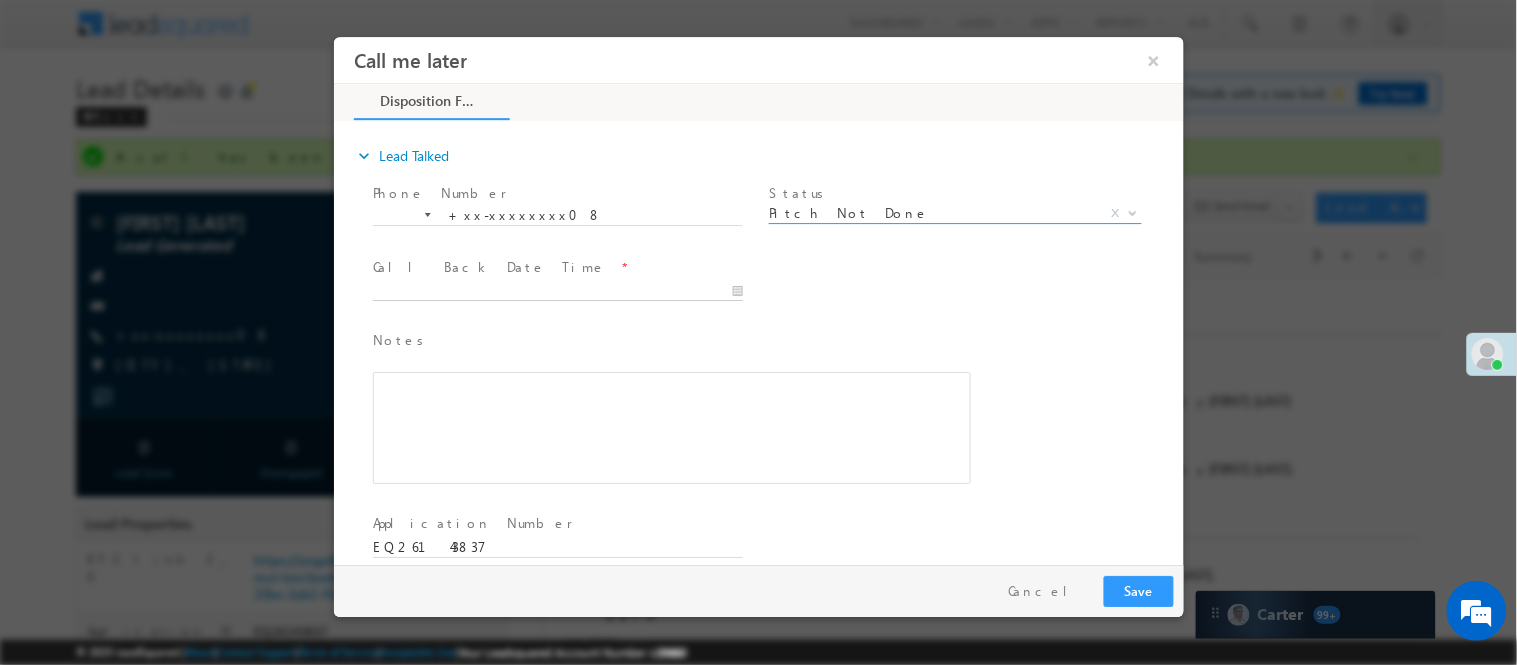 type on "08/05/25 9:47 AM" 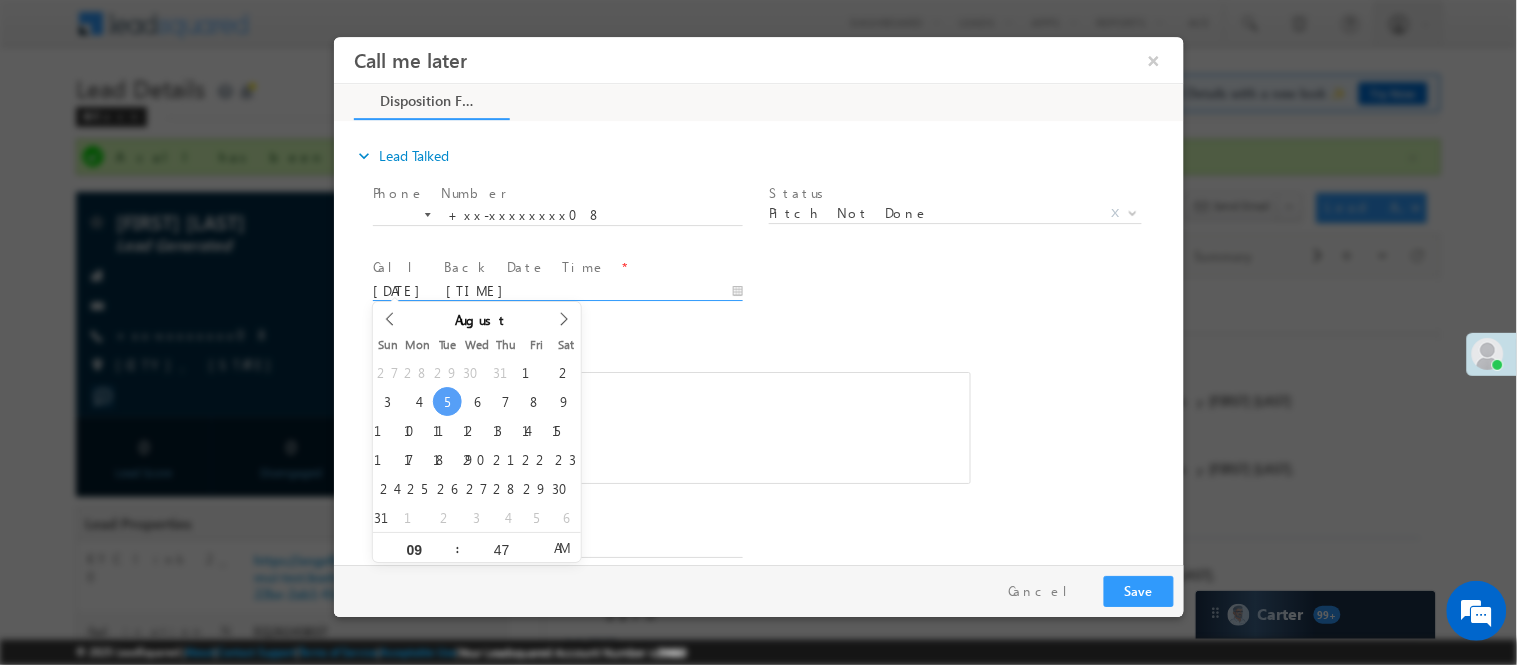 click on "08/05/25 9:47 AM" at bounding box center (557, 291) 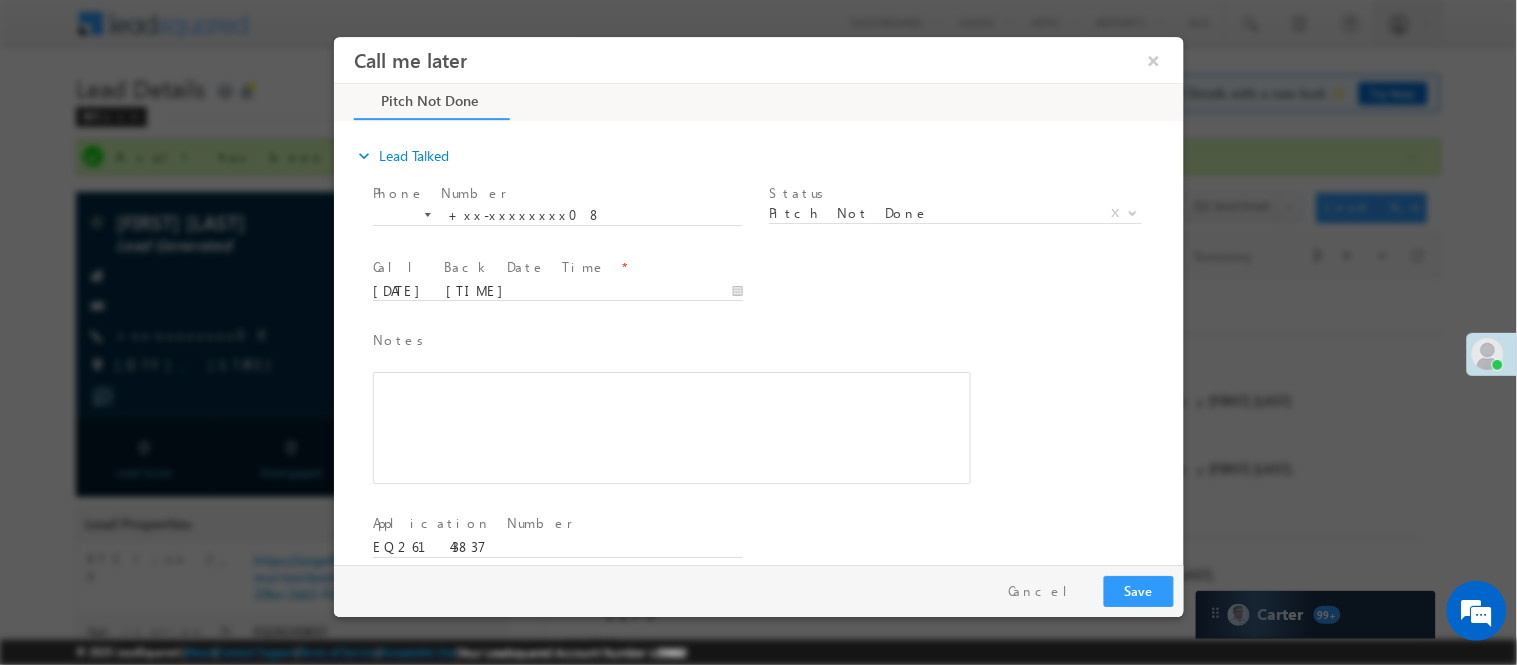 click on "Call Back Date Time
*
08/05/25 9:47 AM" at bounding box center [775, 289] 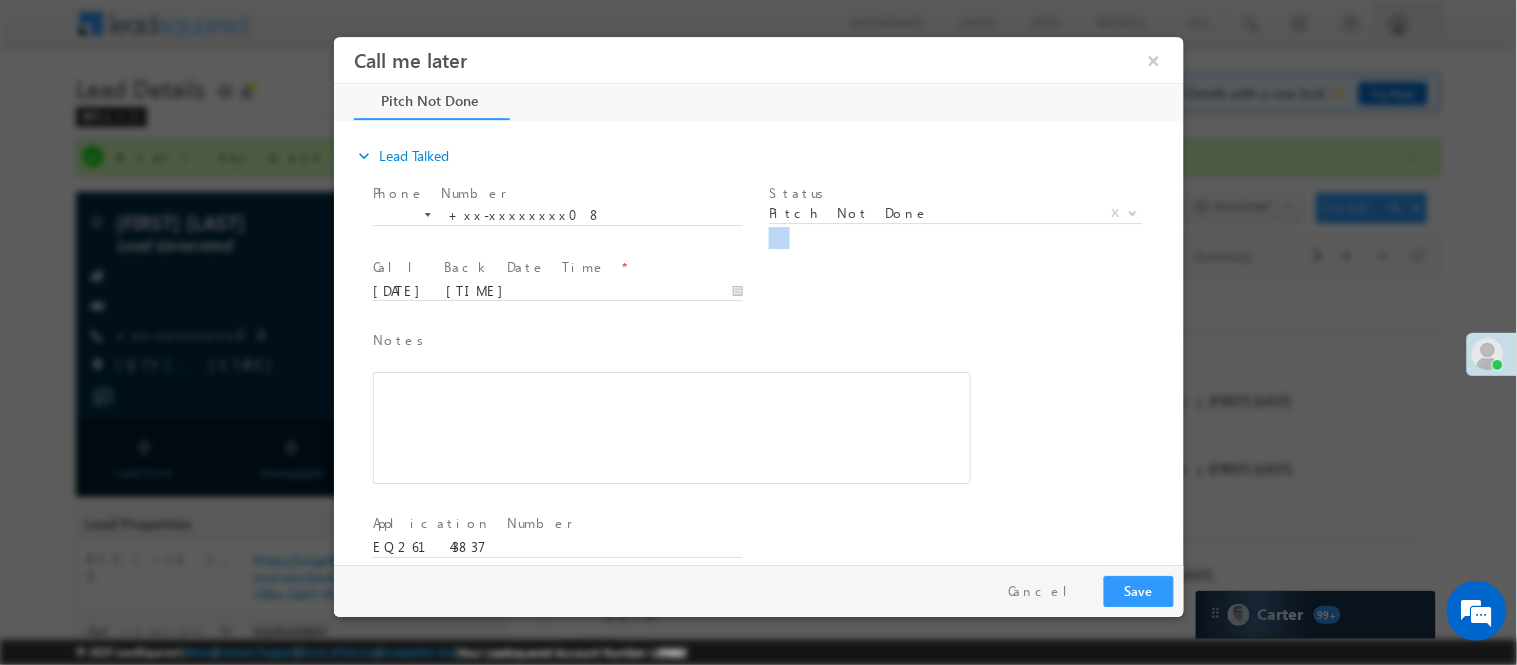 click at bounding box center [952, 237] 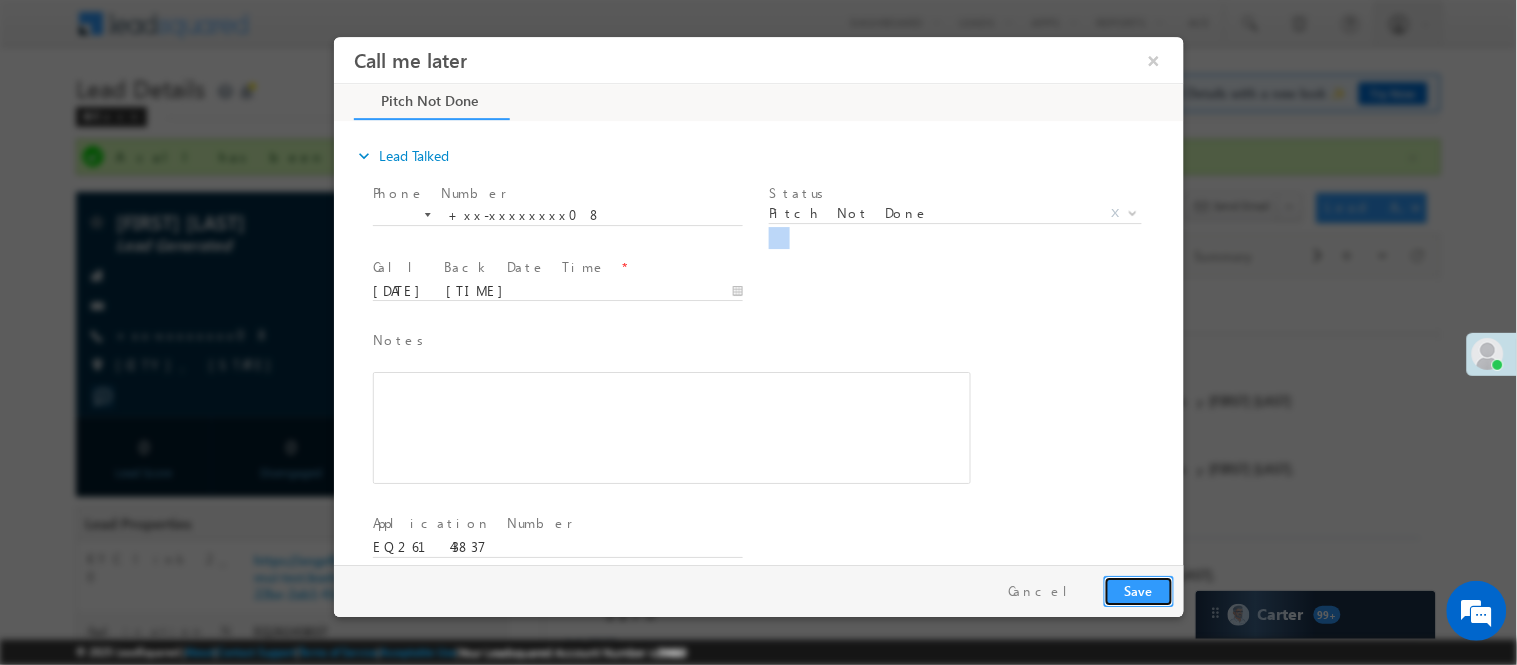 click on "Save" at bounding box center [1138, 590] 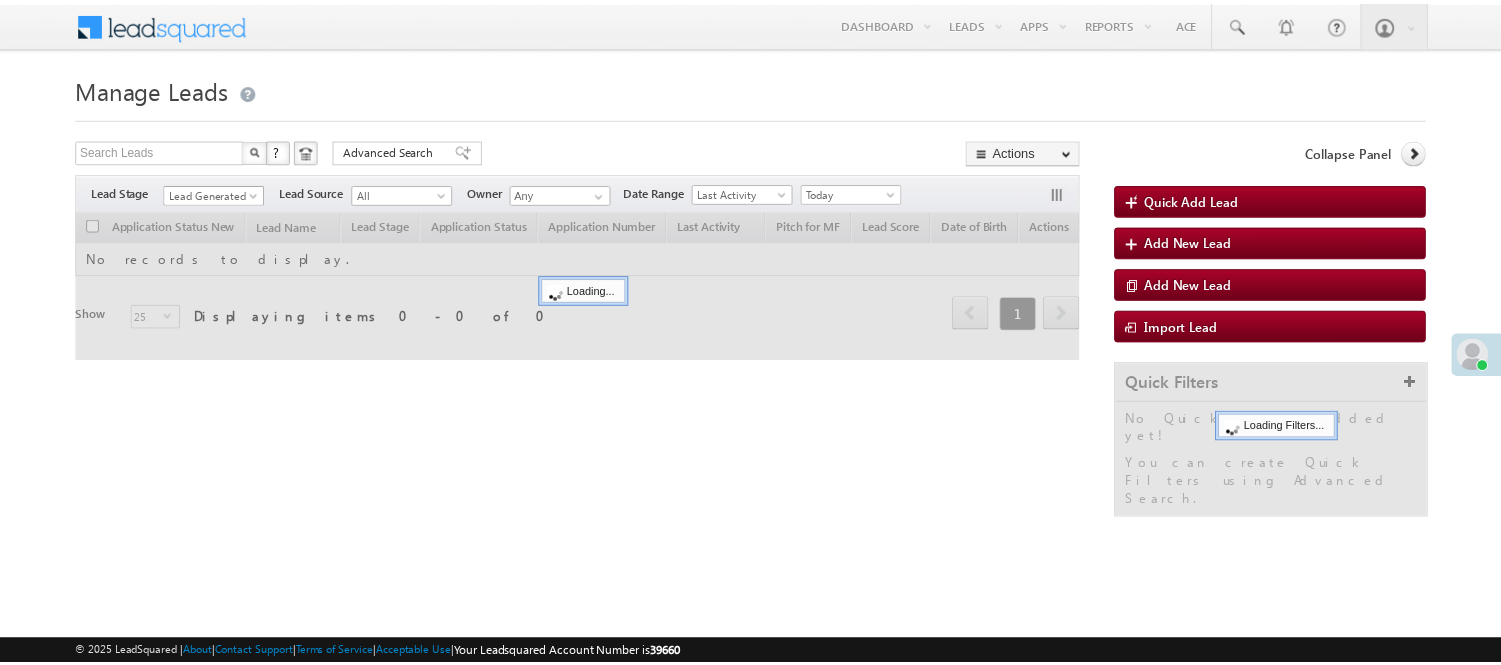scroll, scrollTop: 0, scrollLeft: 0, axis: both 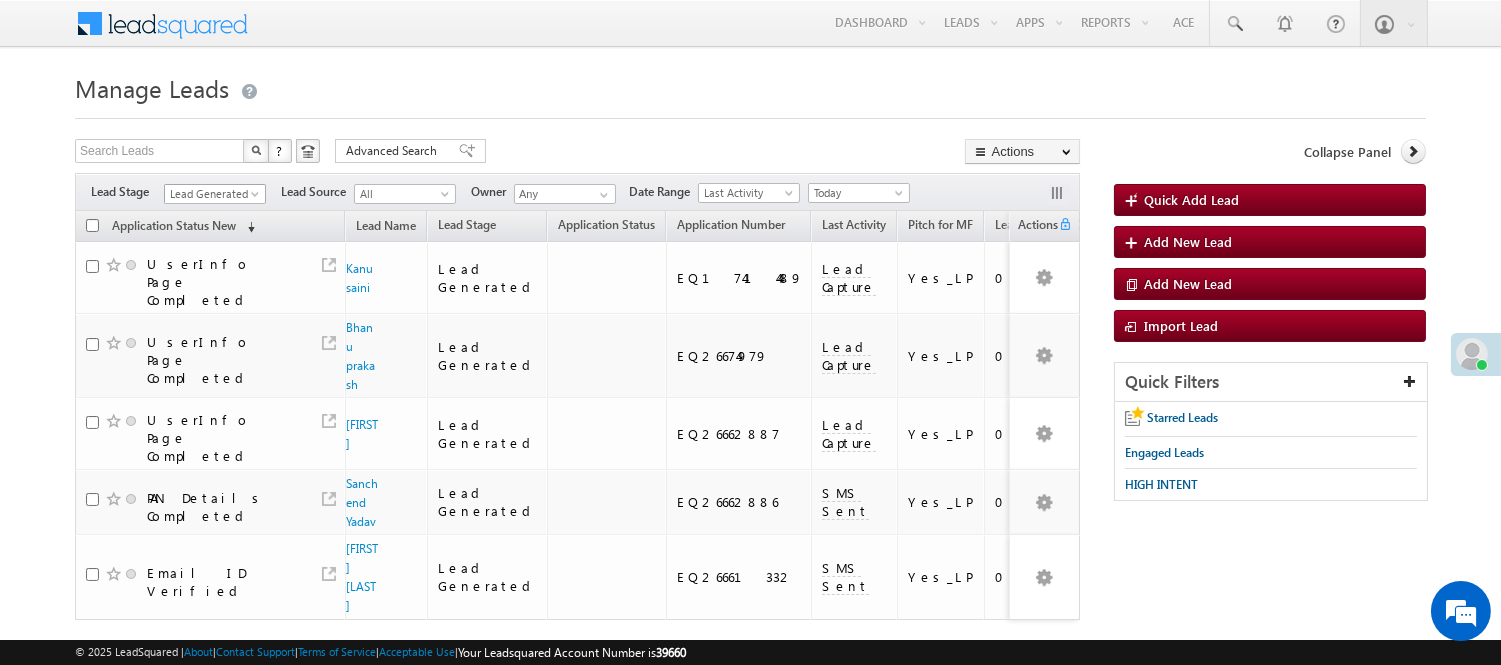 click on "Lead Generated" at bounding box center [212, 194] 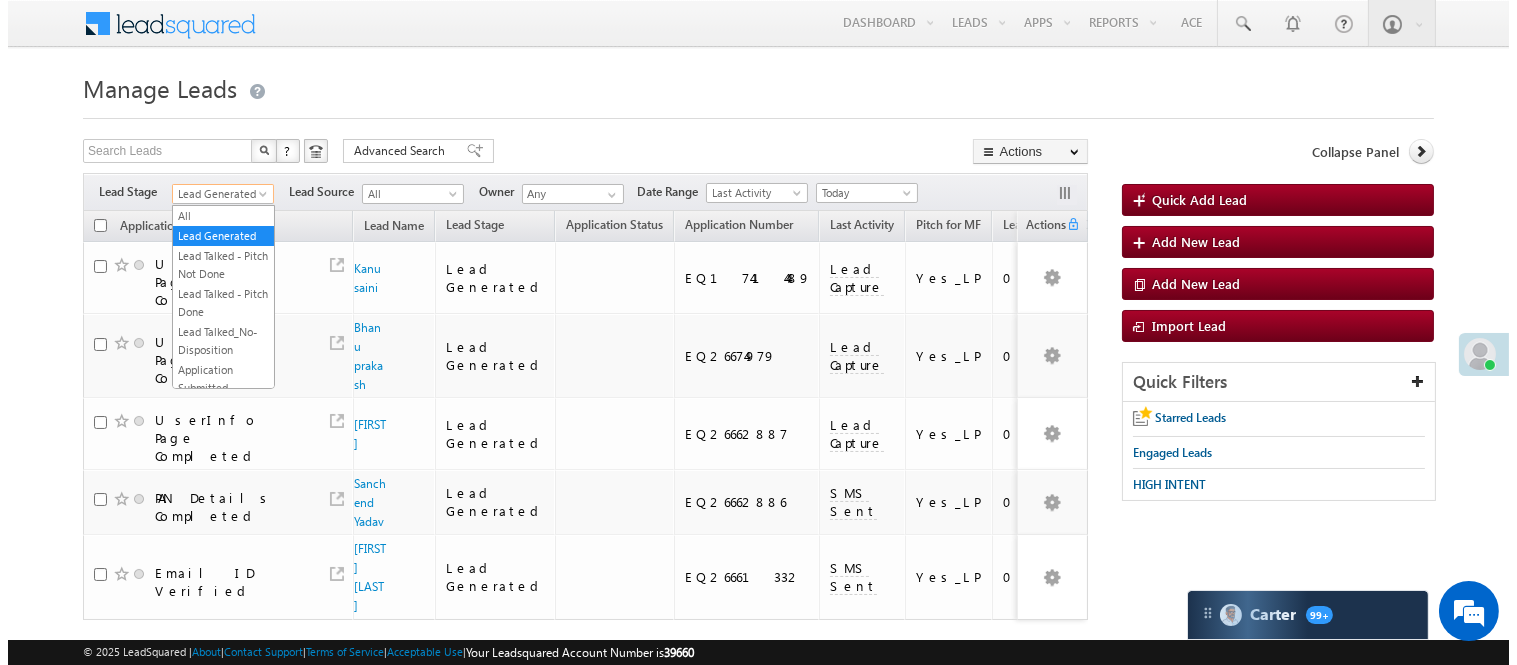 scroll, scrollTop: 496, scrollLeft: 0, axis: vertical 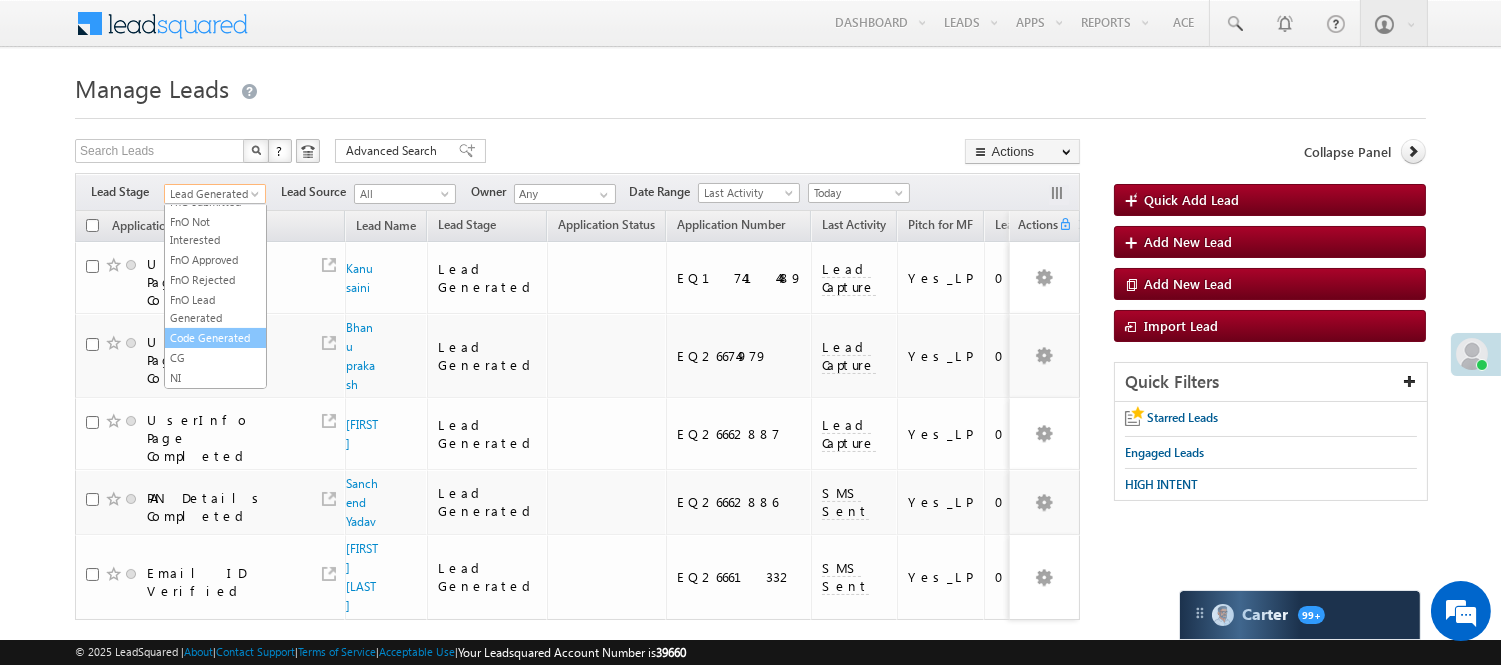 click on "Code Generated" at bounding box center [215, 338] 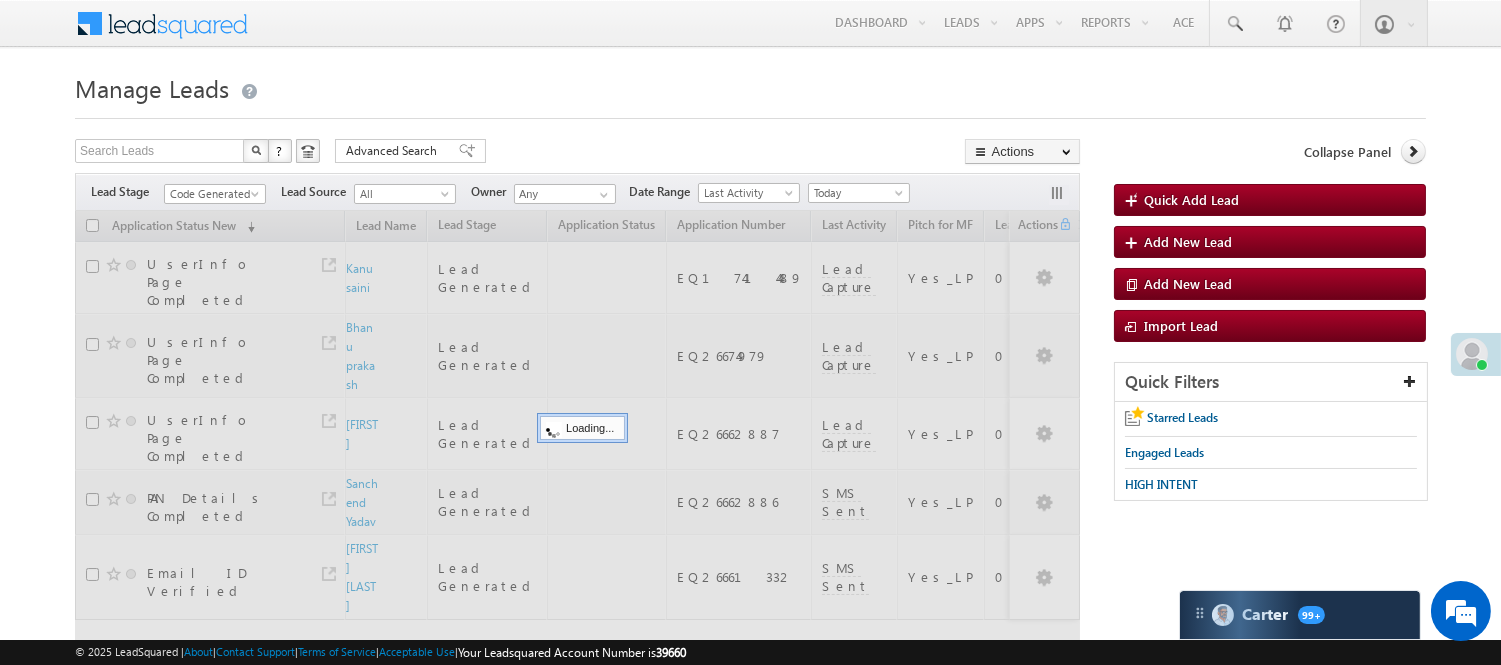 click at bounding box center [750, 112] 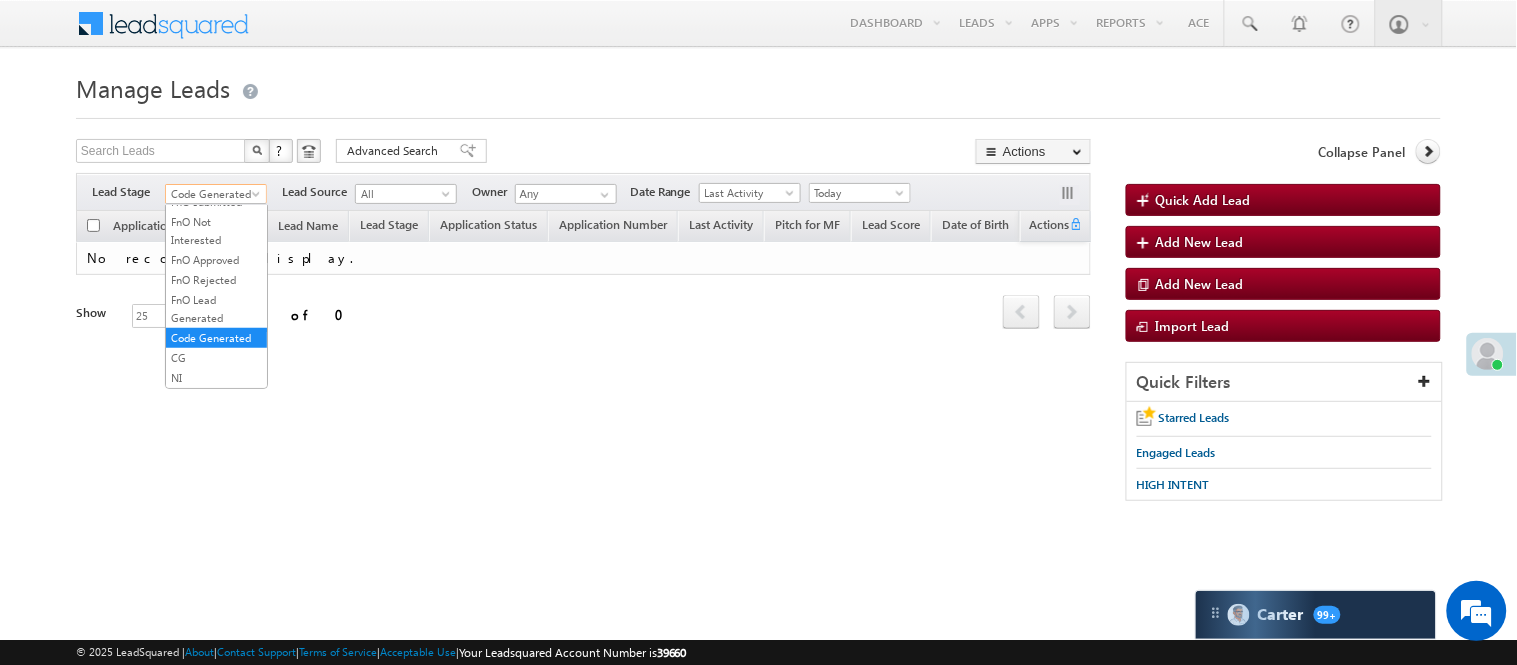 click on "Code Generated" at bounding box center (213, 194) 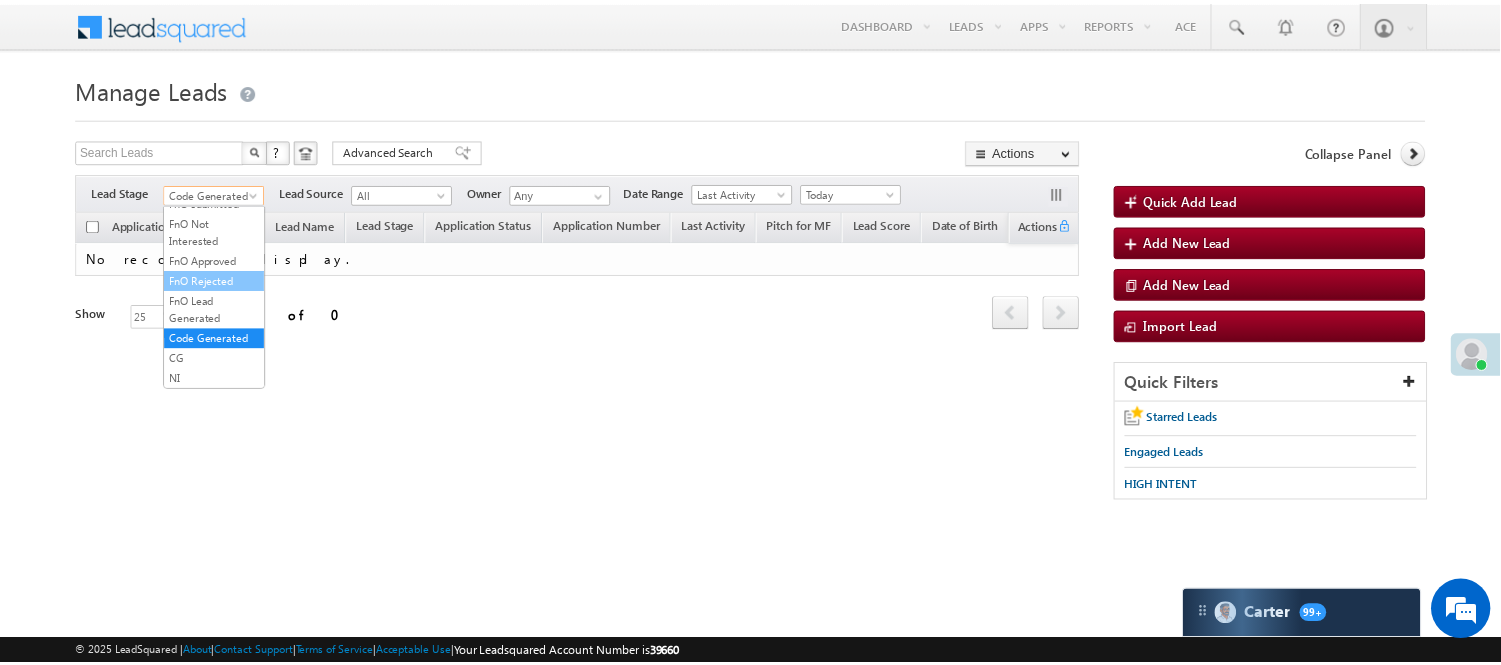 scroll, scrollTop: 0, scrollLeft: 0, axis: both 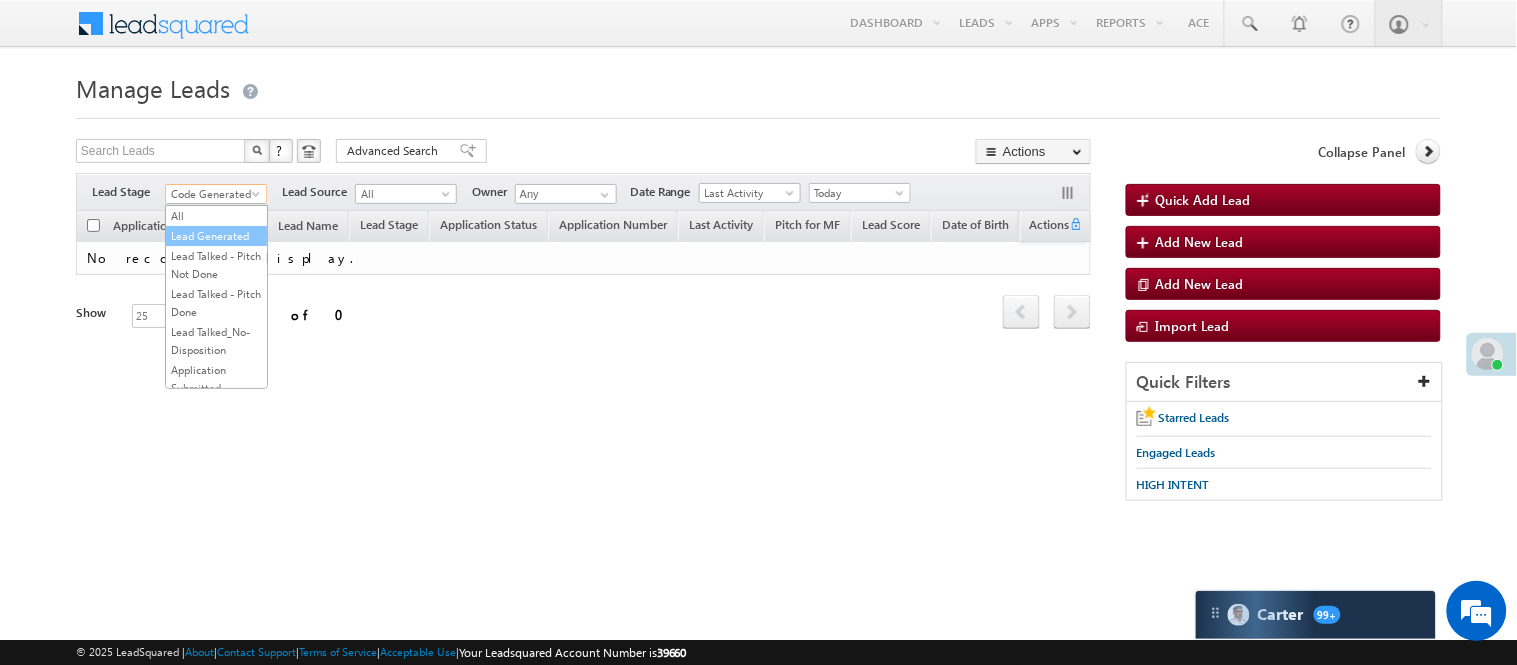click on "Lead Generated" at bounding box center (216, 236) 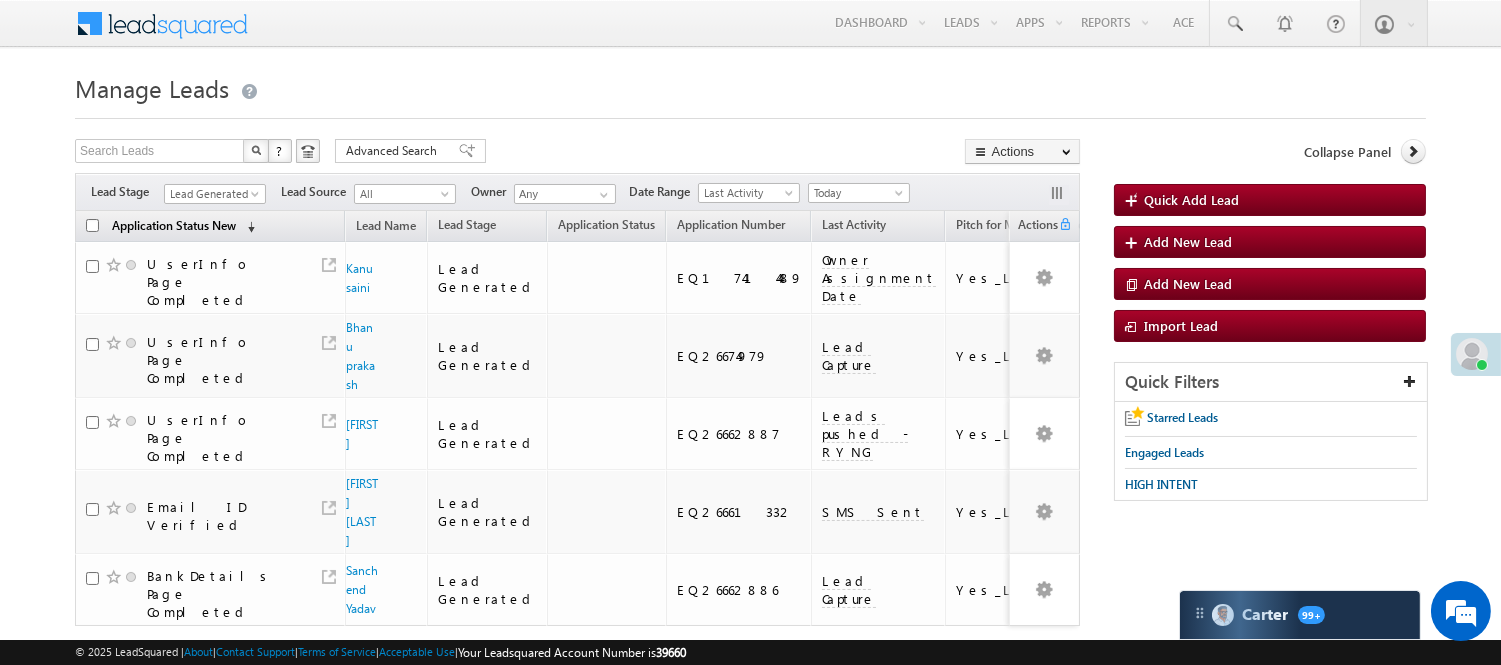 scroll, scrollTop: 0, scrollLeft: 0, axis: both 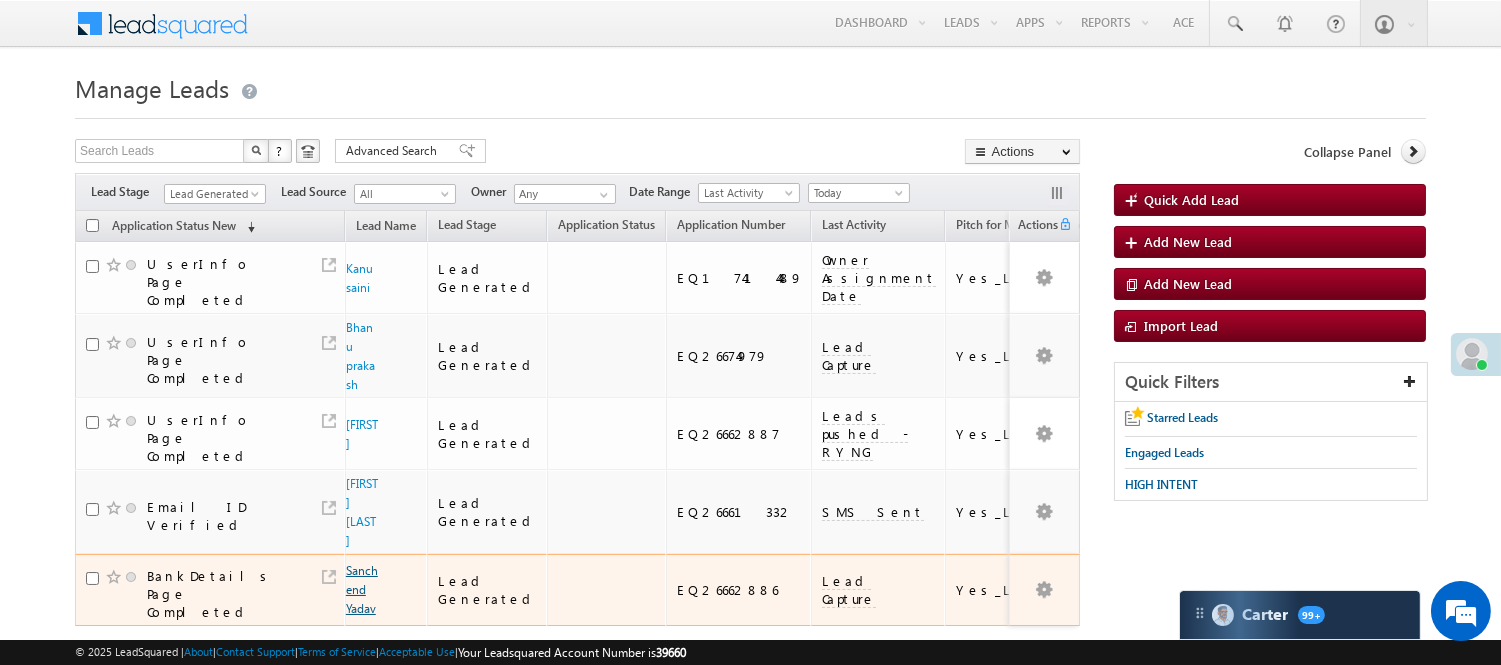 click on "Sanchend Yadav" at bounding box center [362, 589] 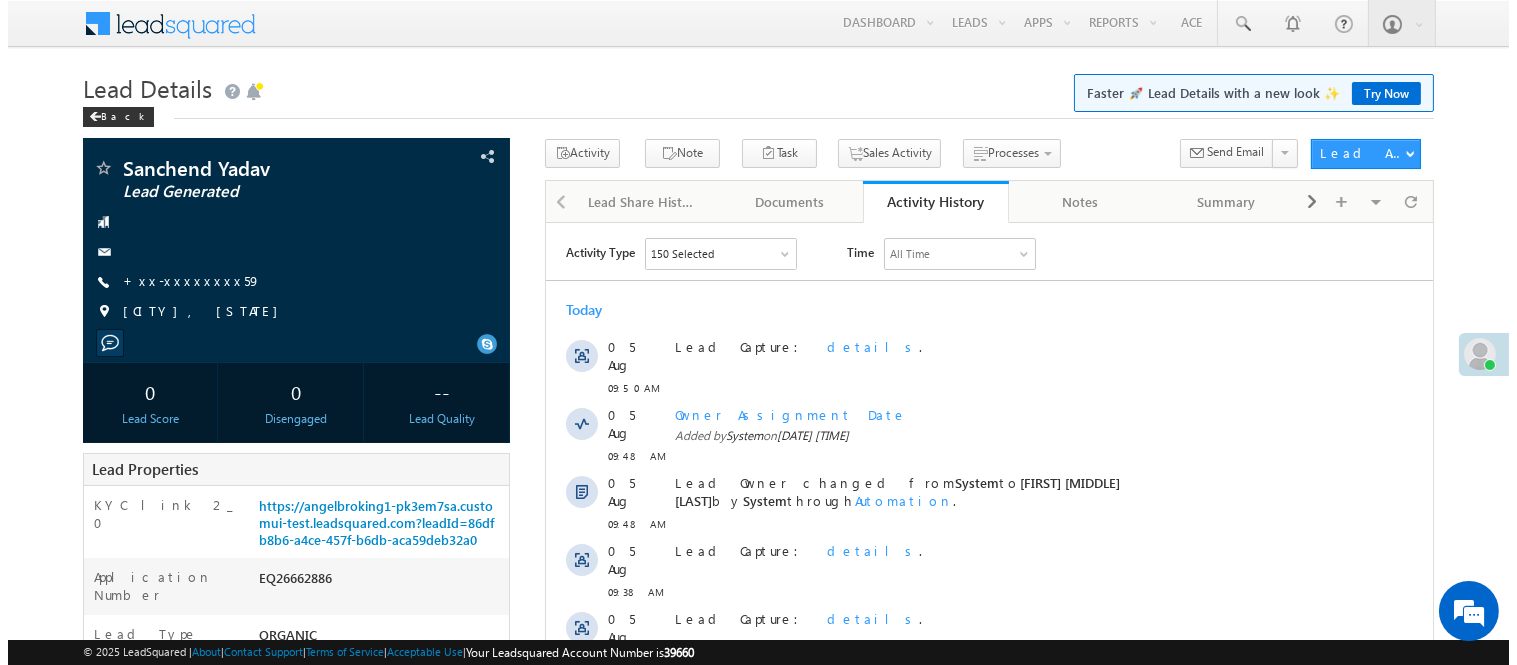 scroll, scrollTop: 0, scrollLeft: 0, axis: both 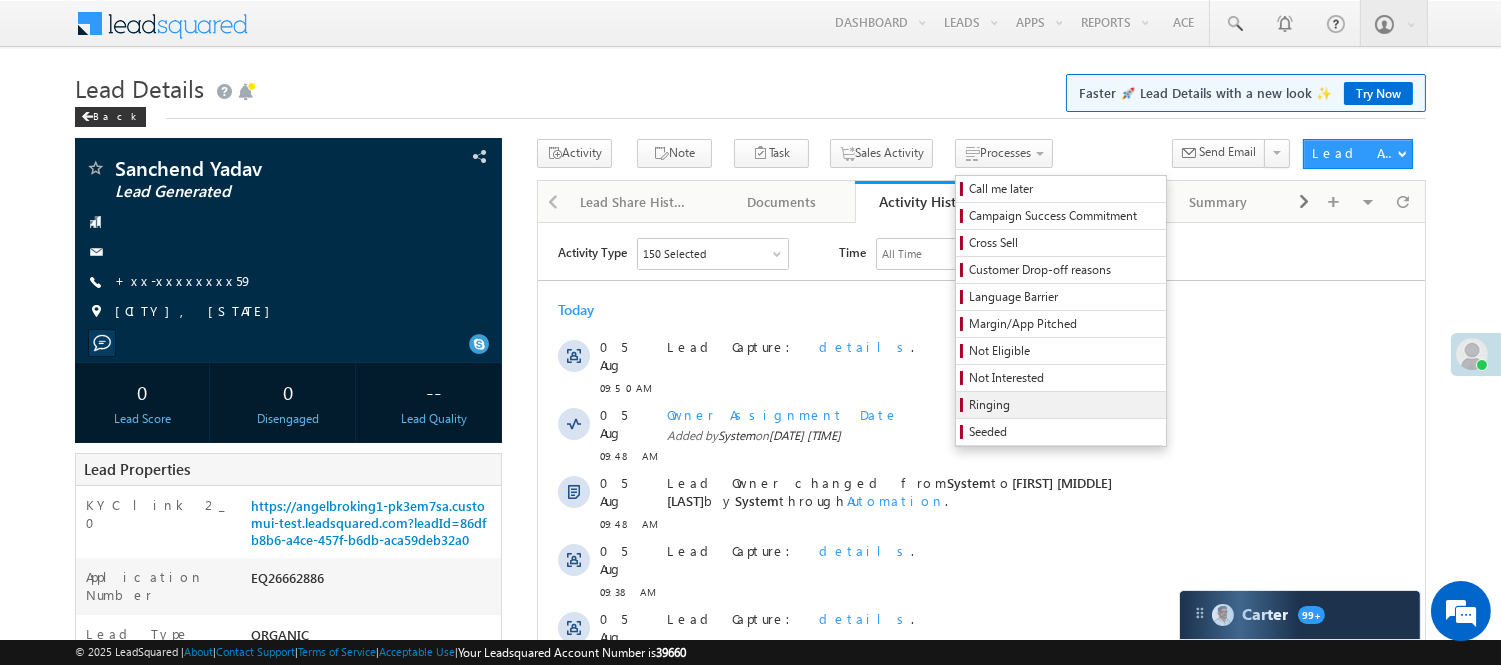 click on "Ringing" at bounding box center (1064, 405) 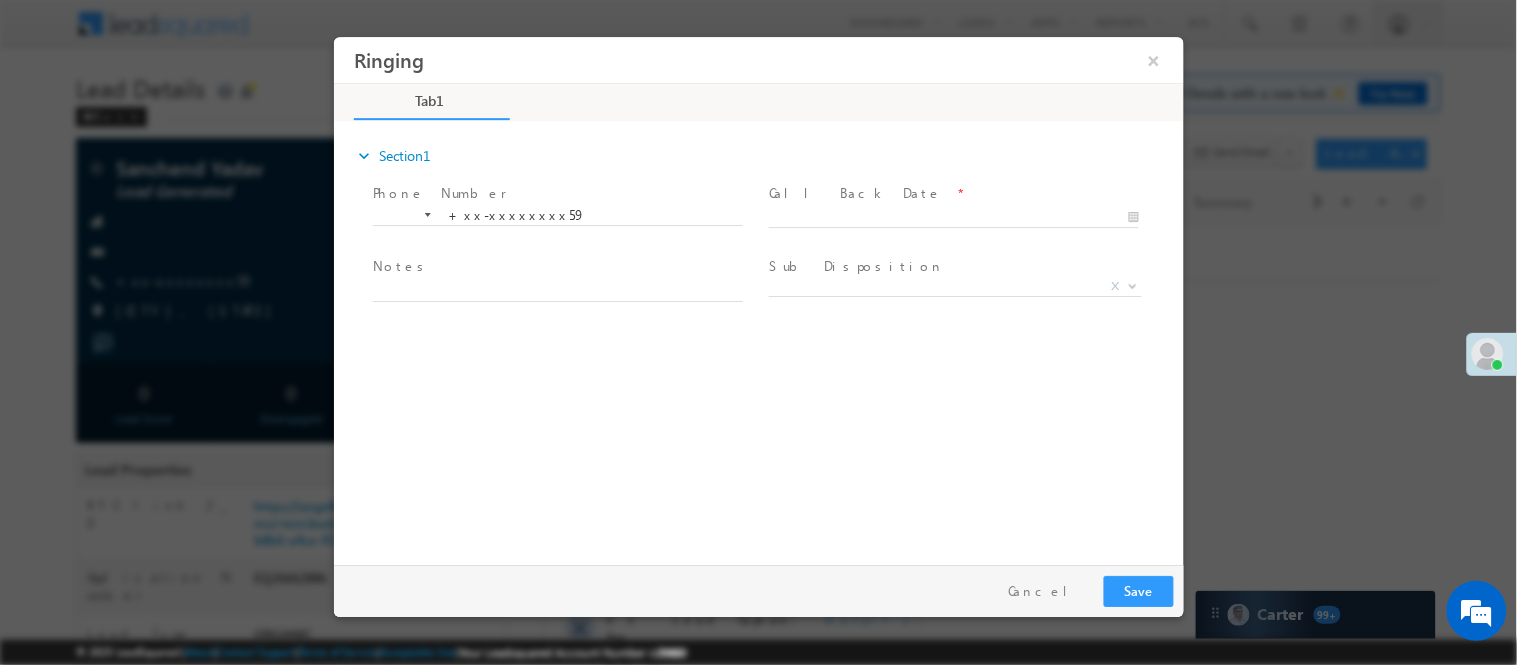 scroll, scrollTop: 0, scrollLeft: 0, axis: both 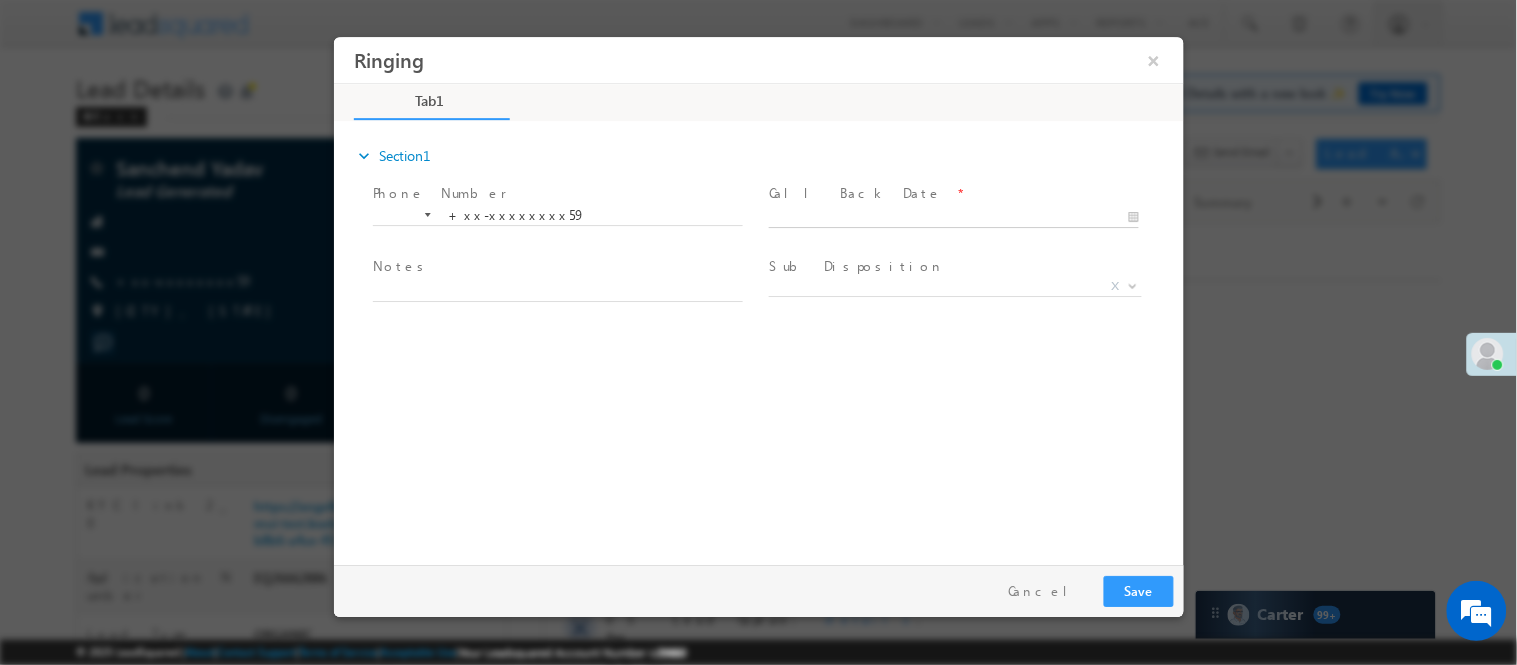 type on "08/05/25 9:50 AM" 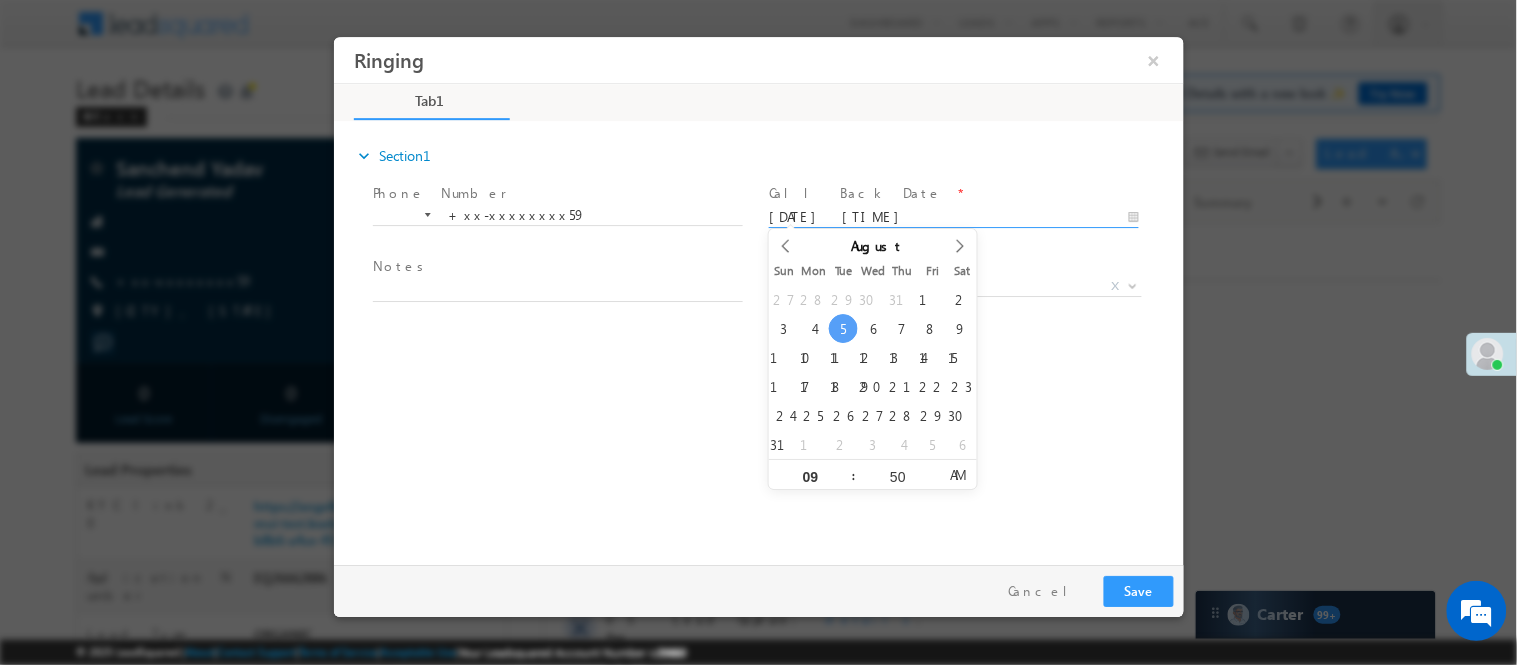 click on "08/05/25 9:50 AM" at bounding box center (953, 217) 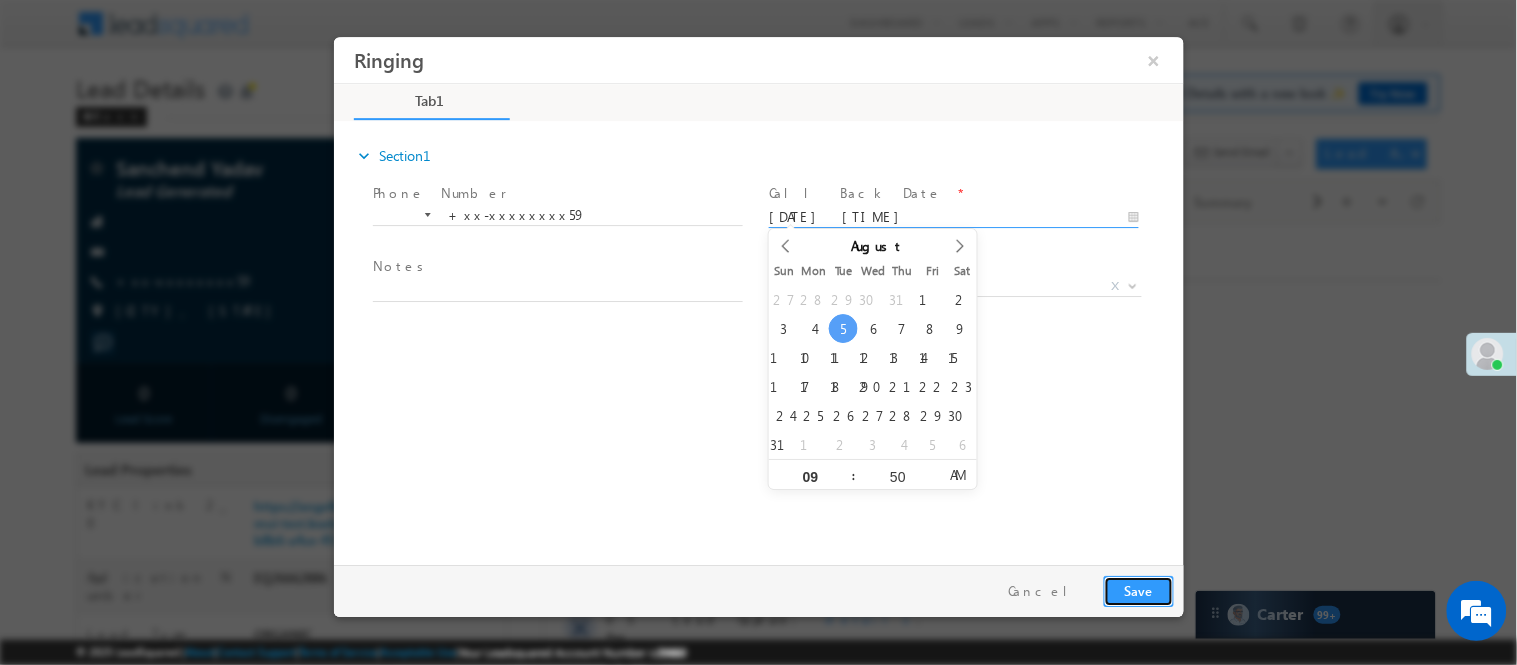 drag, startPoint x: 1143, startPoint y: 591, endPoint x: 1543, endPoint y: 594, distance: 400.01126 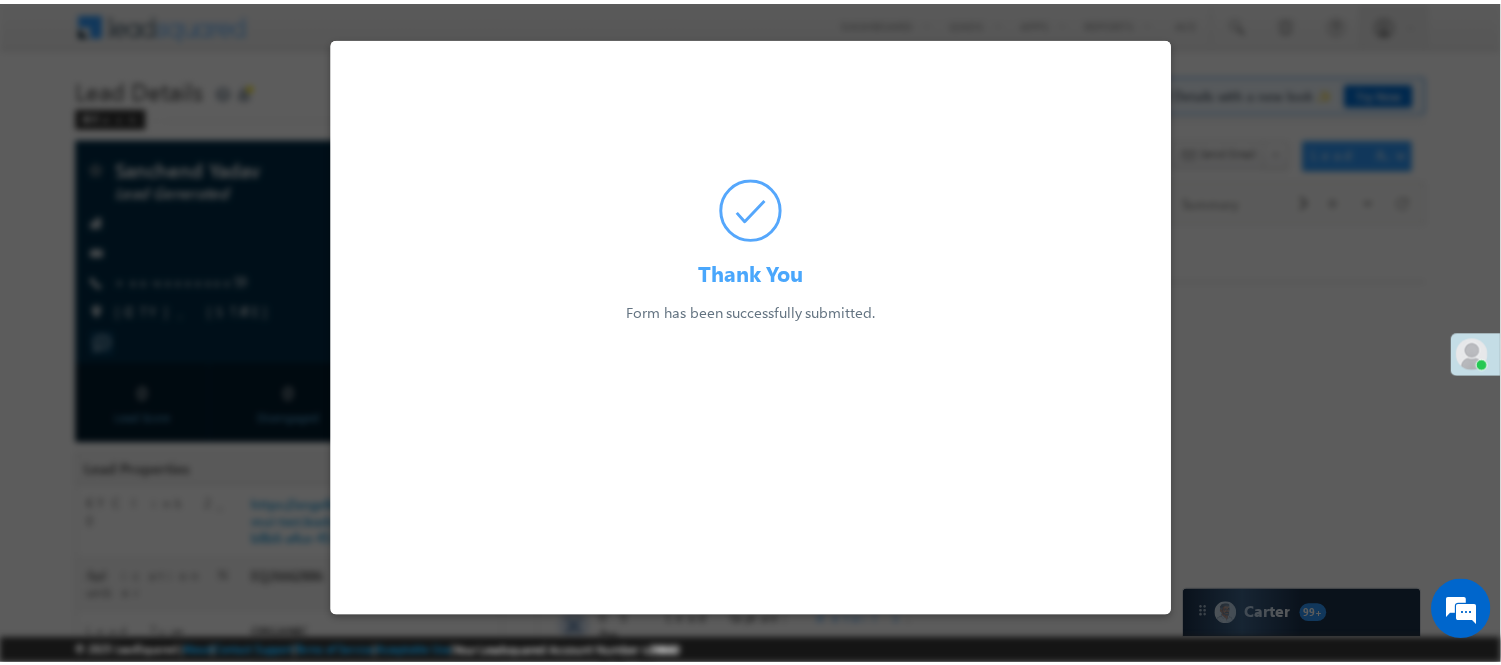 scroll, scrollTop: 0, scrollLeft: 0, axis: both 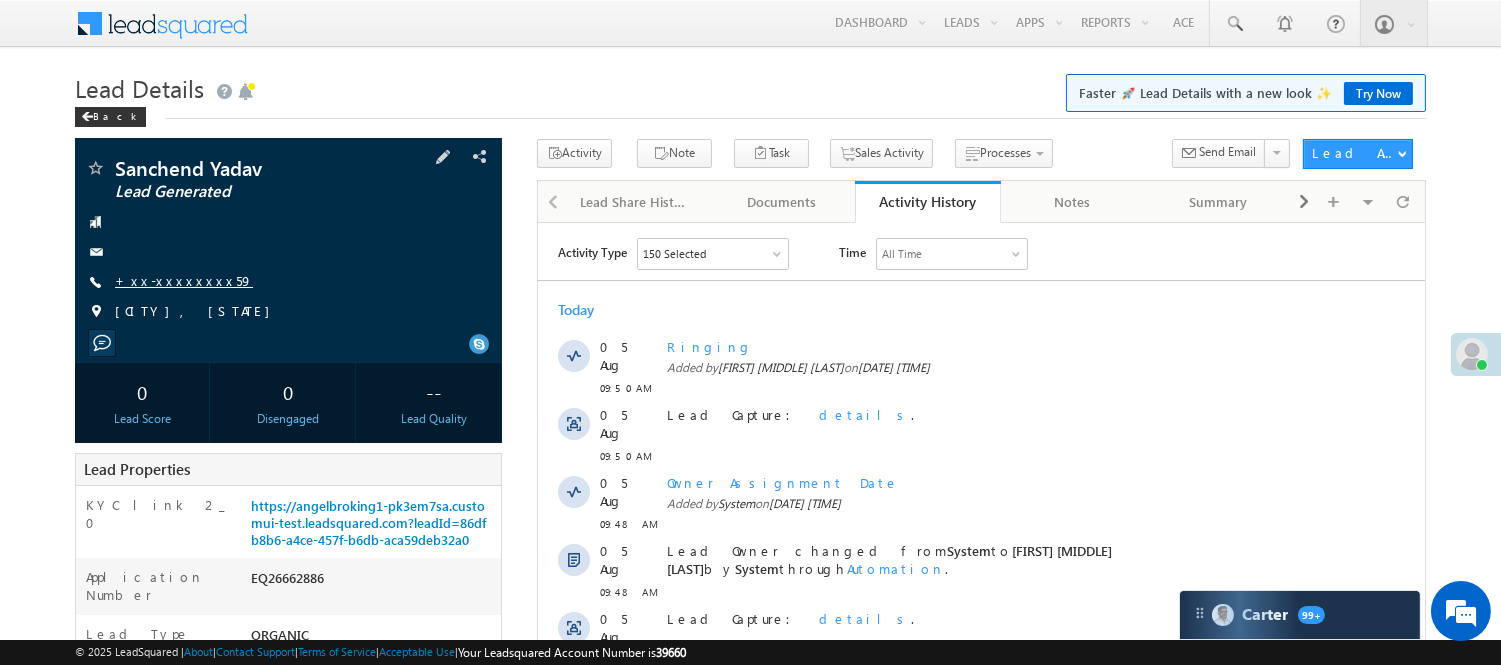 click on "+xx-xxxxxxxx59" at bounding box center (184, 280) 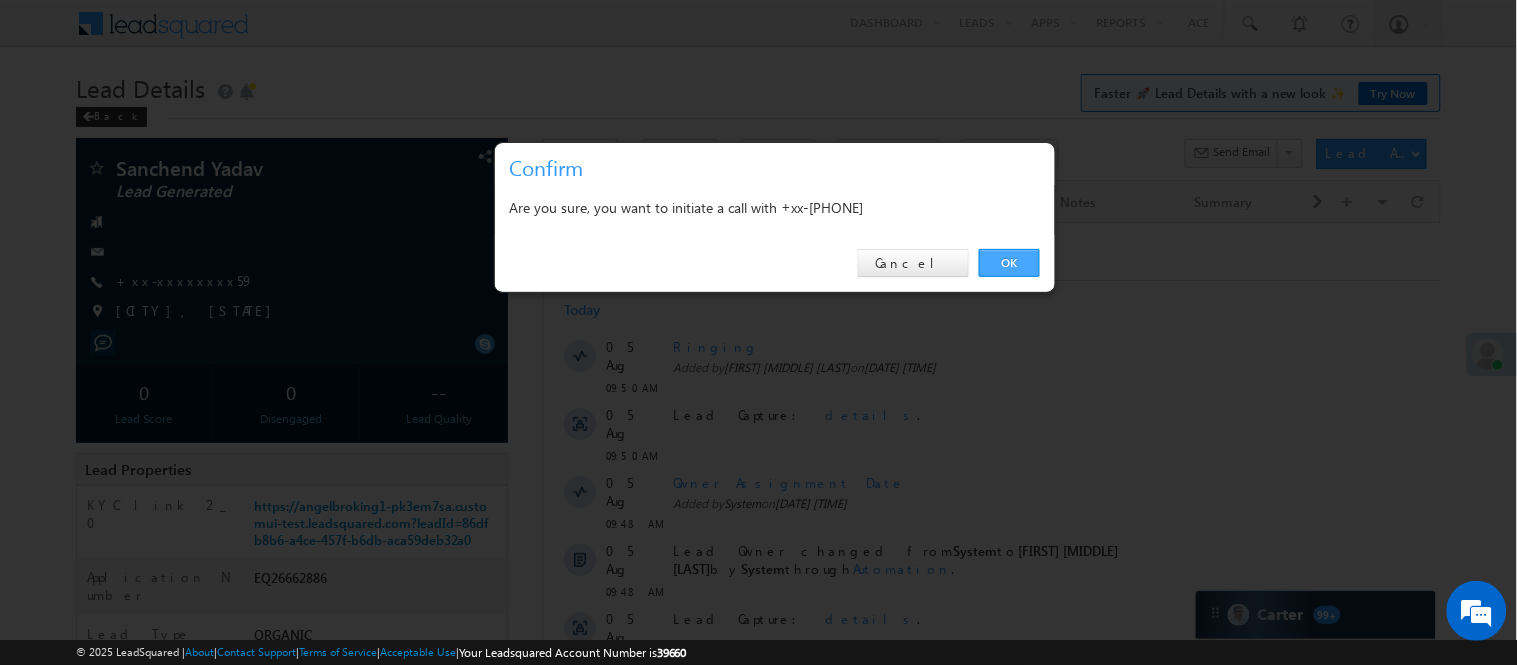 click on "OK" at bounding box center [1009, 263] 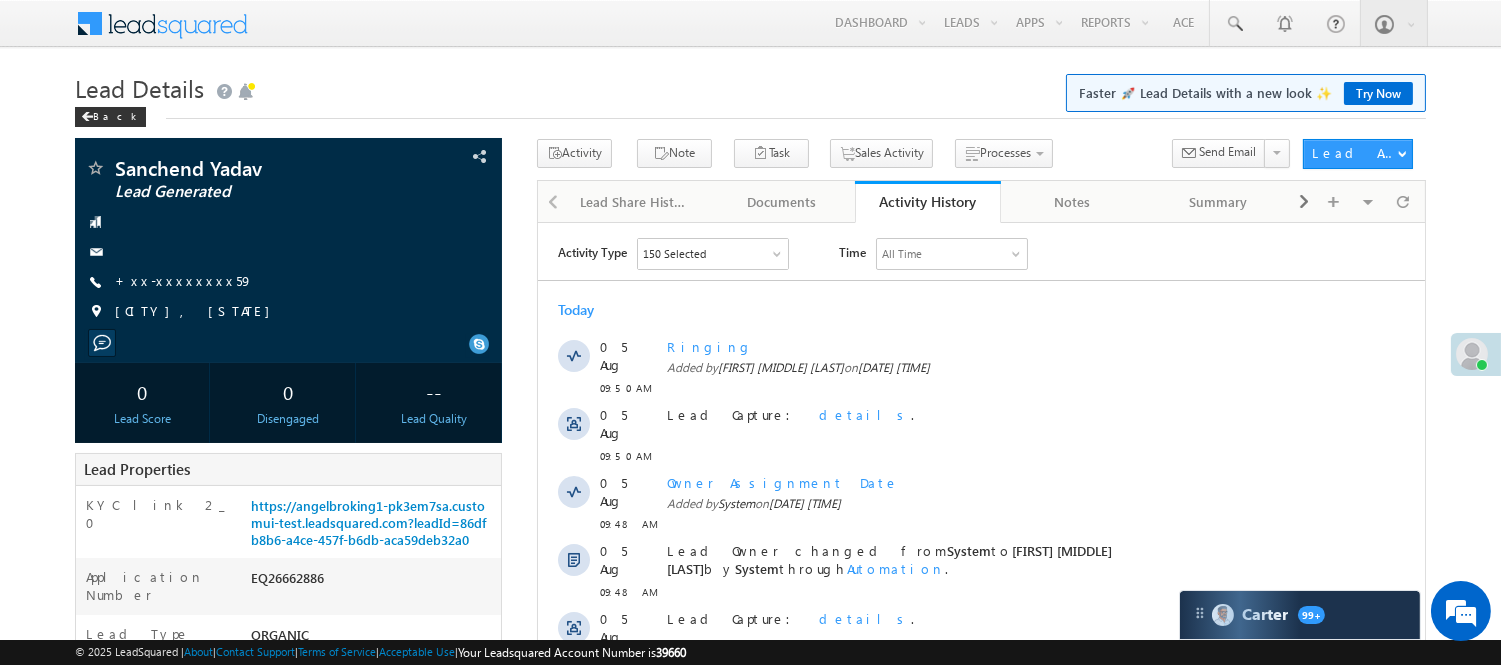 click on "All Time" at bounding box center [951, 253] 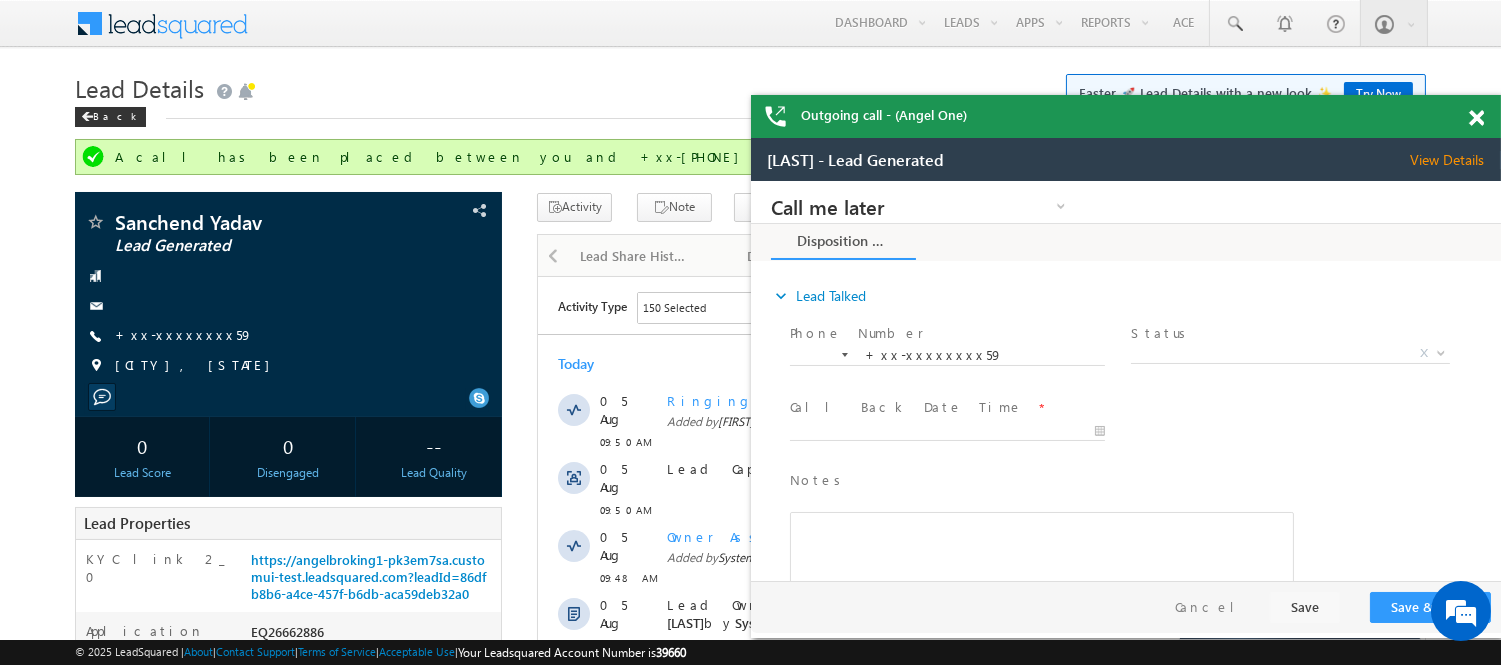 scroll, scrollTop: 0, scrollLeft: 0, axis: both 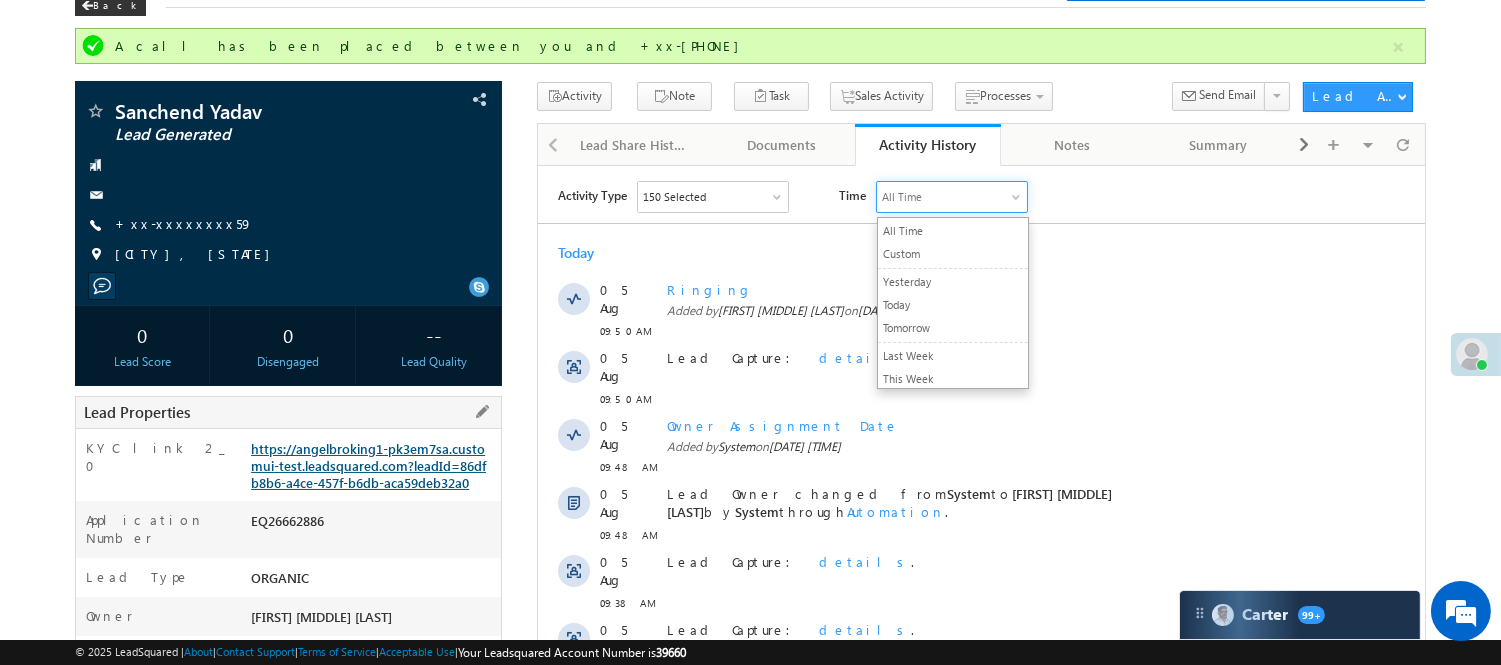 click on "https://angelbroking1-pk3em7sa.customui-test.leadsquared.com?leadId=86dfb8b6-a4ce-457f-b6db-aca59deb32a0" at bounding box center (368, 465) 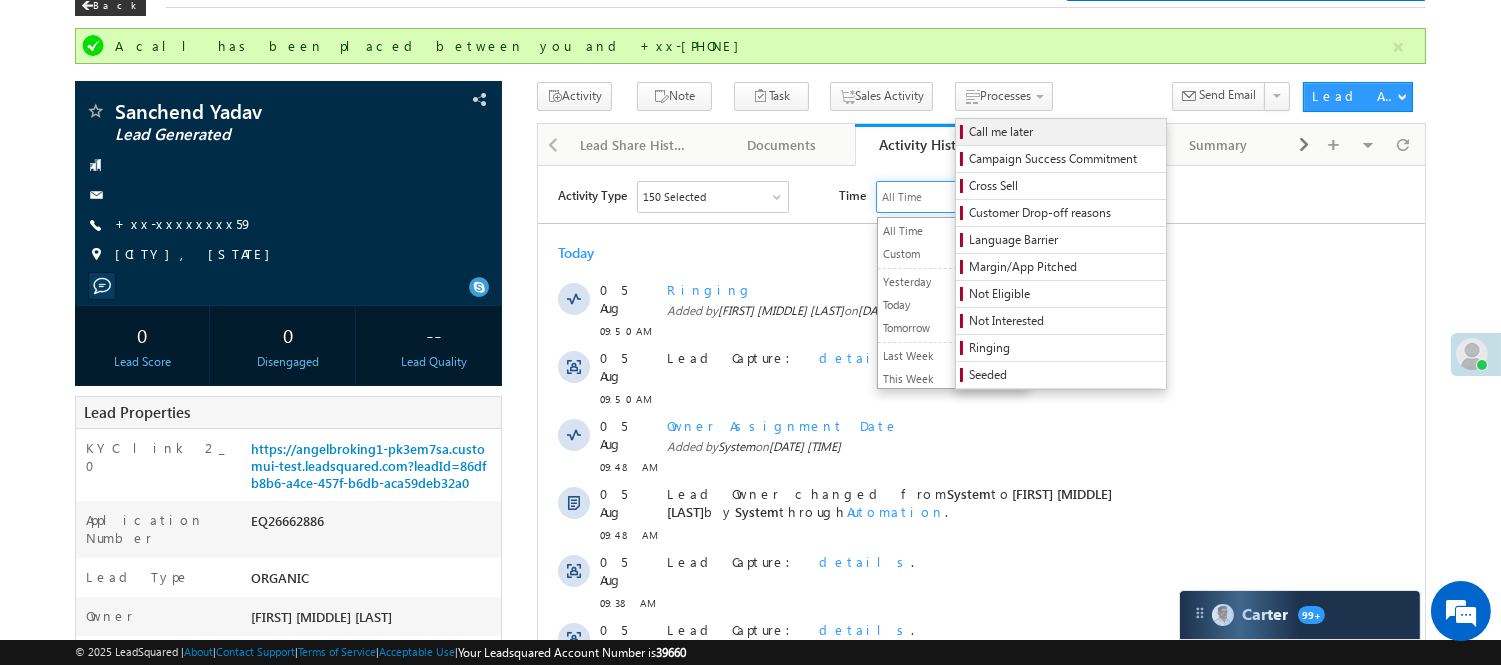 click on "Call me later" at bounding box center [1061, 132] 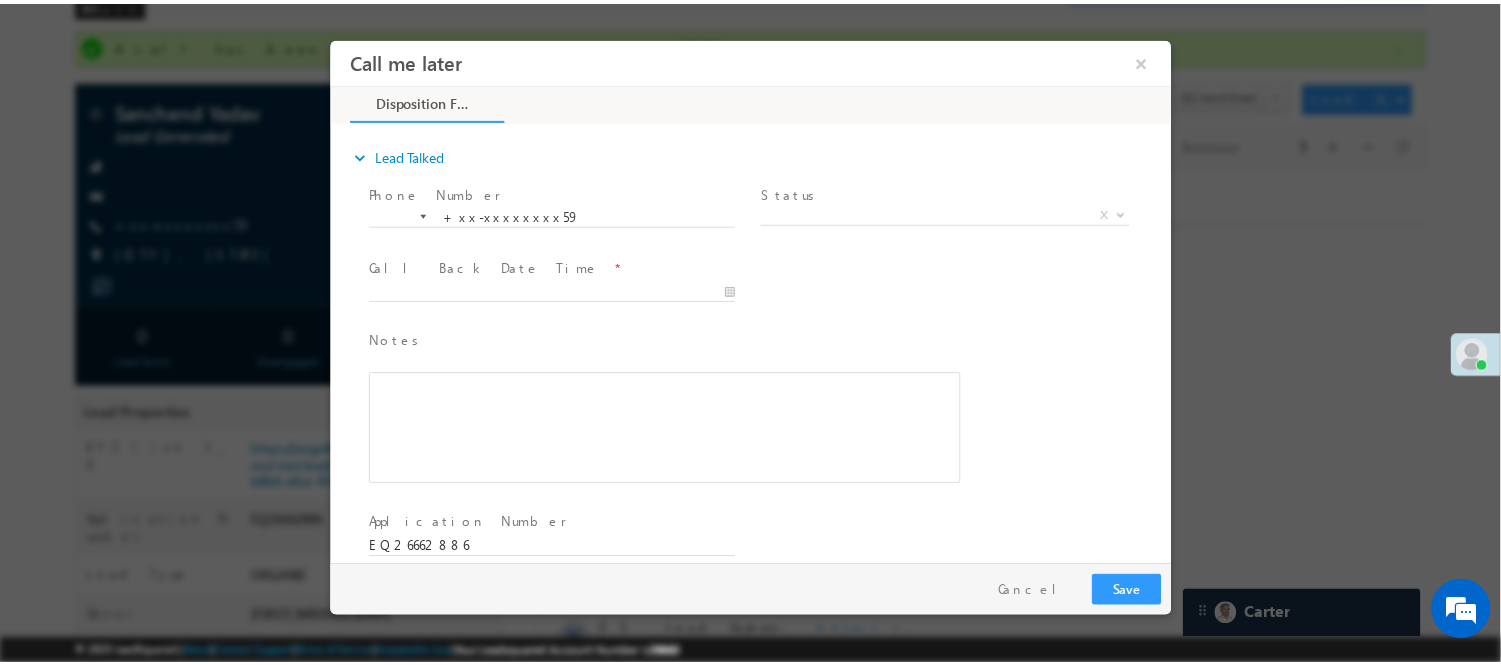 scroll, scrollTop: 0, scrollLeft: 0, axis: both 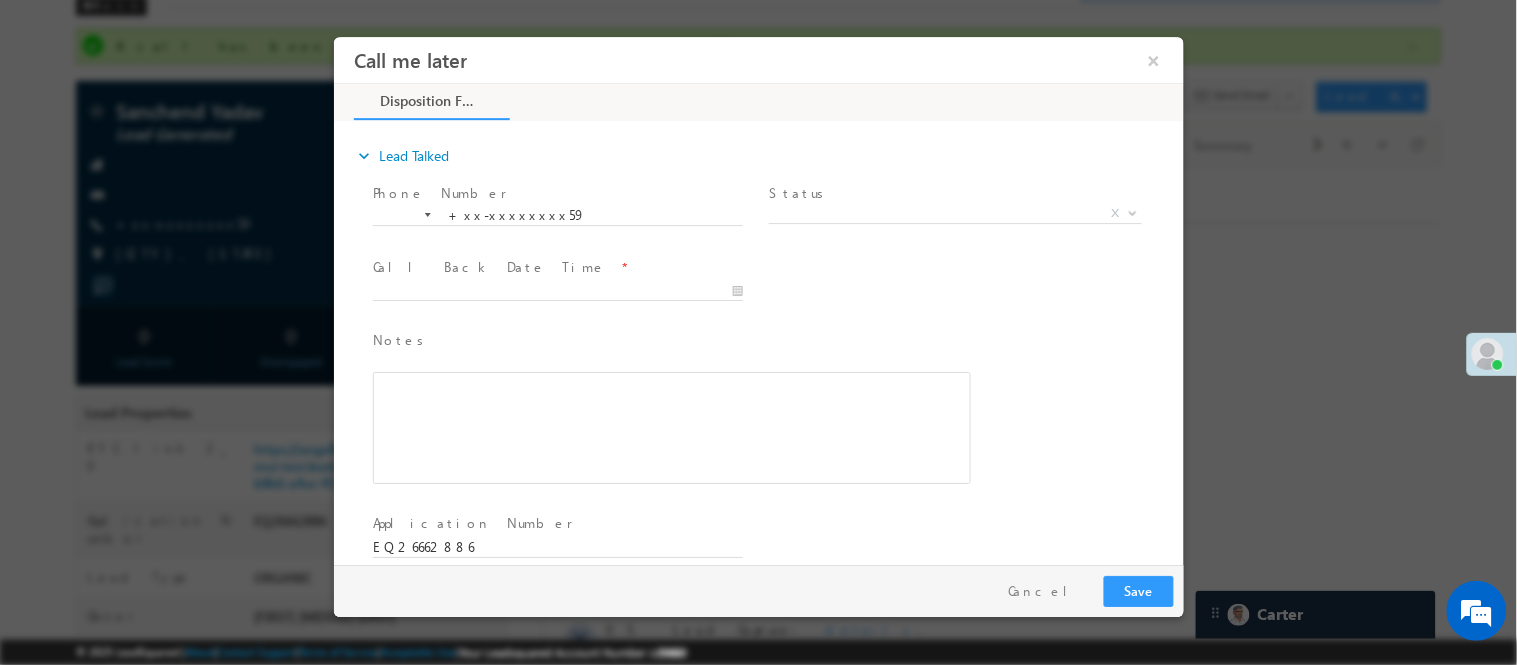click on "X" at bounding box center [954, 213] 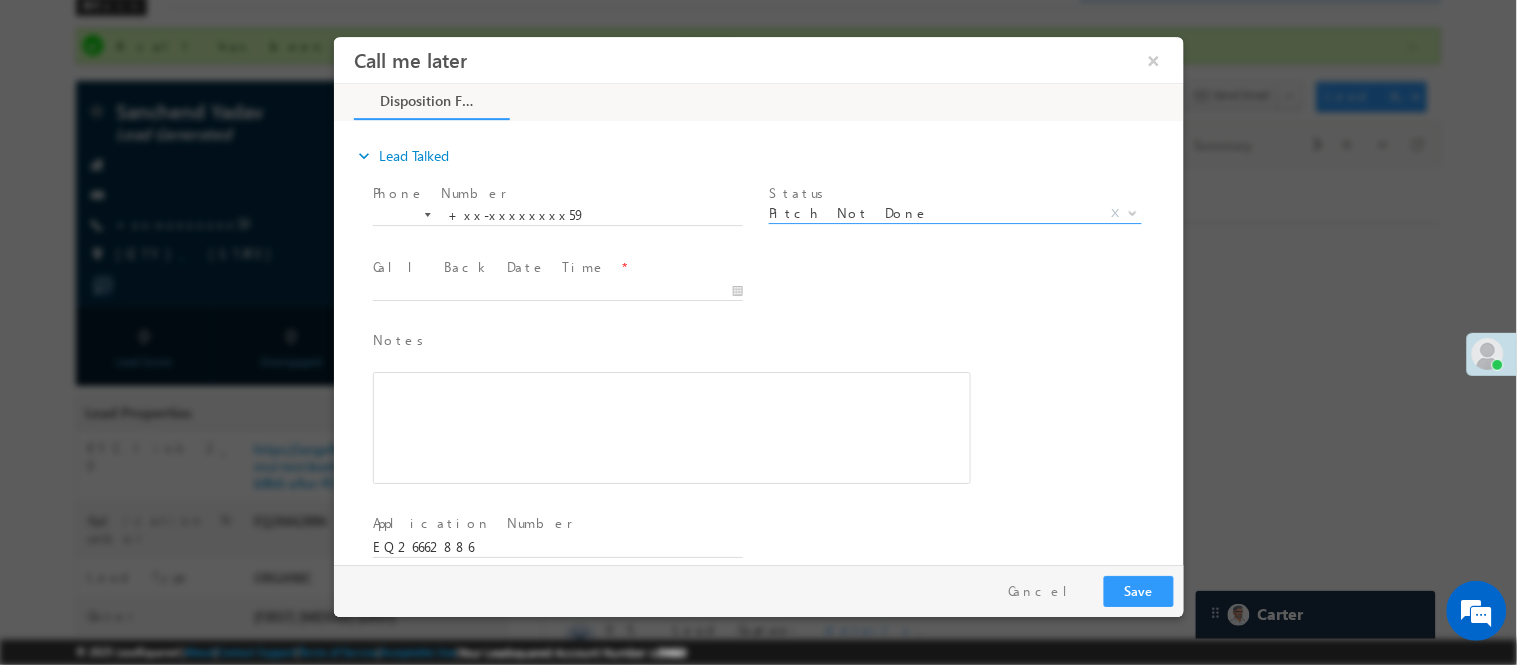 select on "Pitch Not Done" 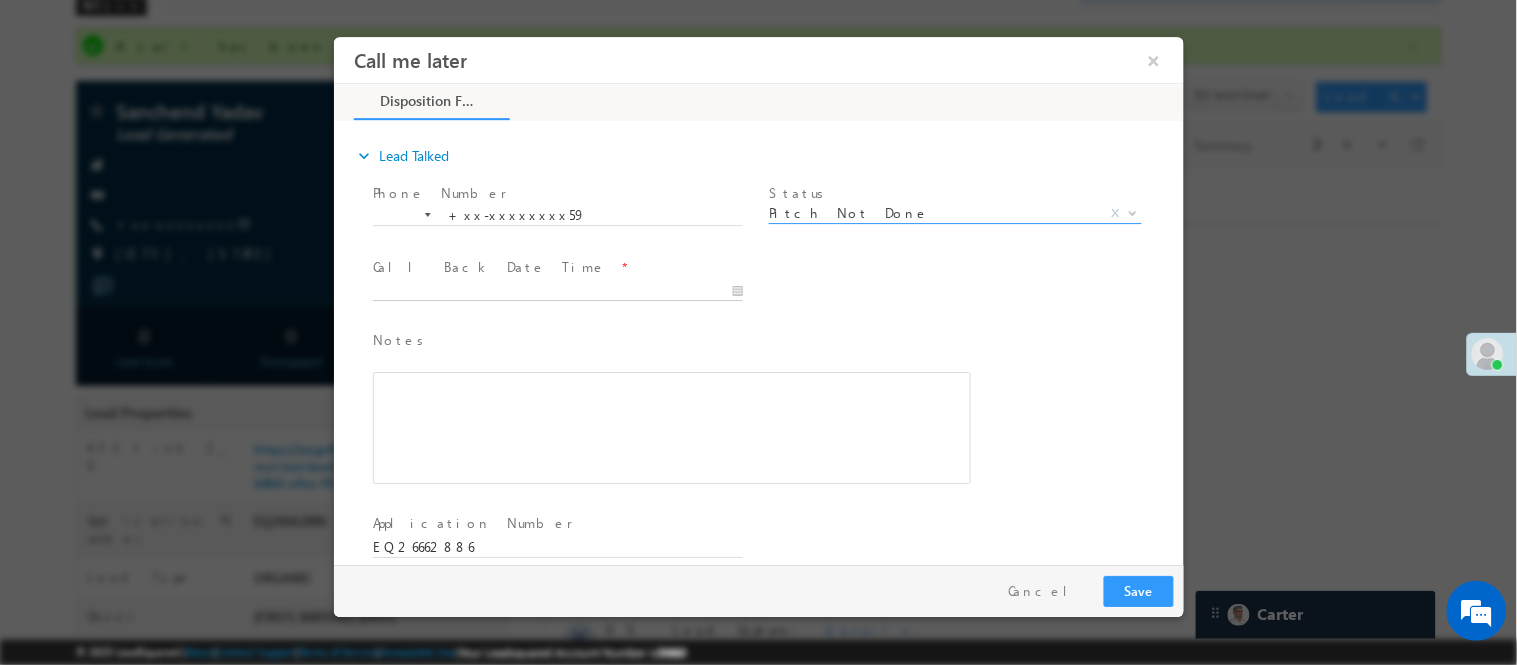 type on "08/05/25 9:53 AM" 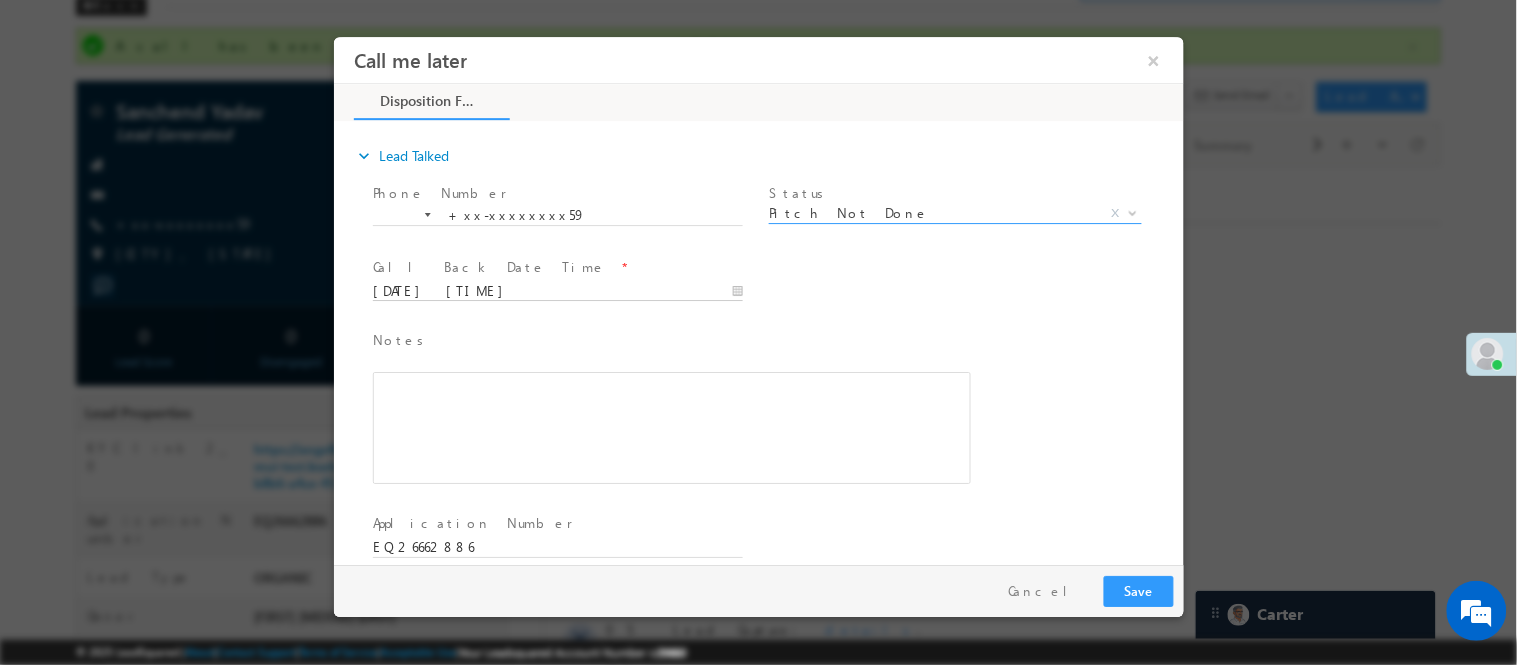 click on "08/05/25 9:53 AM" at bounding box center (557, 291) 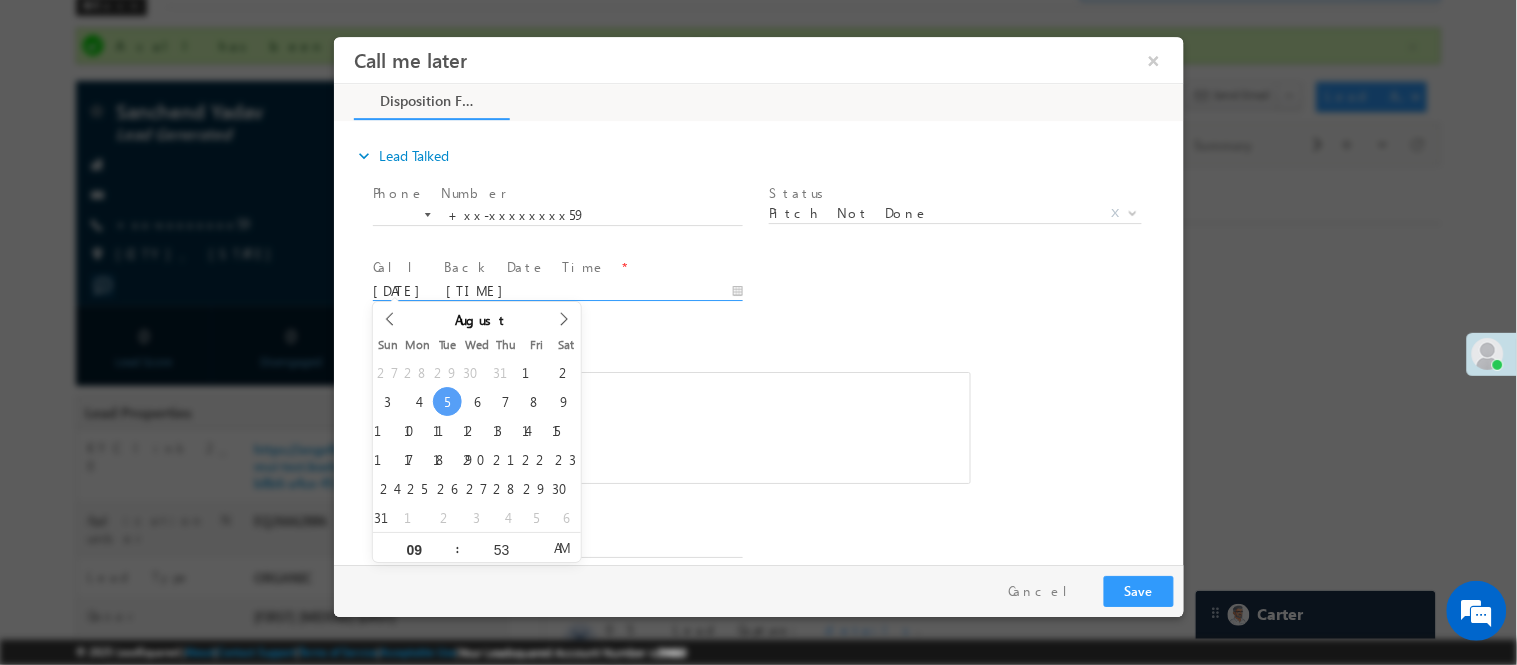 click at bounding box center [671, 427] 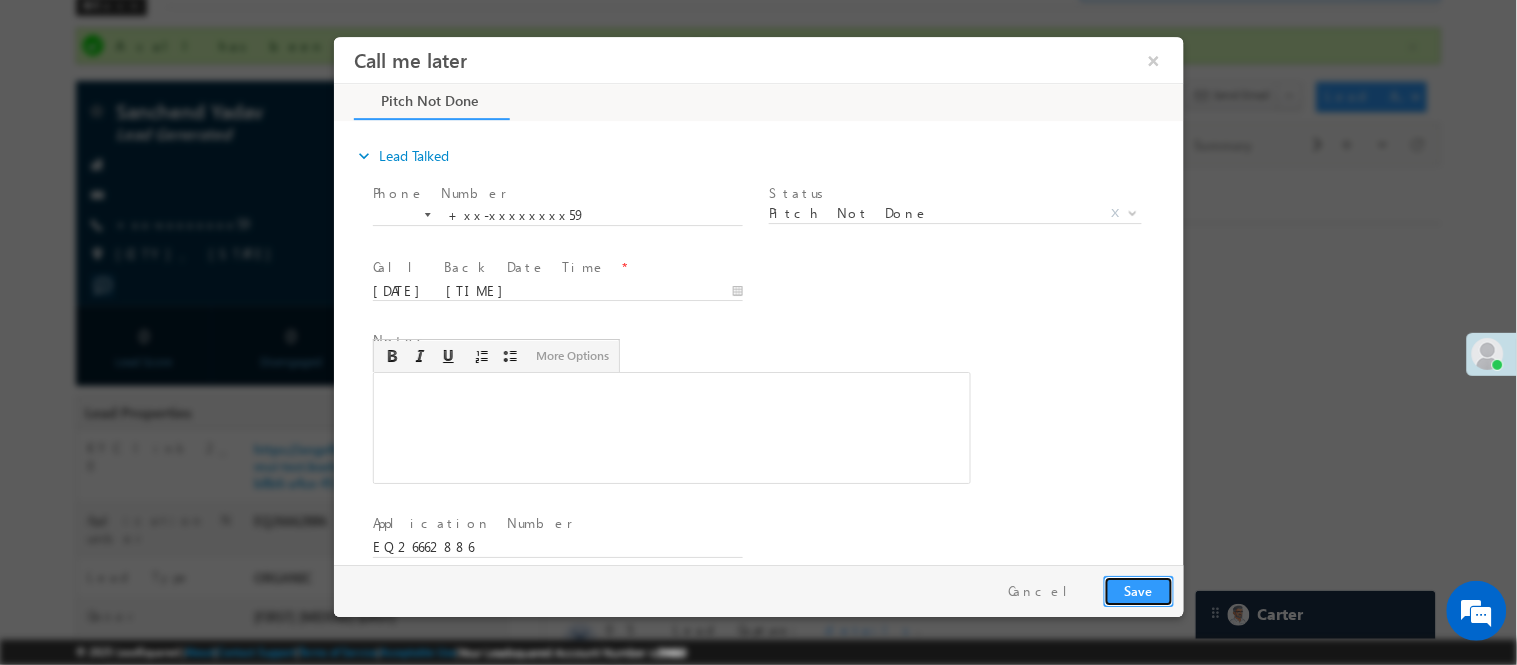 click on "Save" at bounding box center [1138, 590] 